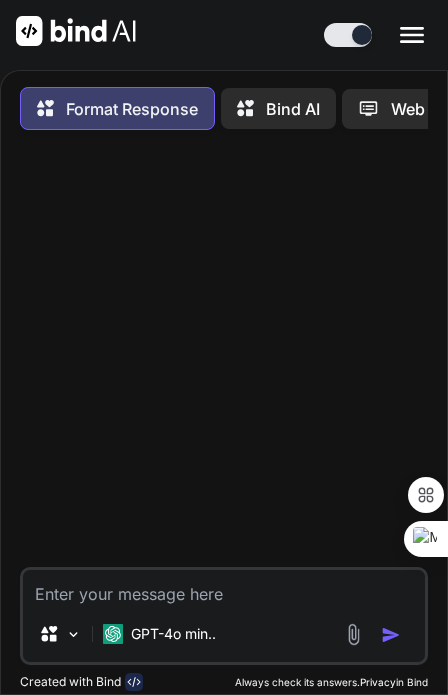 scroll, scrollTop: 0, scrollLeft: 0, axis: both 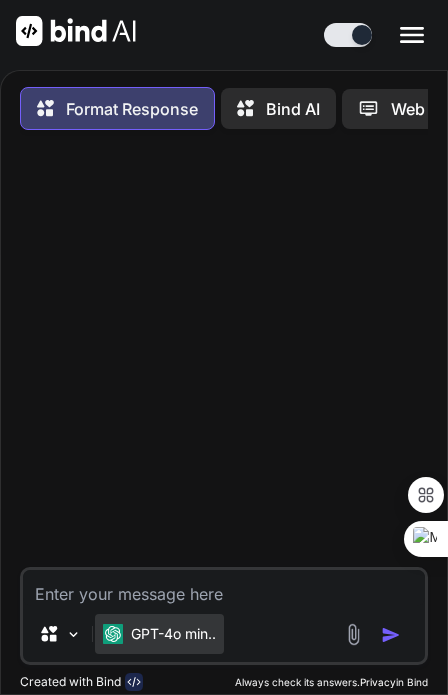 click on "GPT-4o min.." at bounding box center [159, 634] 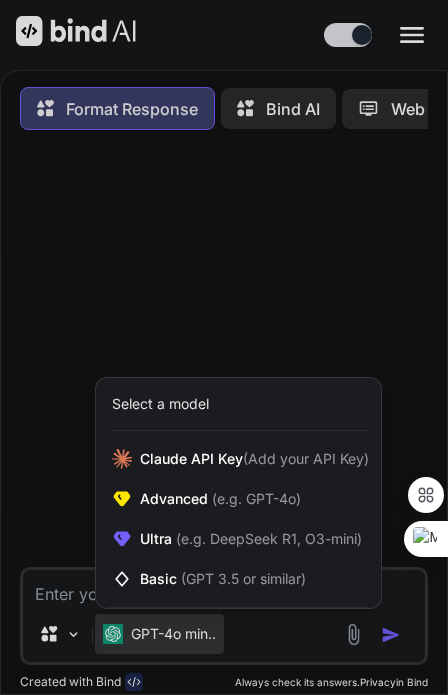 click at bounding box center [224, 347] 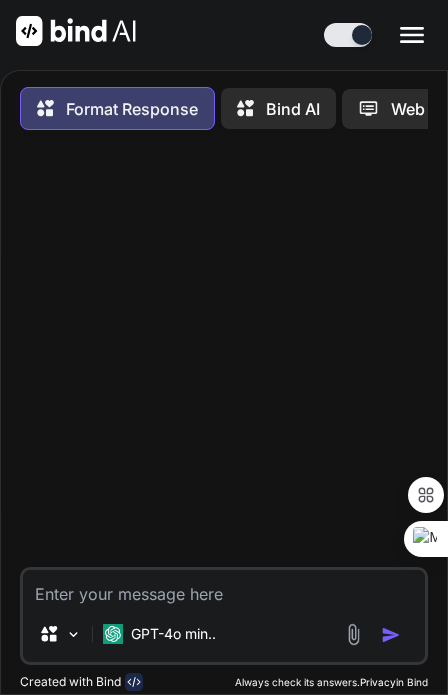 click at bounding box center (224, 588) 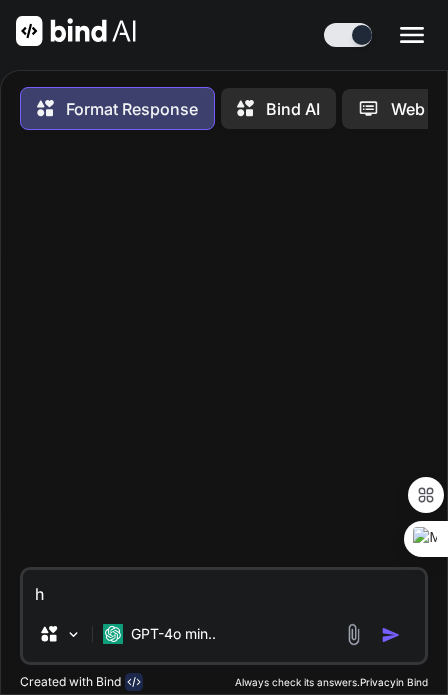 type on "hi" 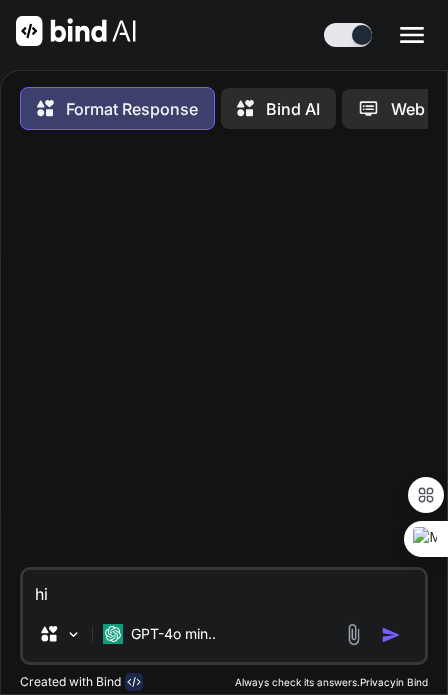 type on "x" 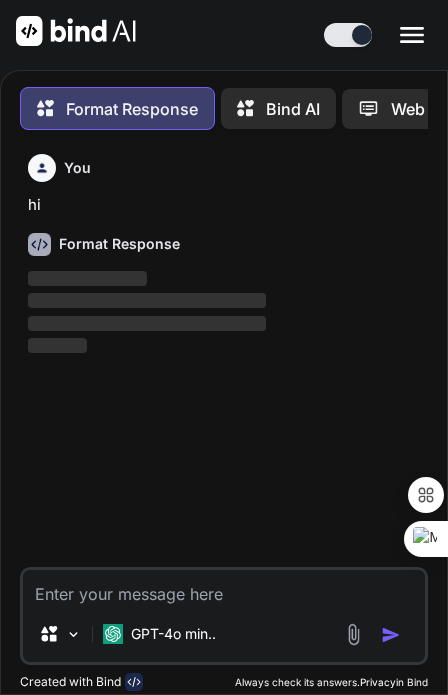scroll, scrollTop: 52, scrollLeft: 0, axis: vertical 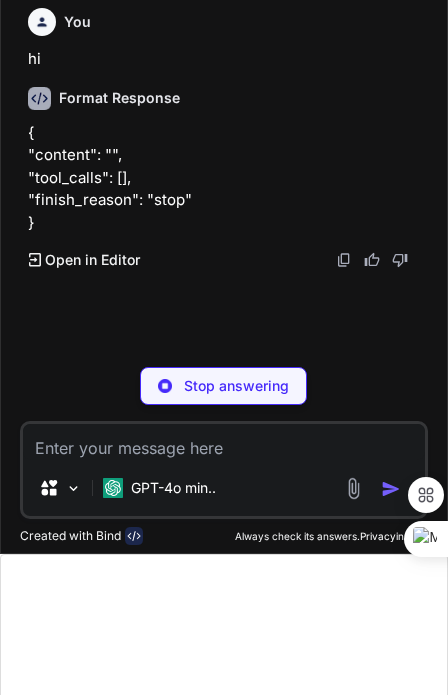 type on "x" 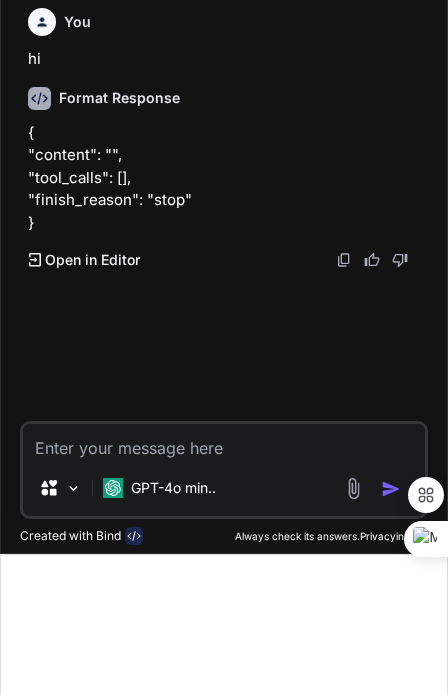 scroll, scrollTop: 0, scrollLeft: 0, axis: both 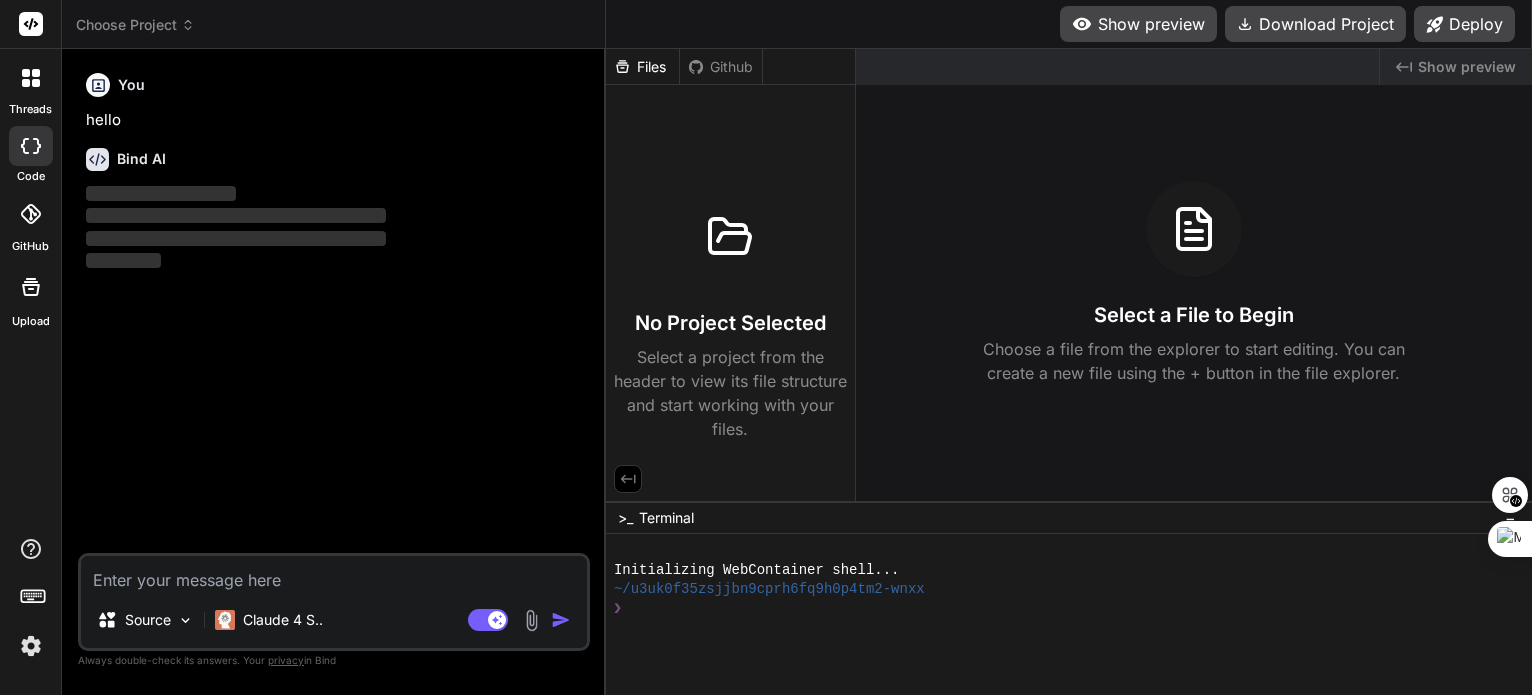 type on "x" 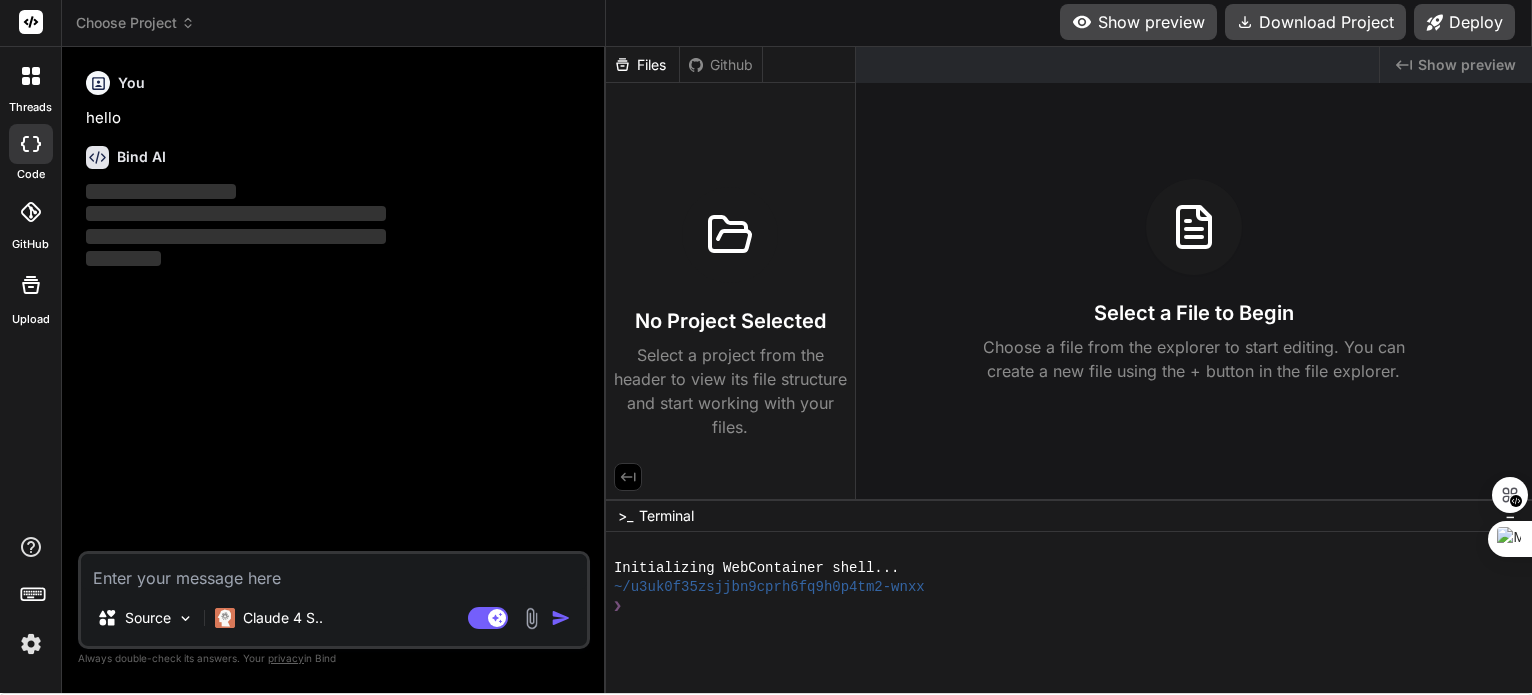 scroll, scrollTop: 65, scrollLeft: 0, axis: vertical 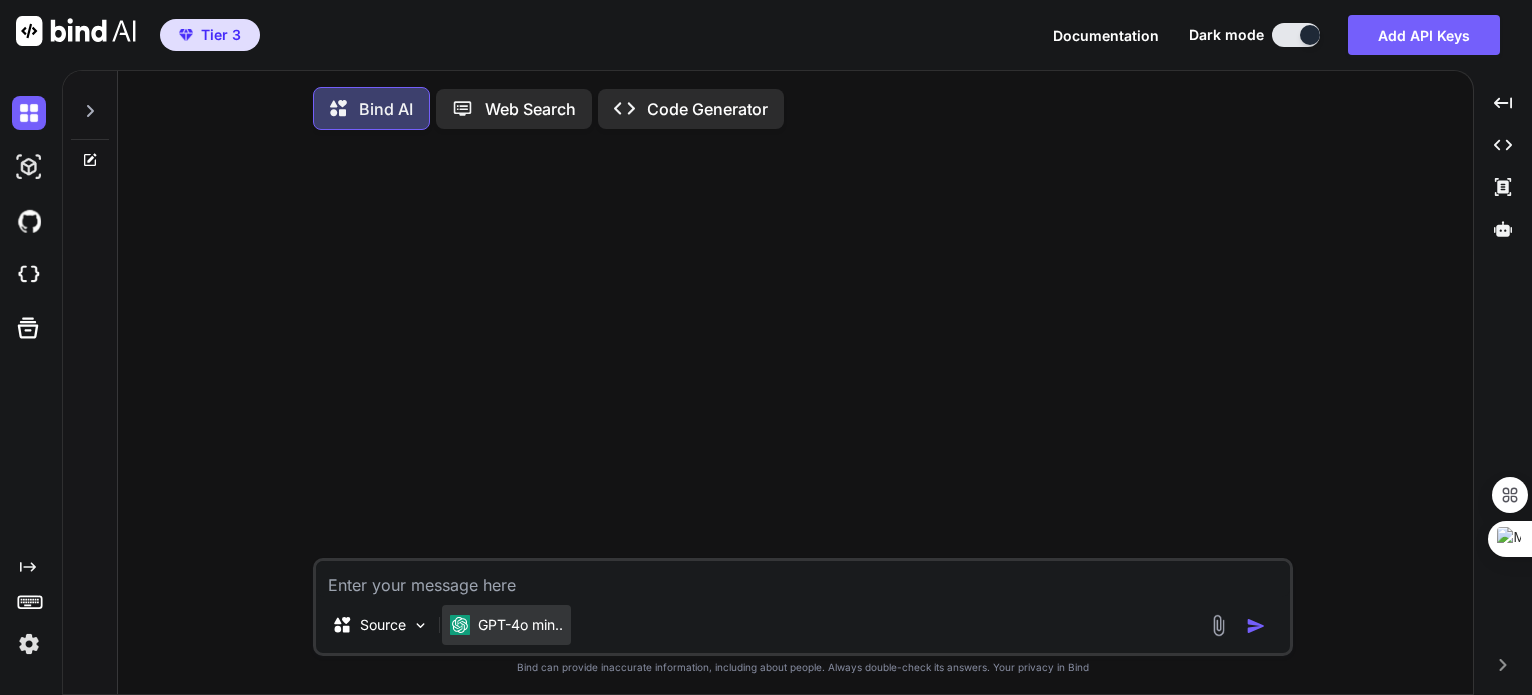 click on "GPT-4o min.." at bounding box center (520, 625) 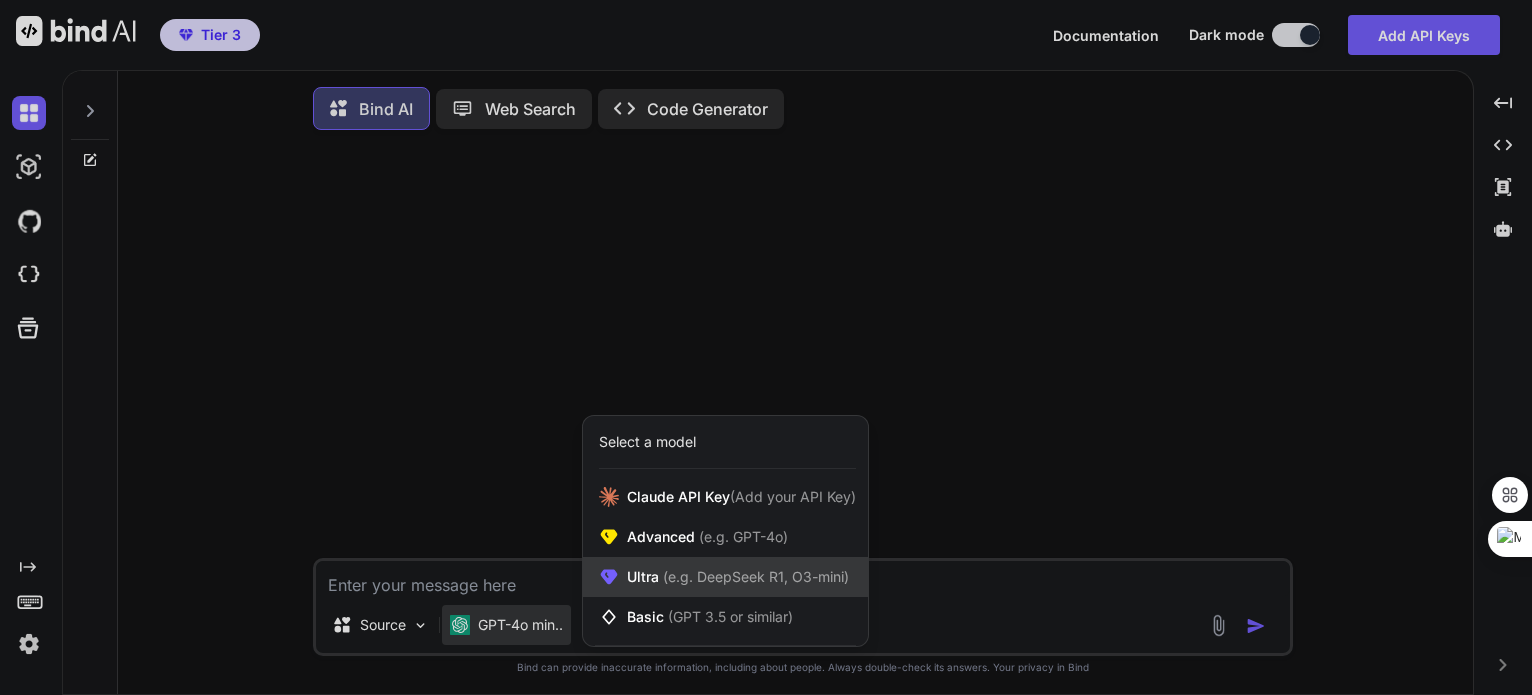 click on "Ultra     (e.g. DeepSeek R1, O3-mini)" at bounding box center (725, 577) 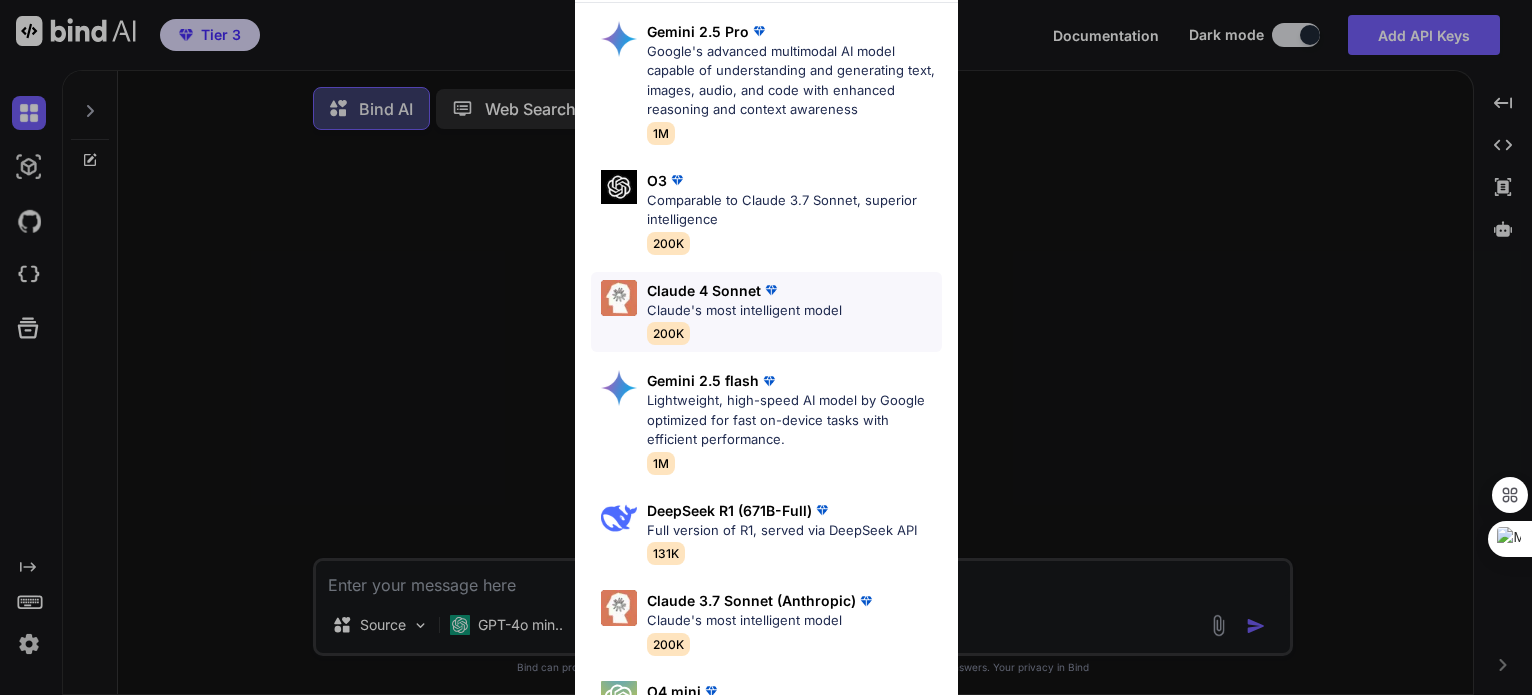 scroll, scrollTop: 61, scrollLeft: 0, axis: vertical 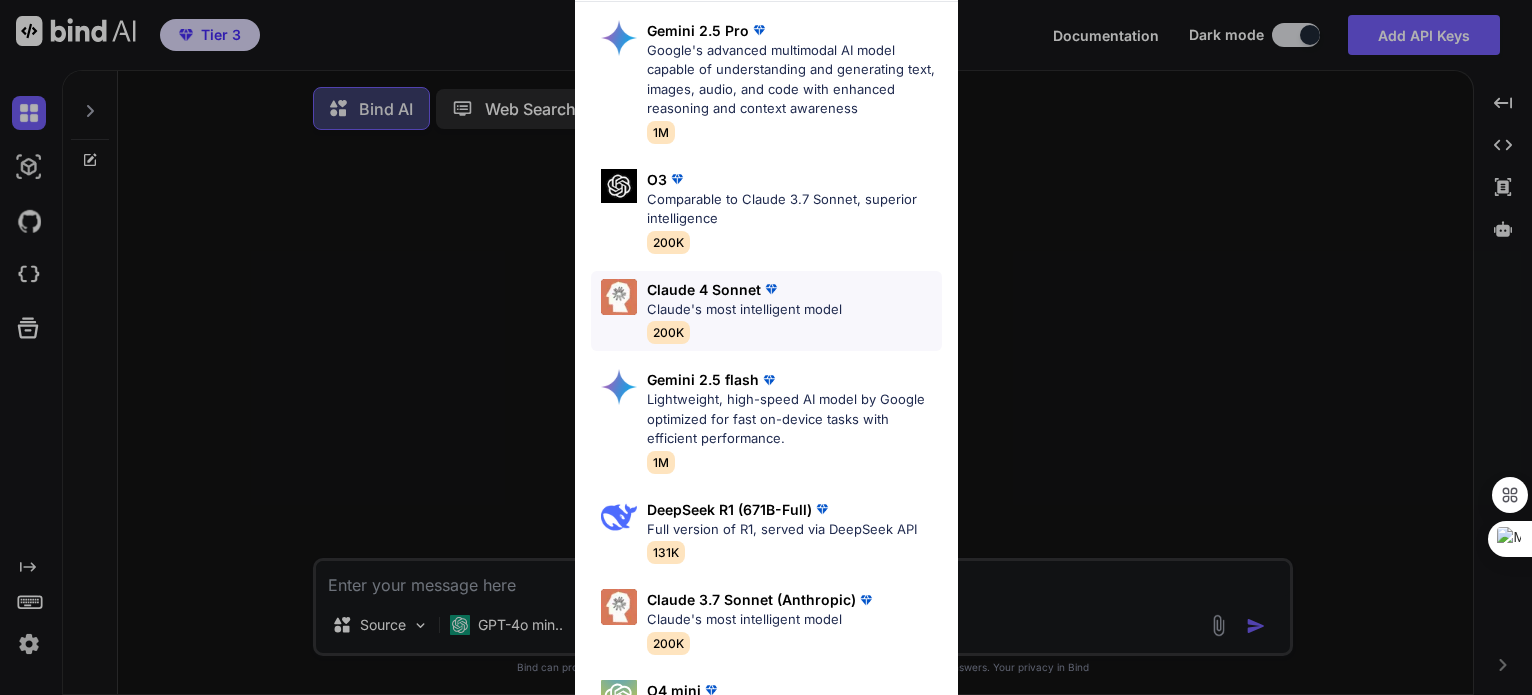 click on "Claude 4 Sonnet" at bounding box center (704, 289) 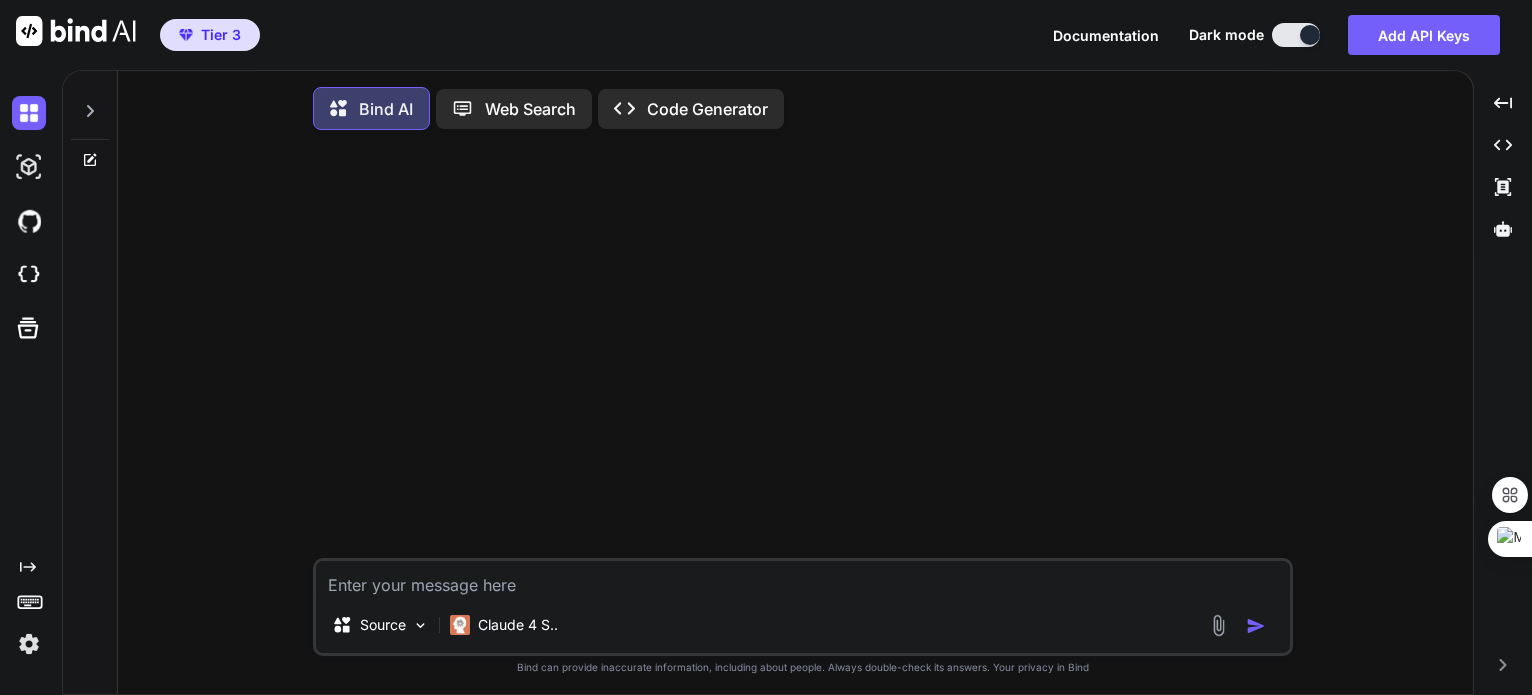 click at bounding box center (803, 579) 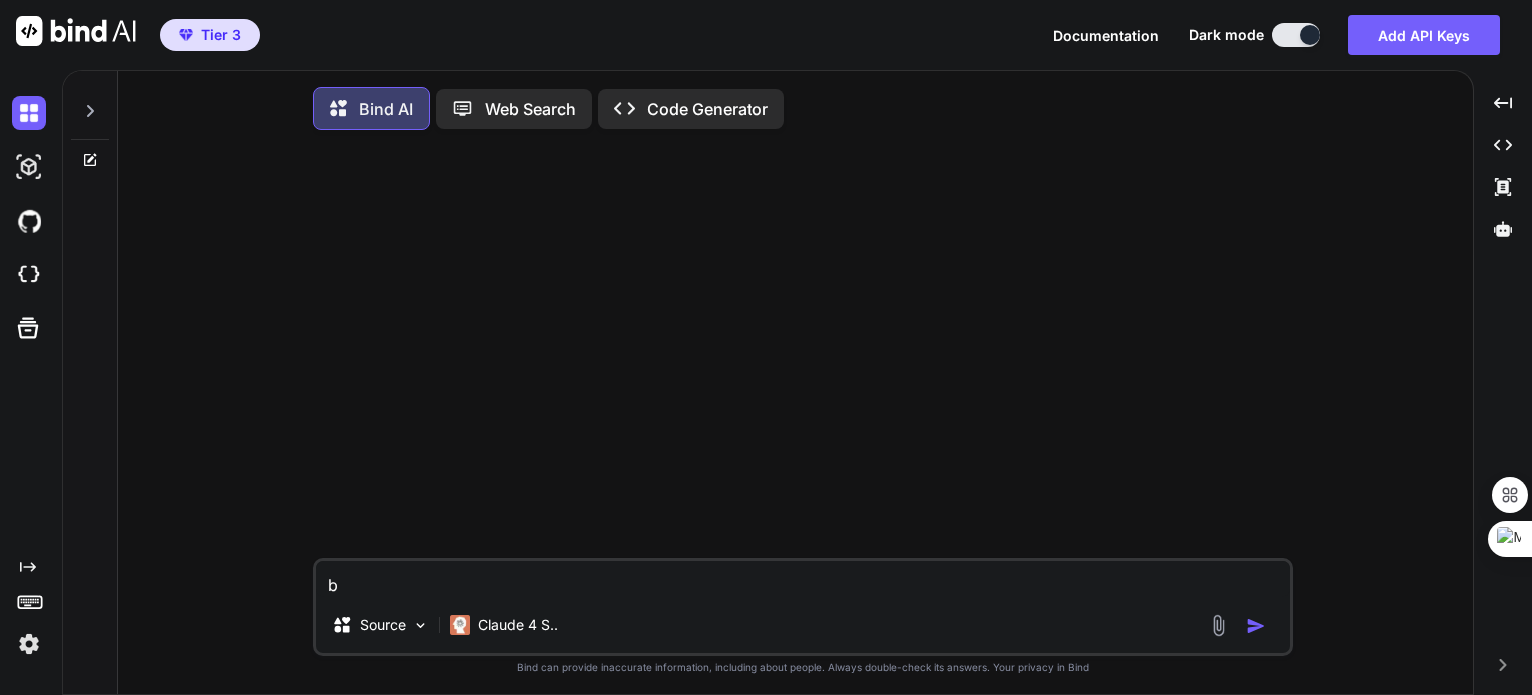 type on "be" 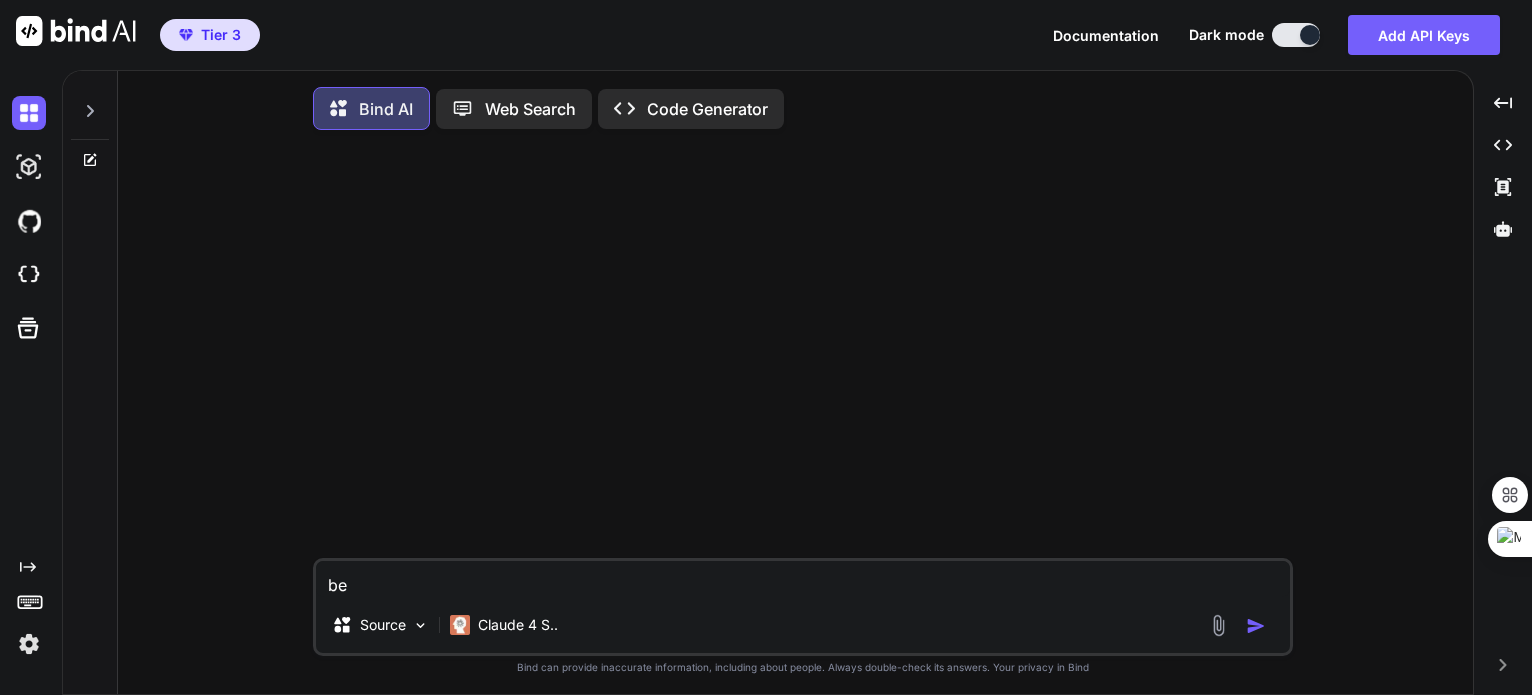 type on "x" 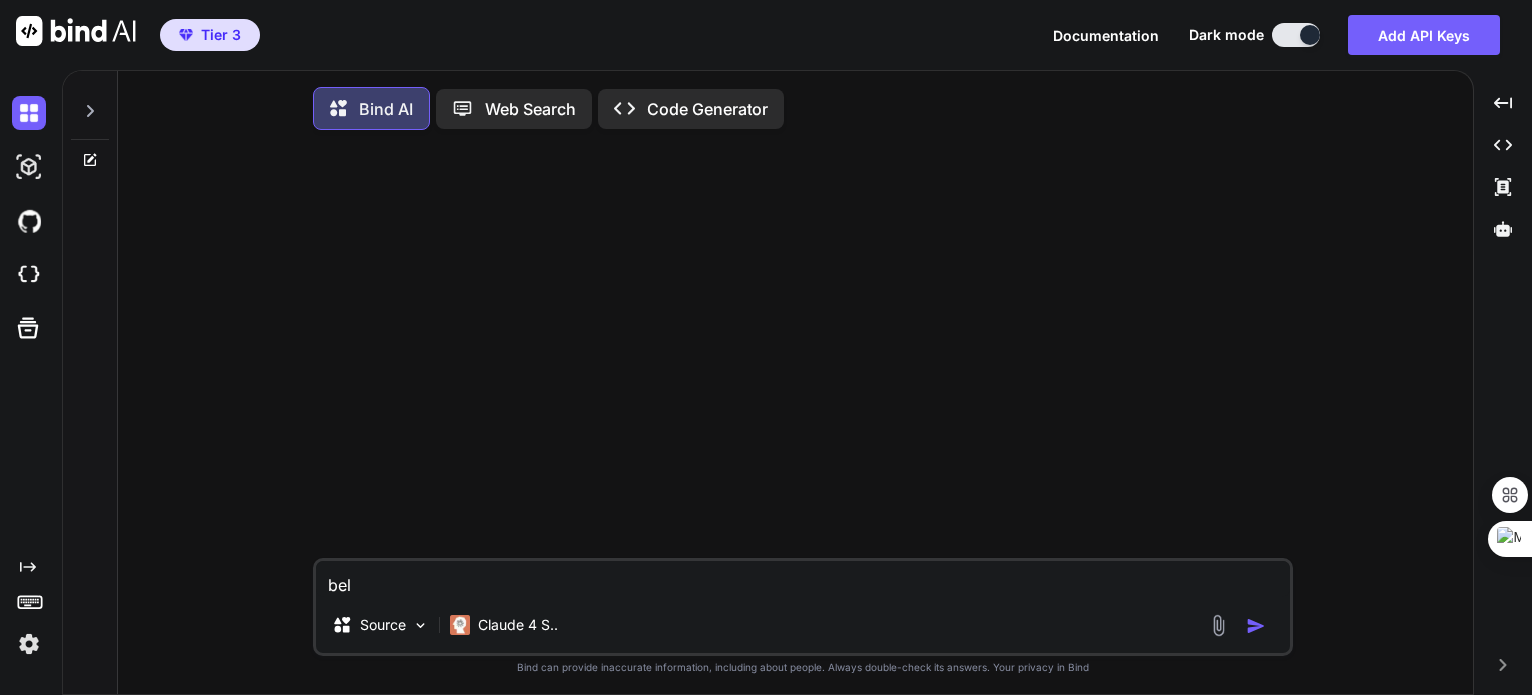 type on "belo" 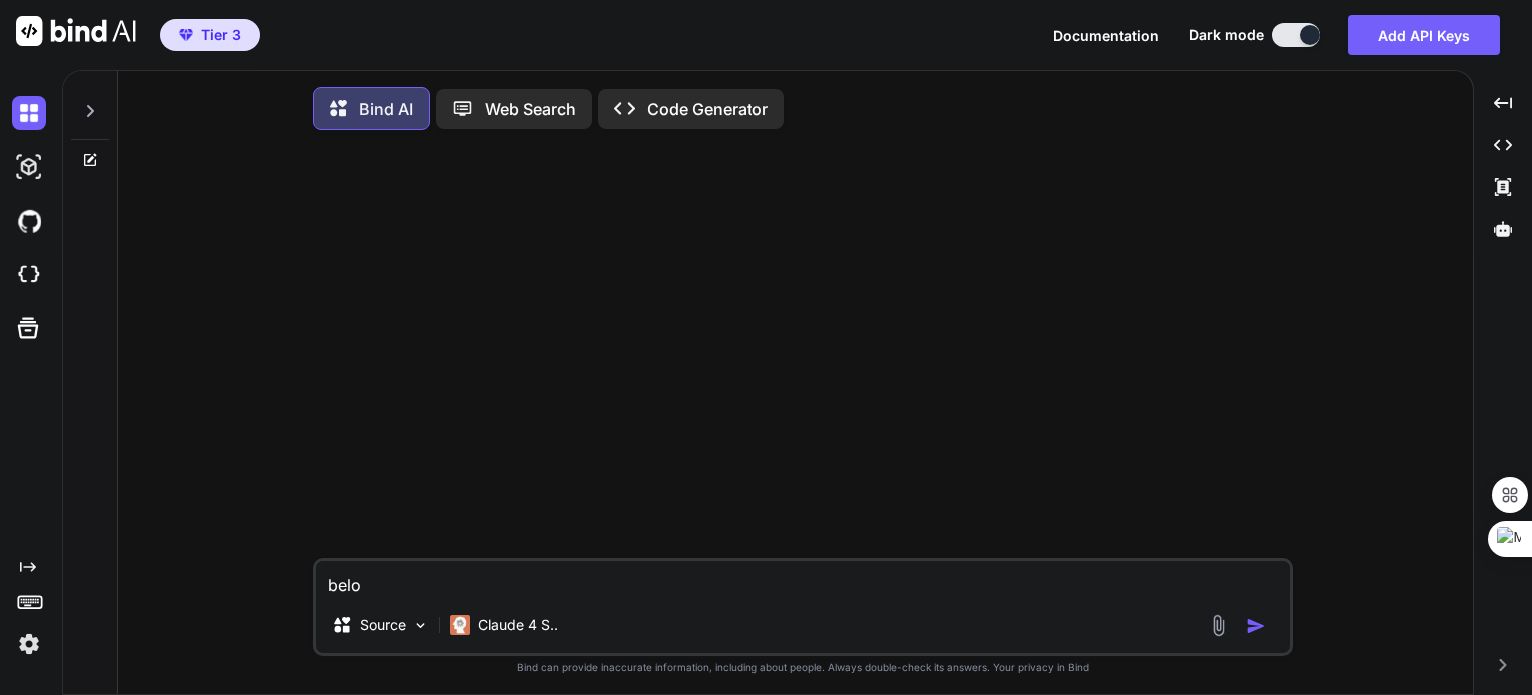 type on "below" 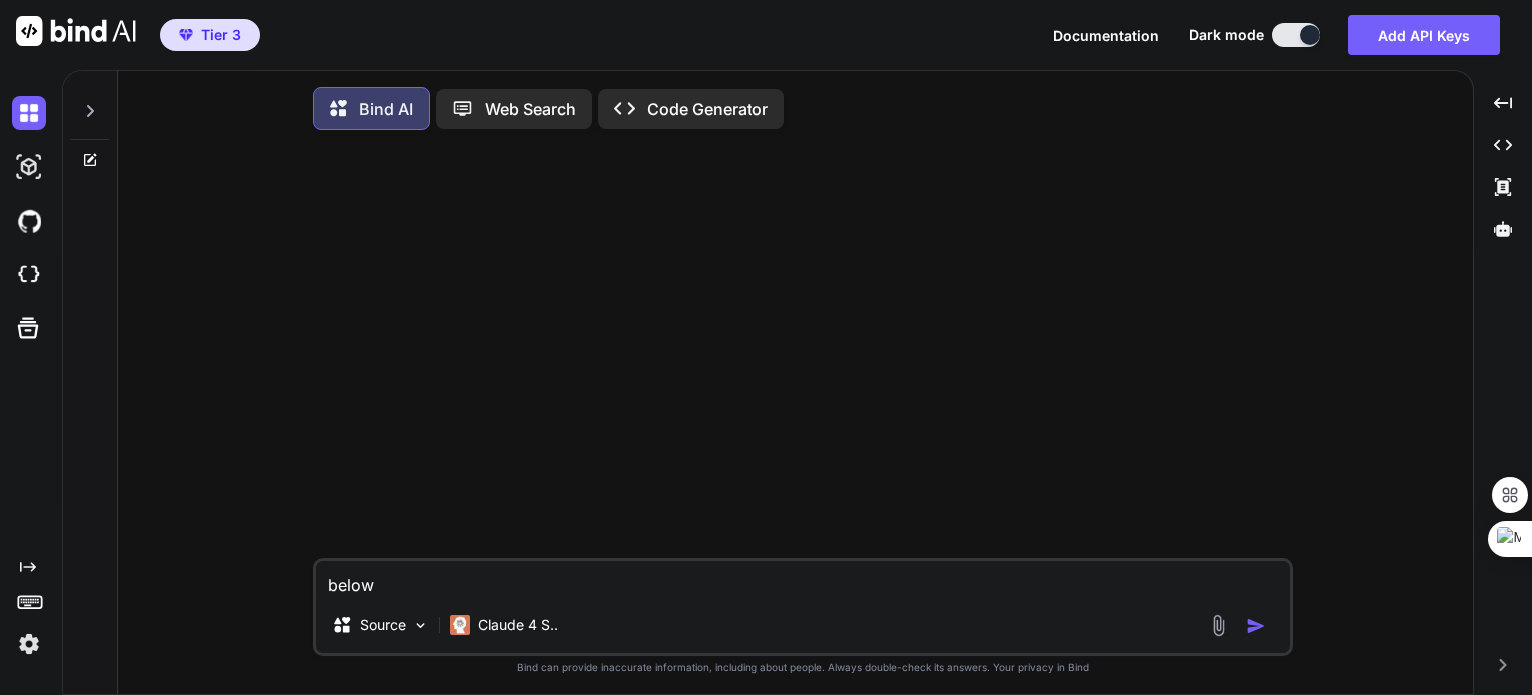 type on "below" 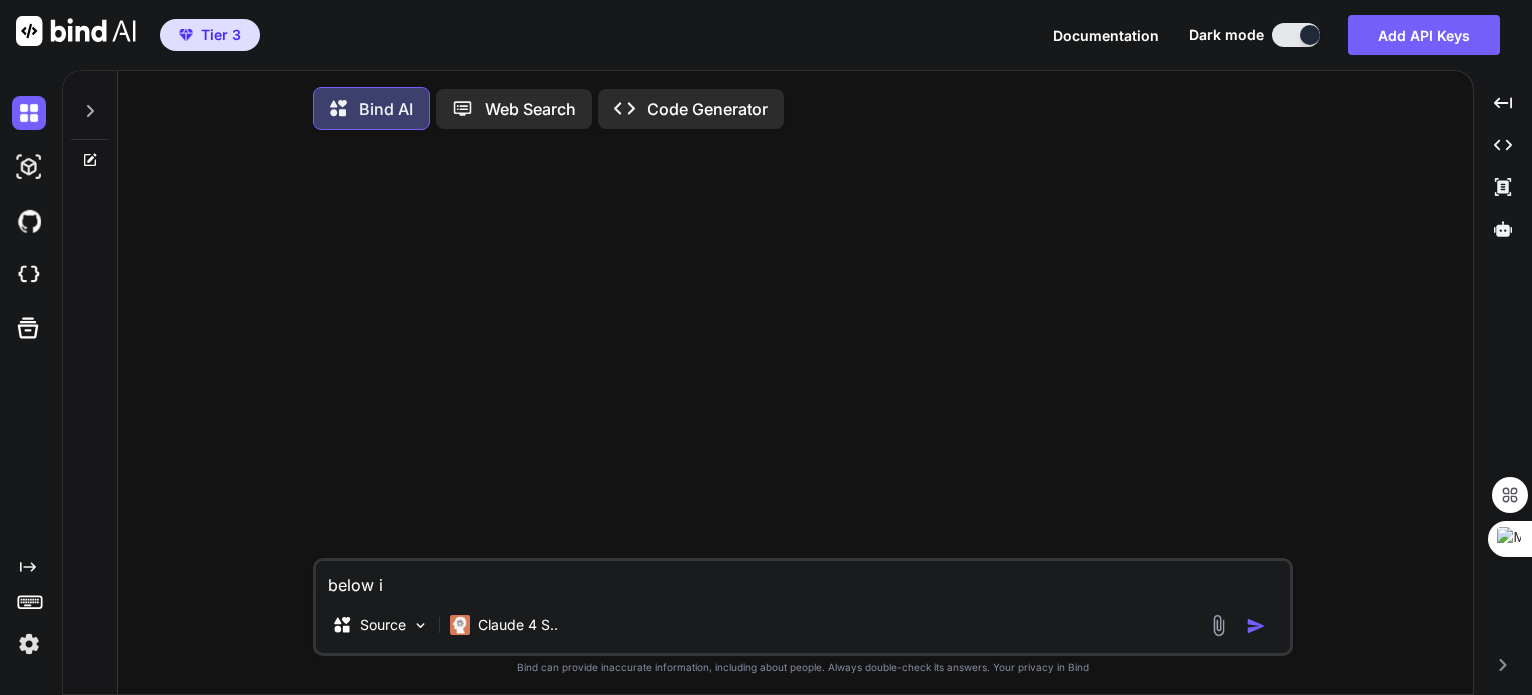type on "below is" 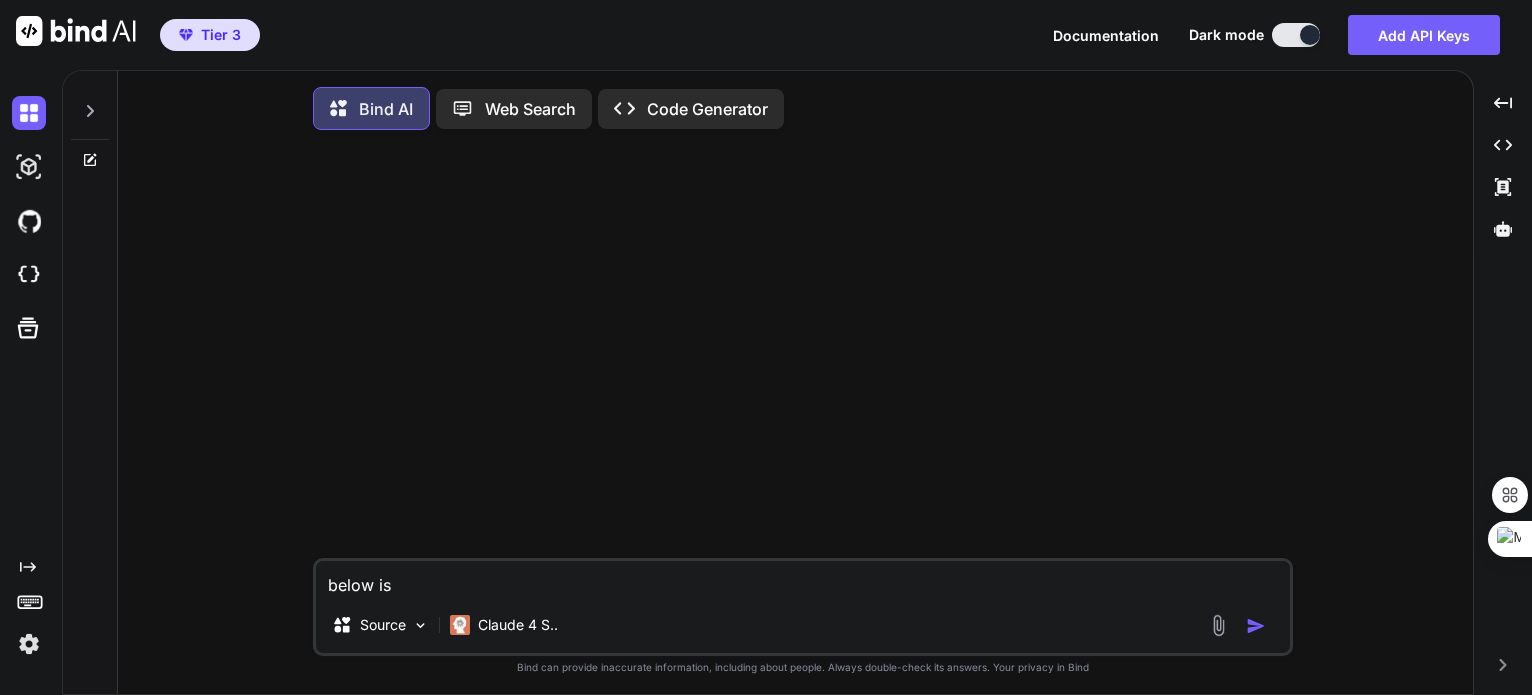 type on "below is" 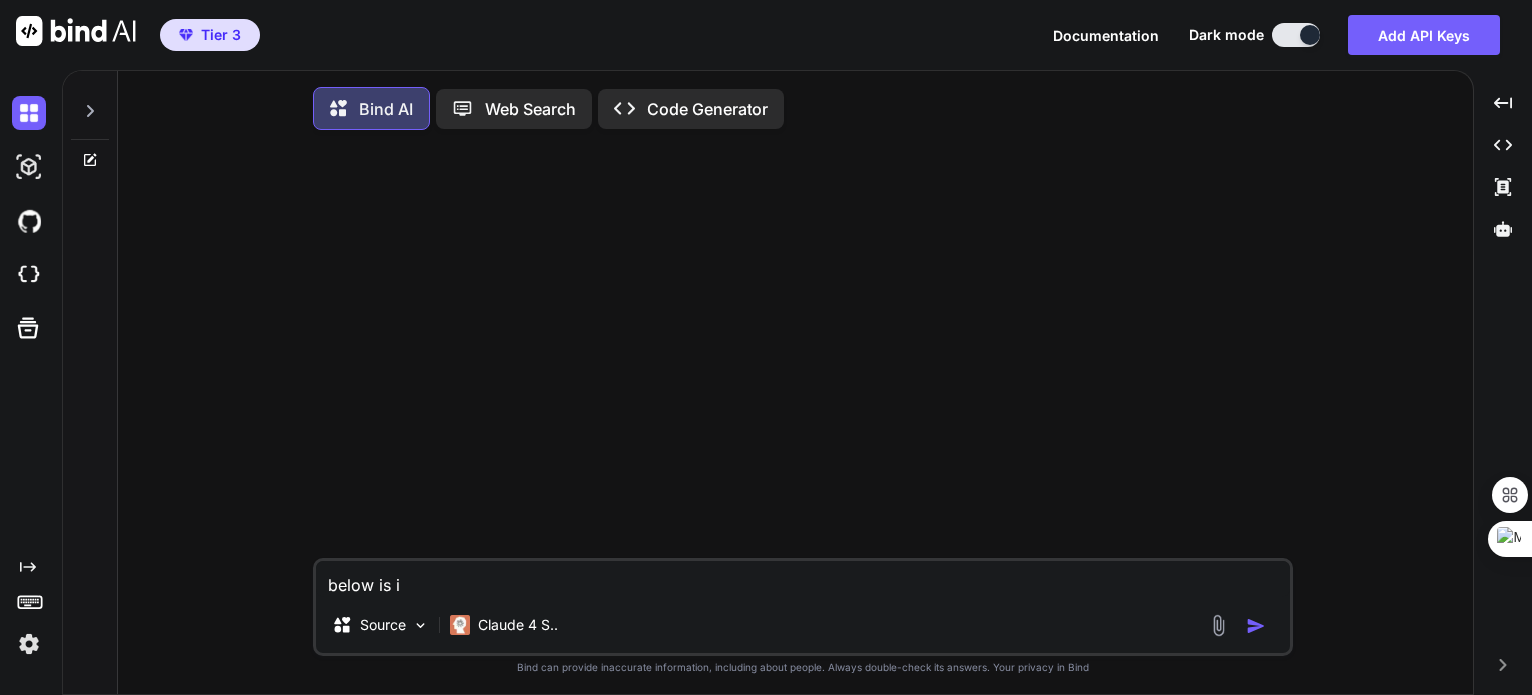 type on "below is is" 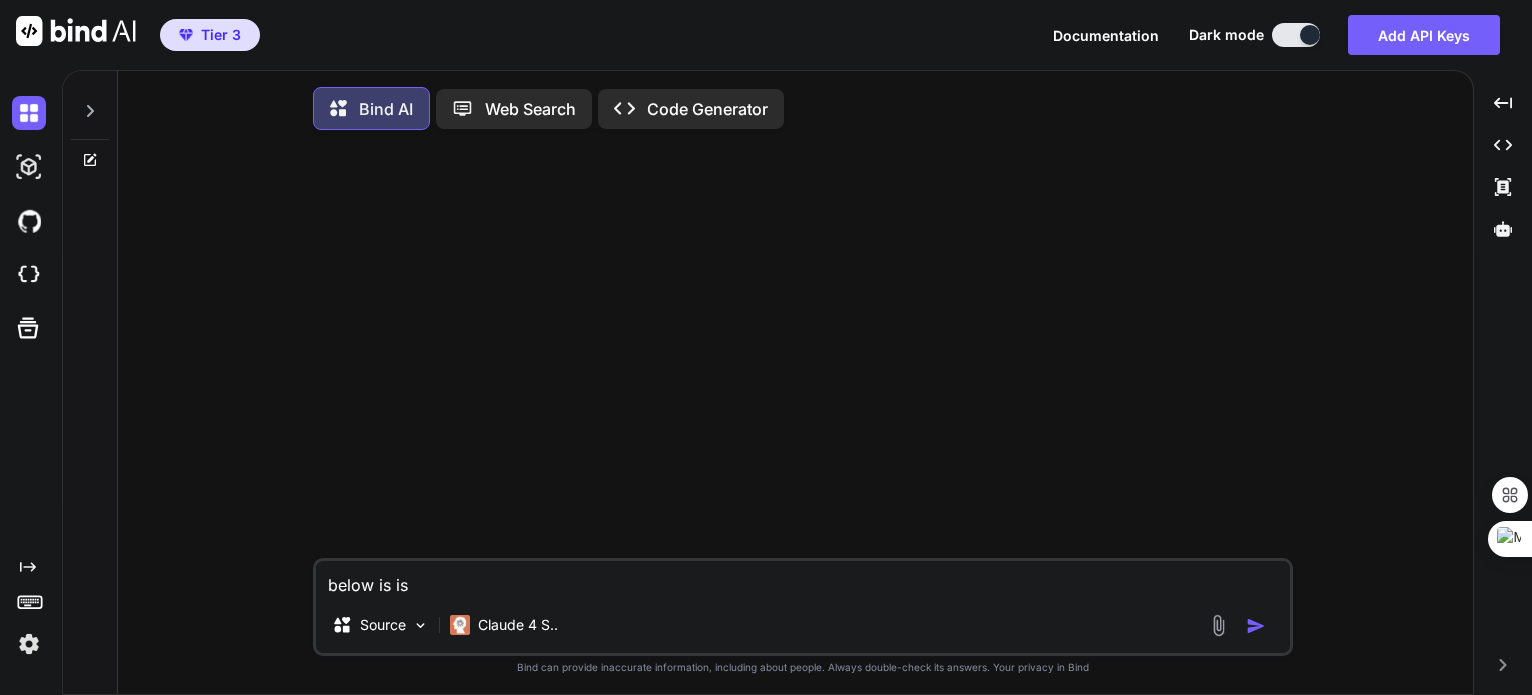type on "below is is" 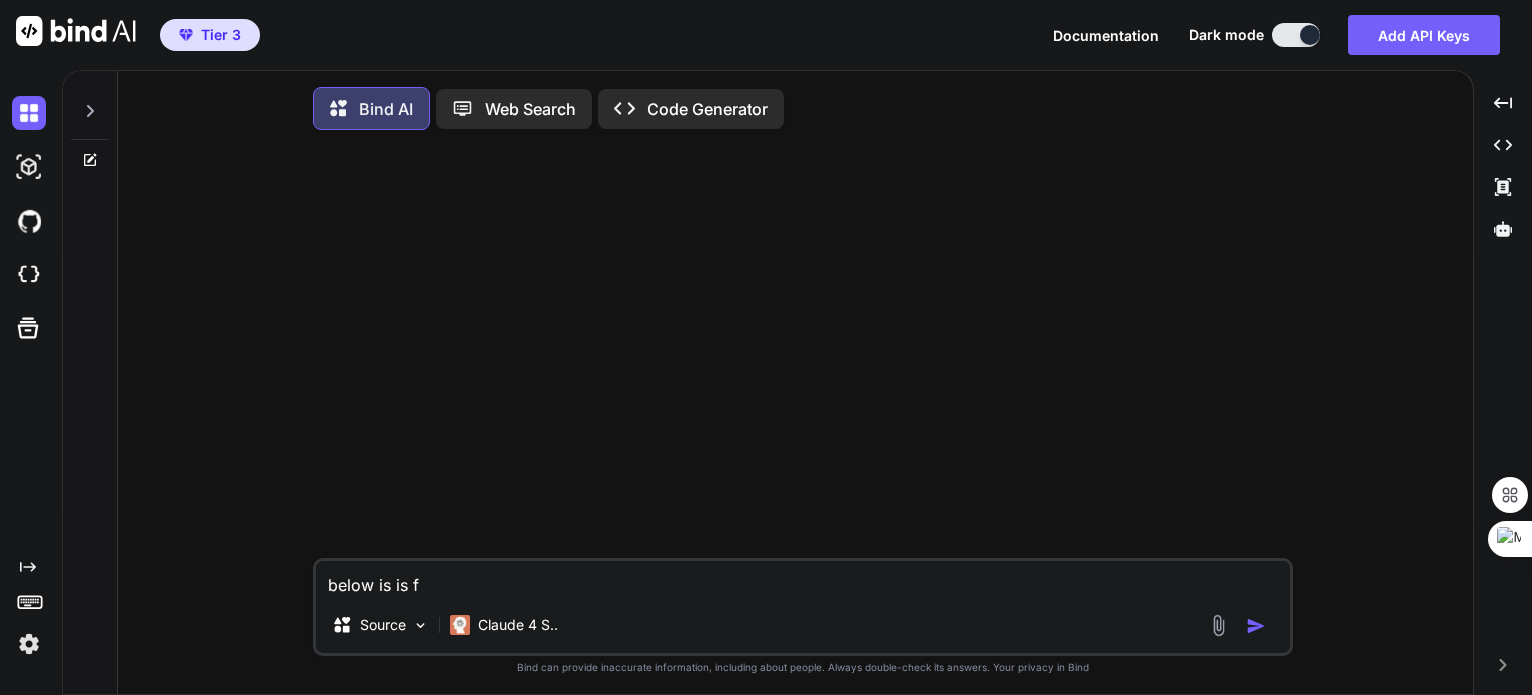 type on "below is is" 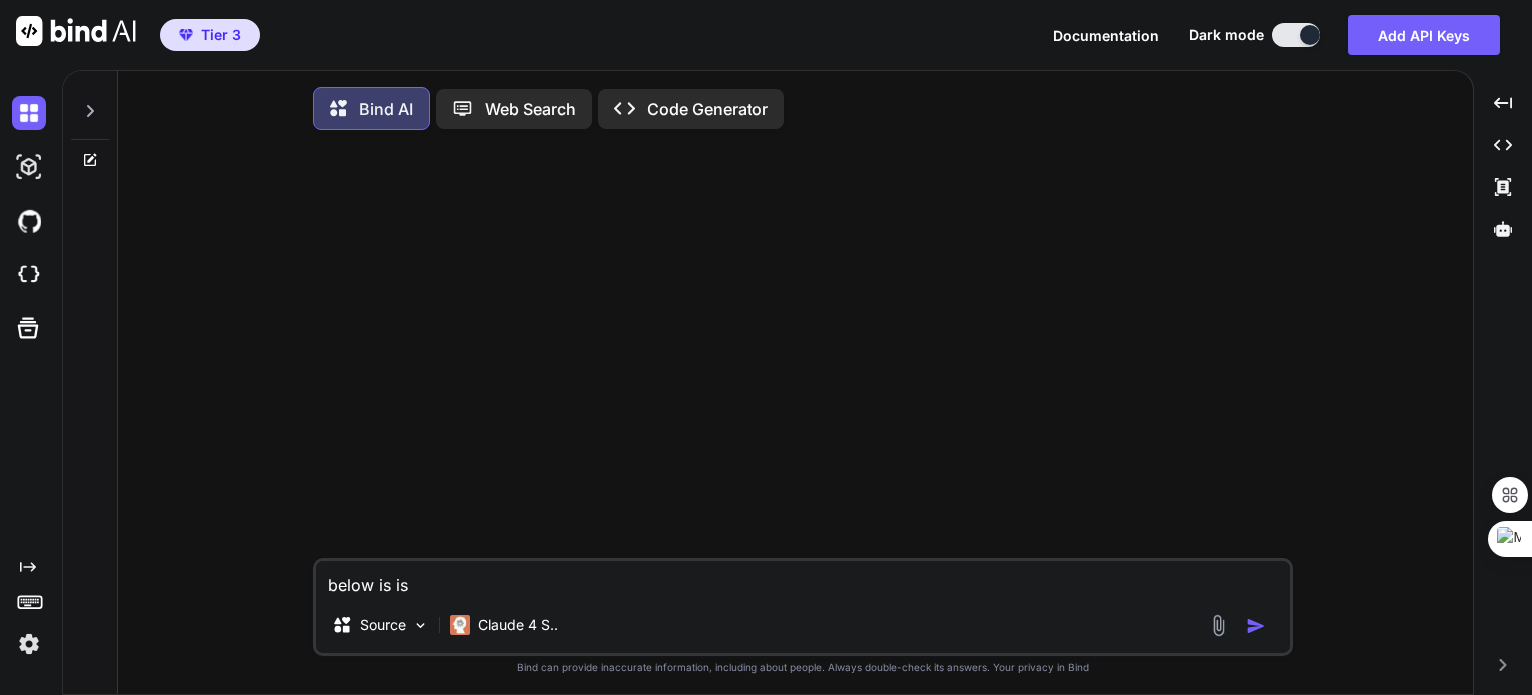 type on "below is is" 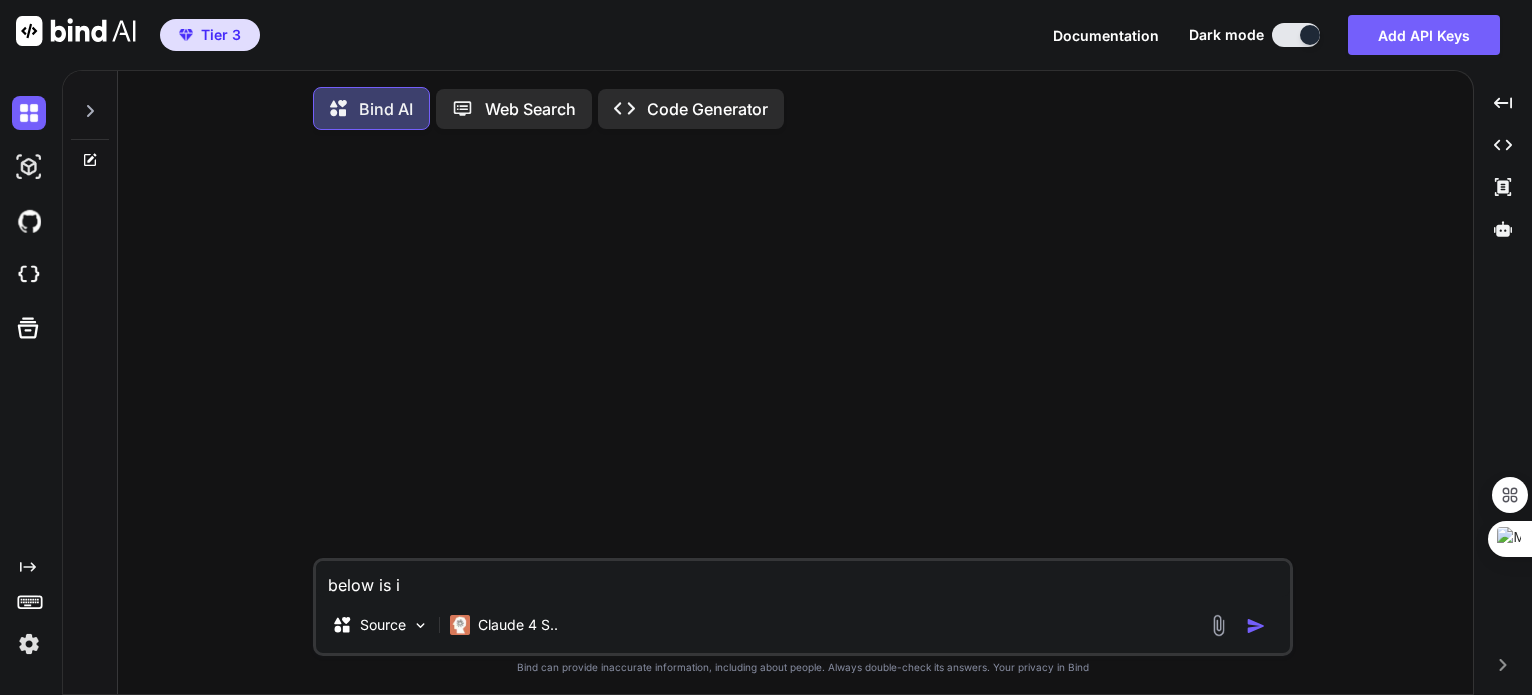type on "below is" 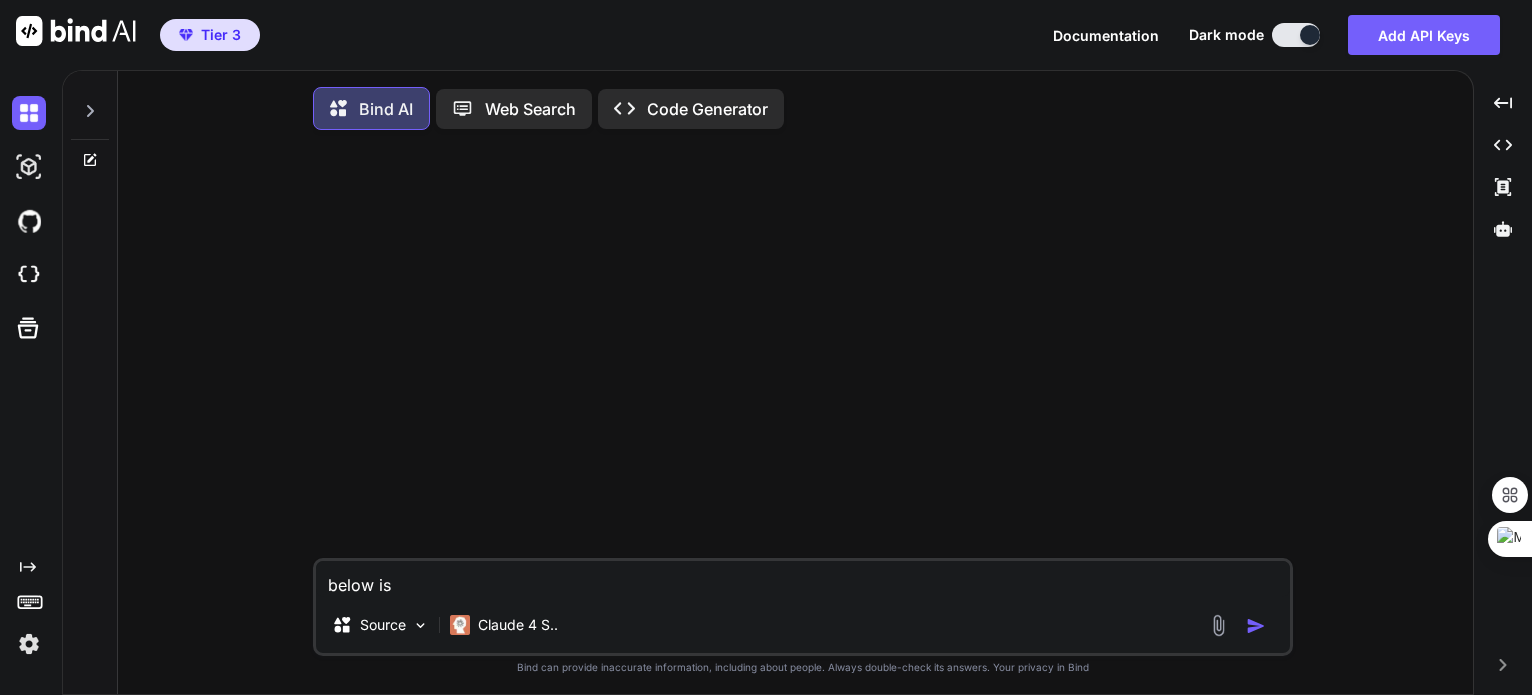 type on "below is f" 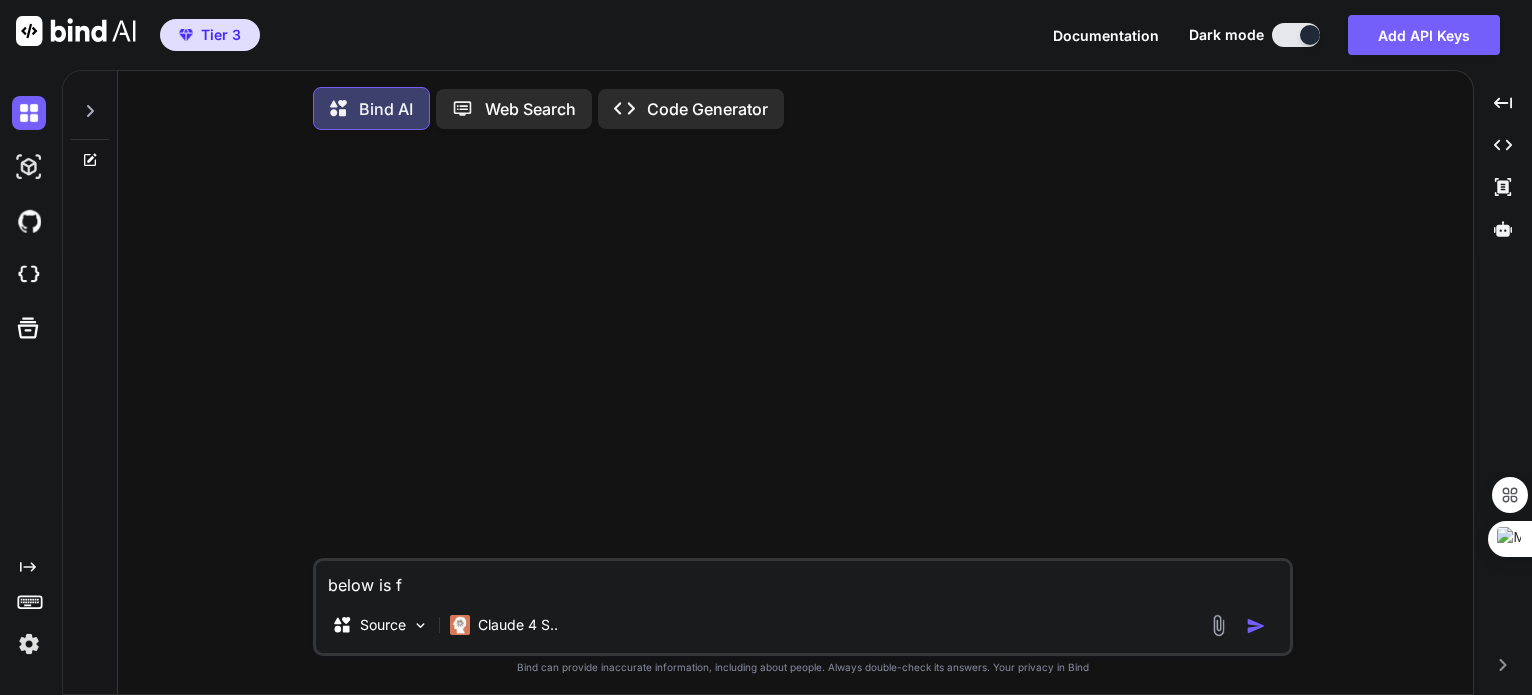 type on "below is fa" 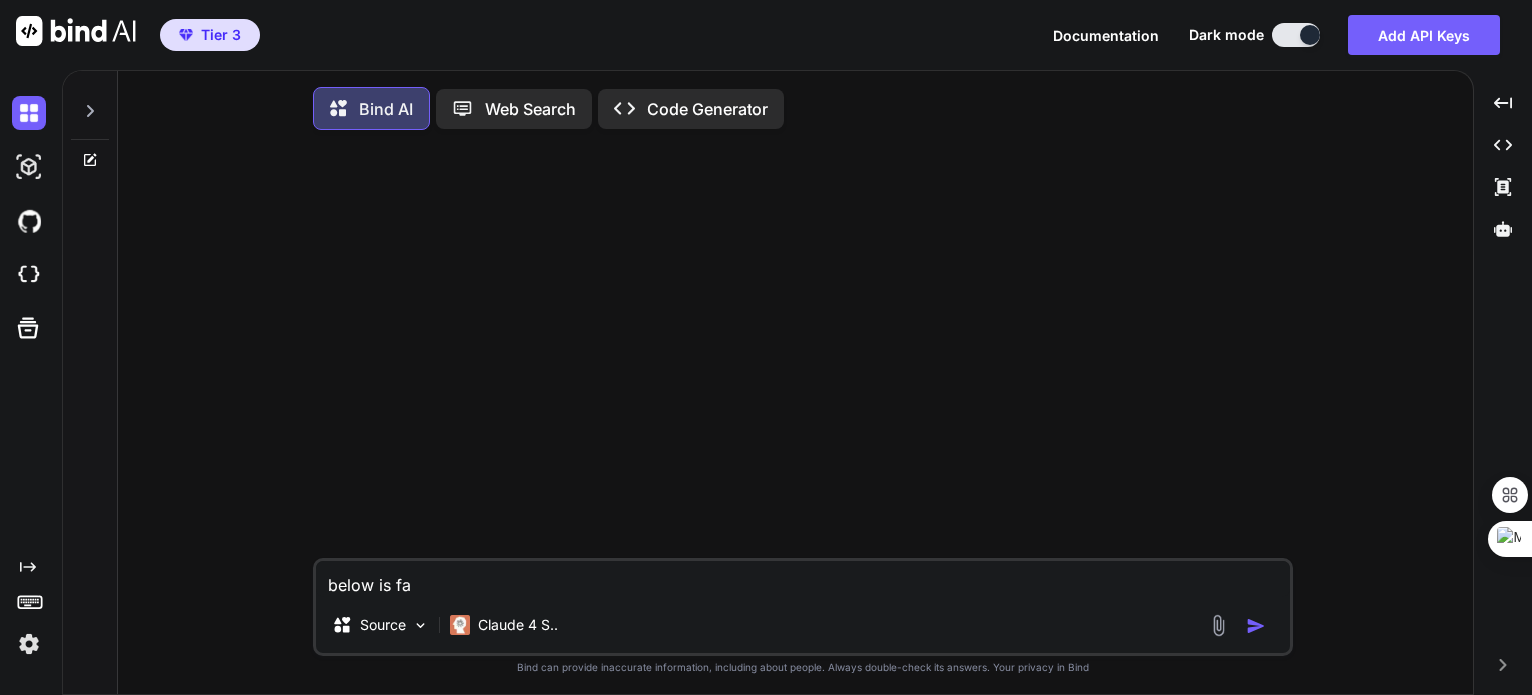 type on "below is fai" 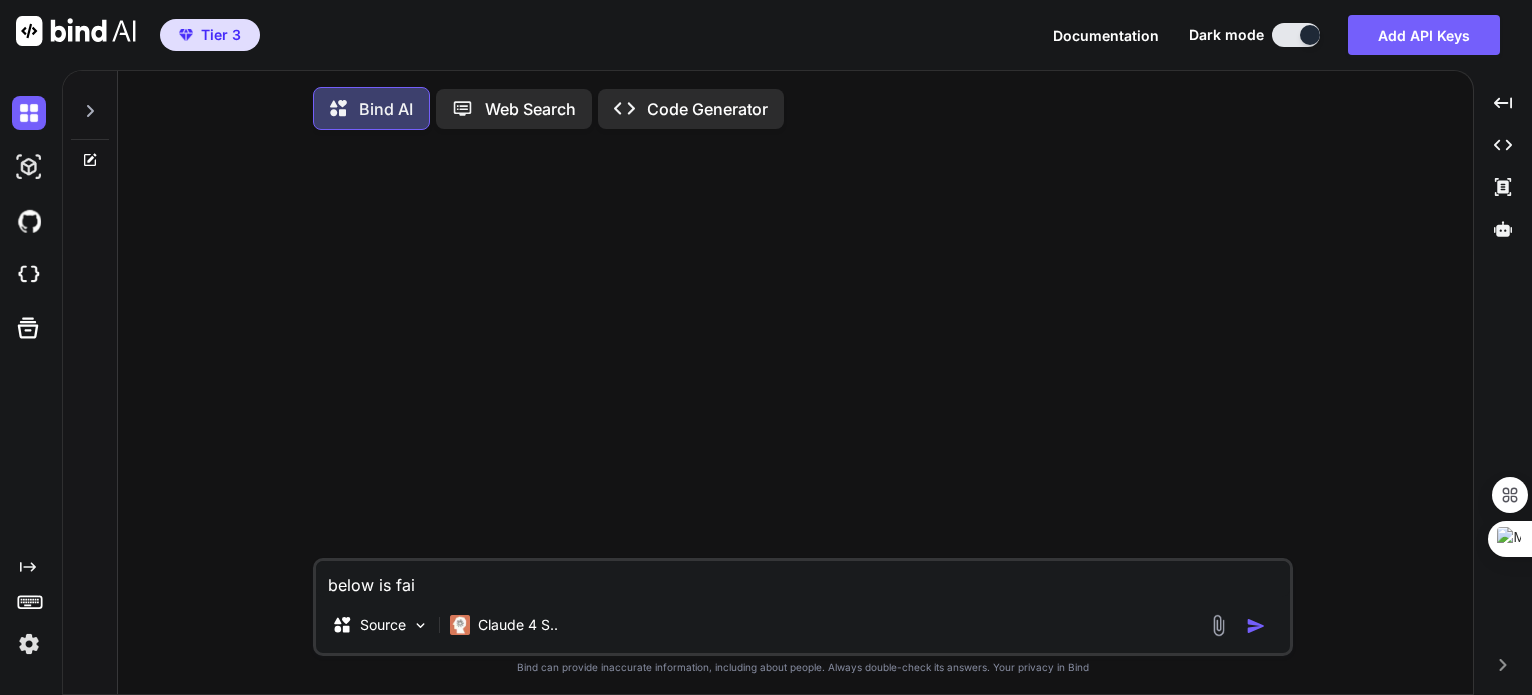 type on "below is fail" 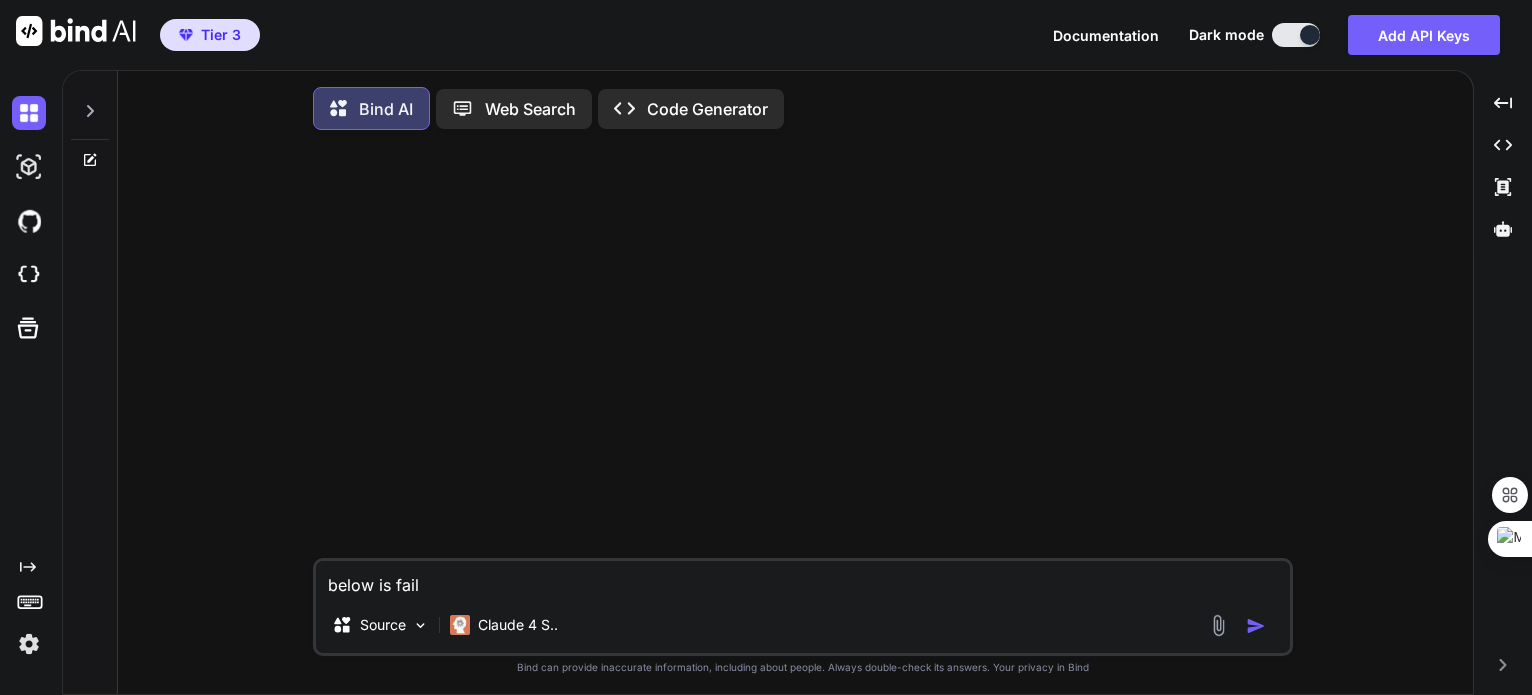 type on "below is faili" 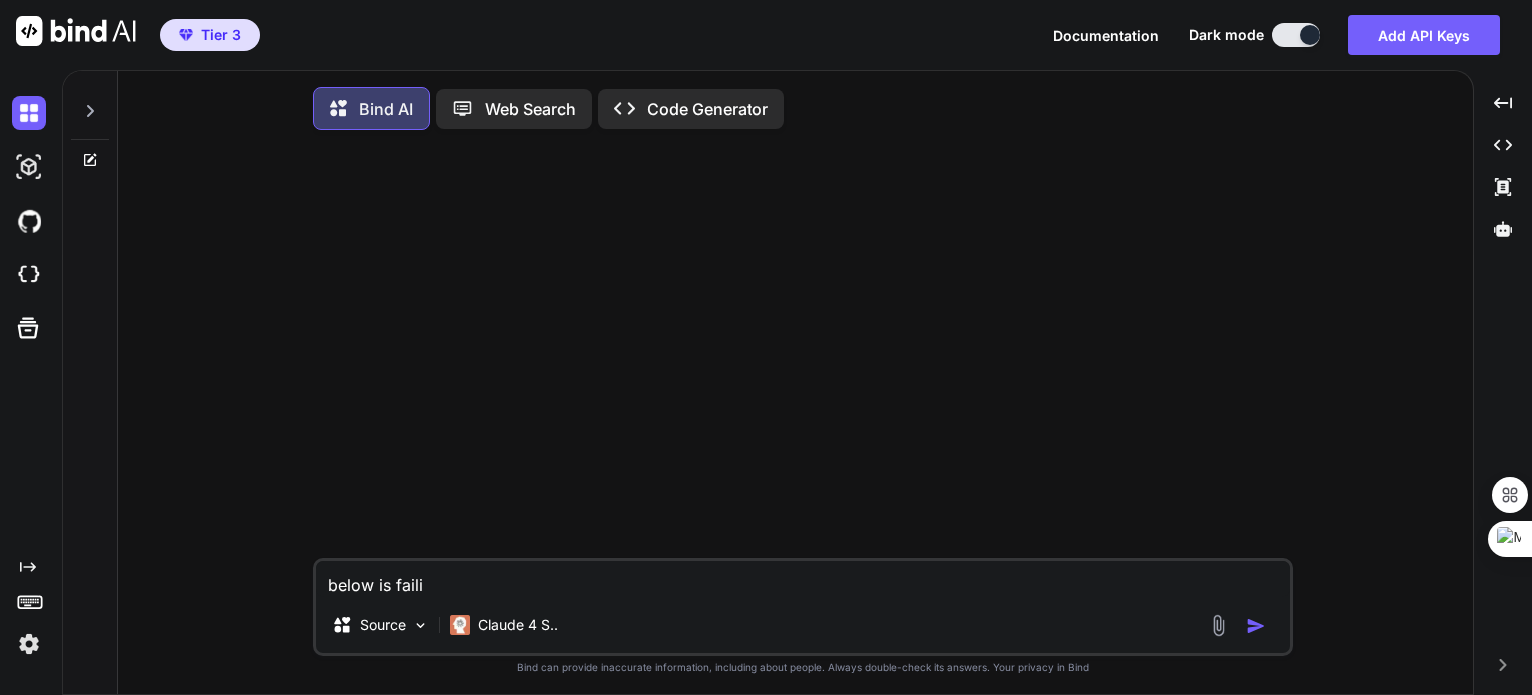 type on "below is failin" 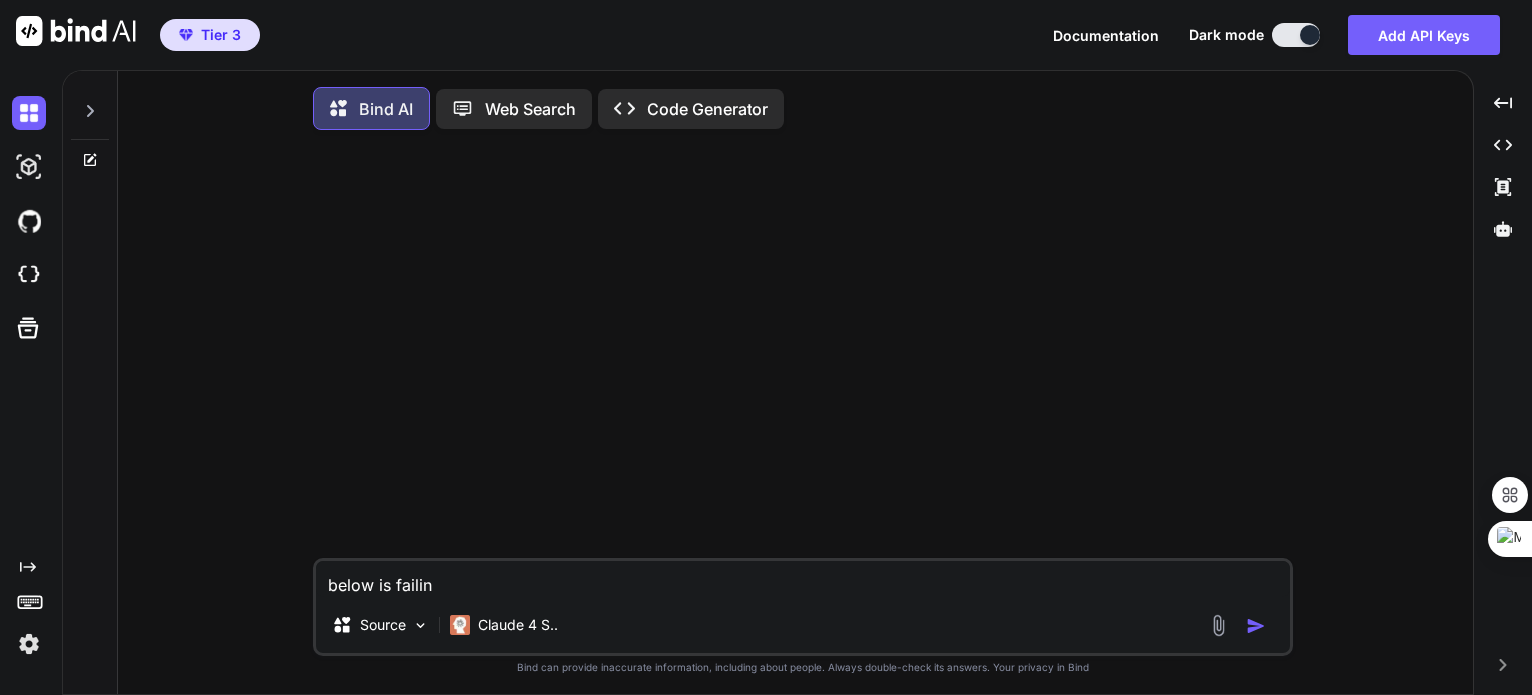 type on "below is failing" 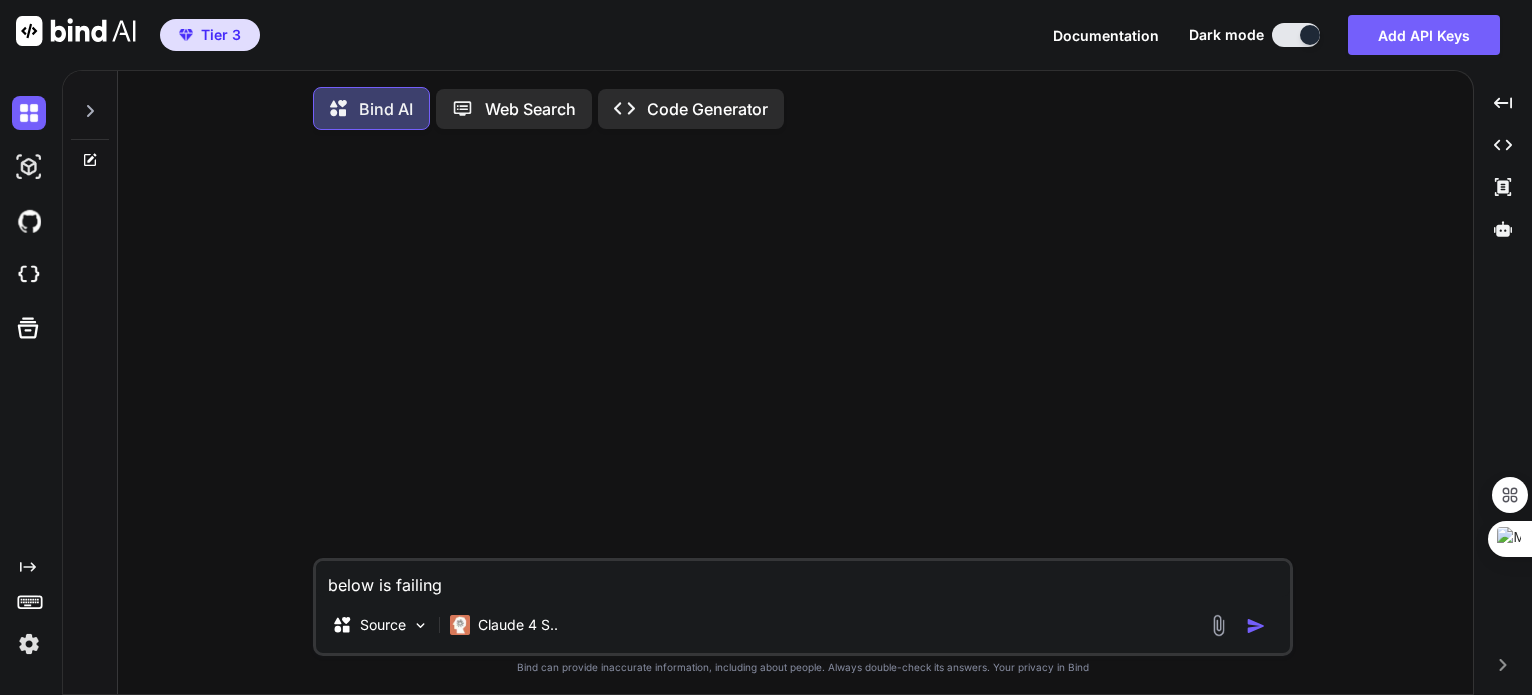 type on "below is failing" 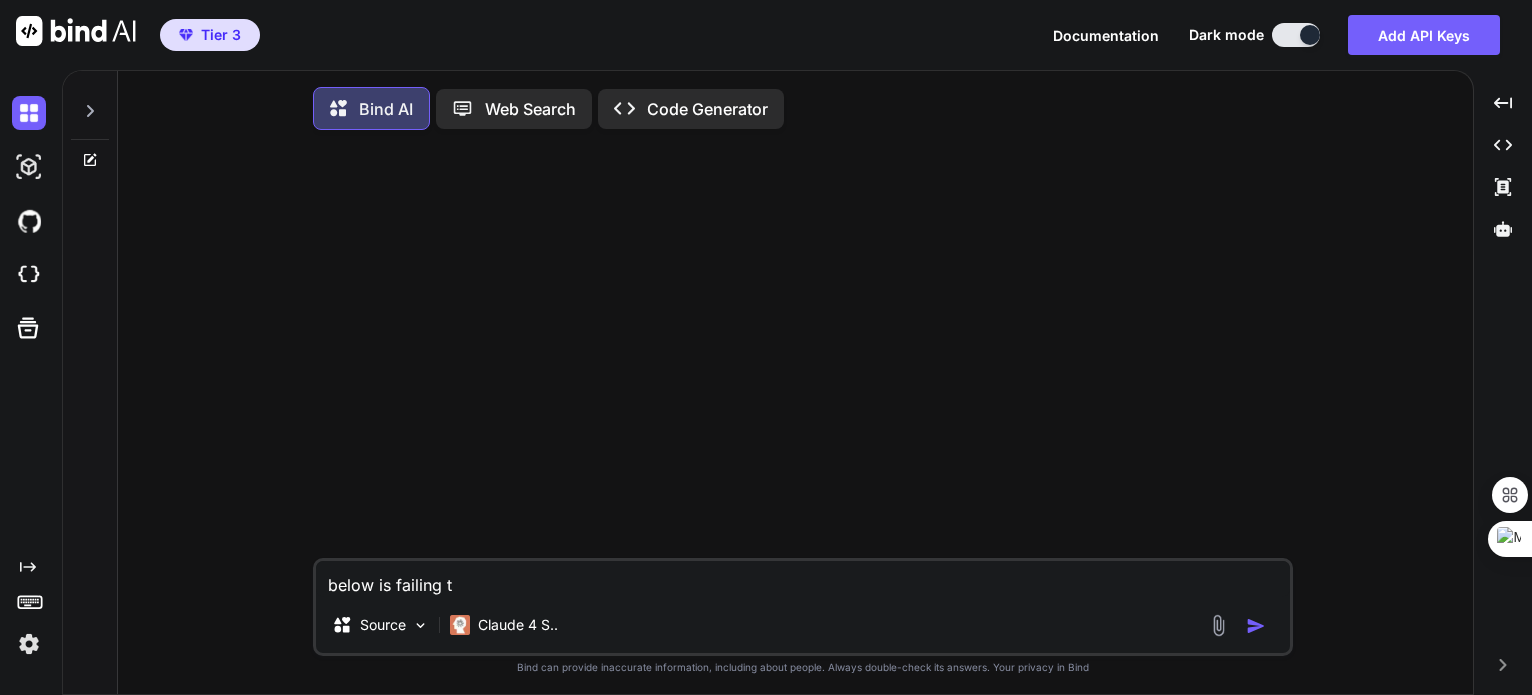 type on "x" 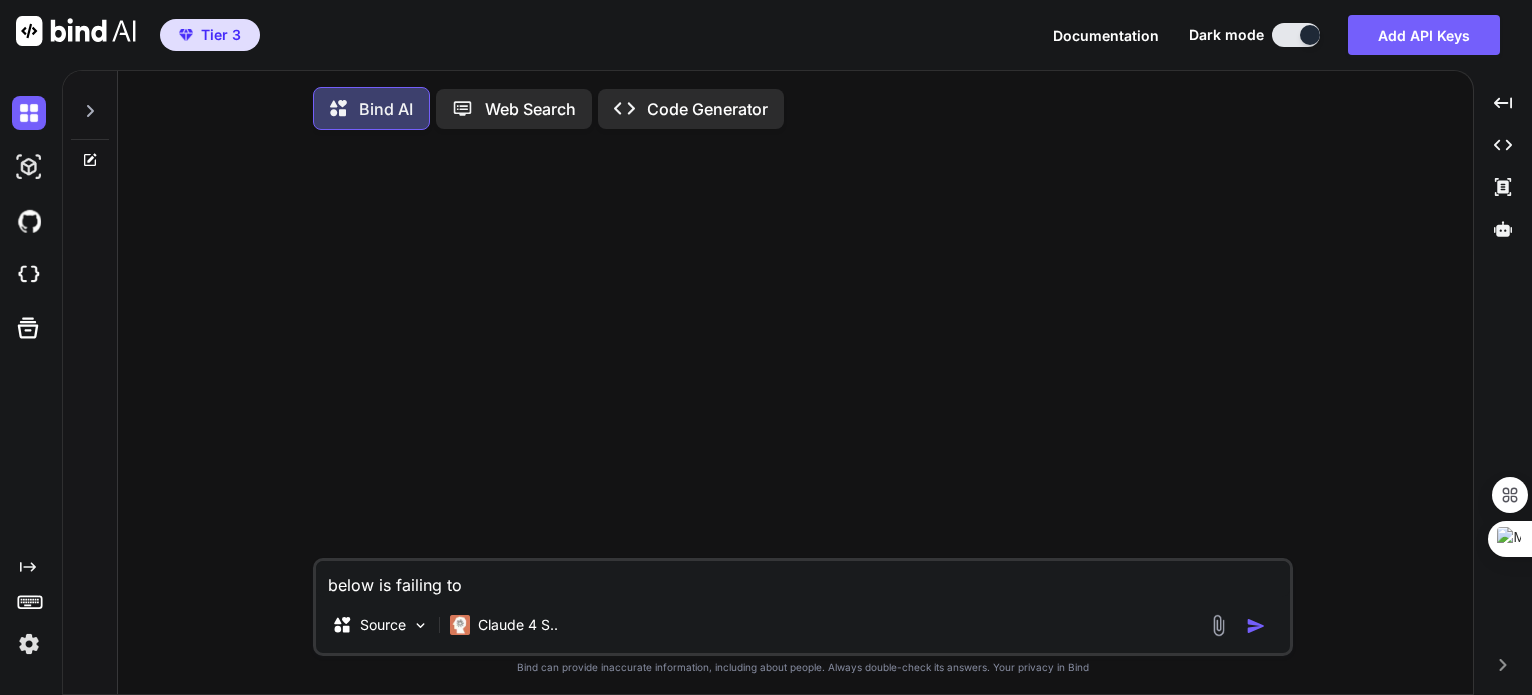 type on "x" 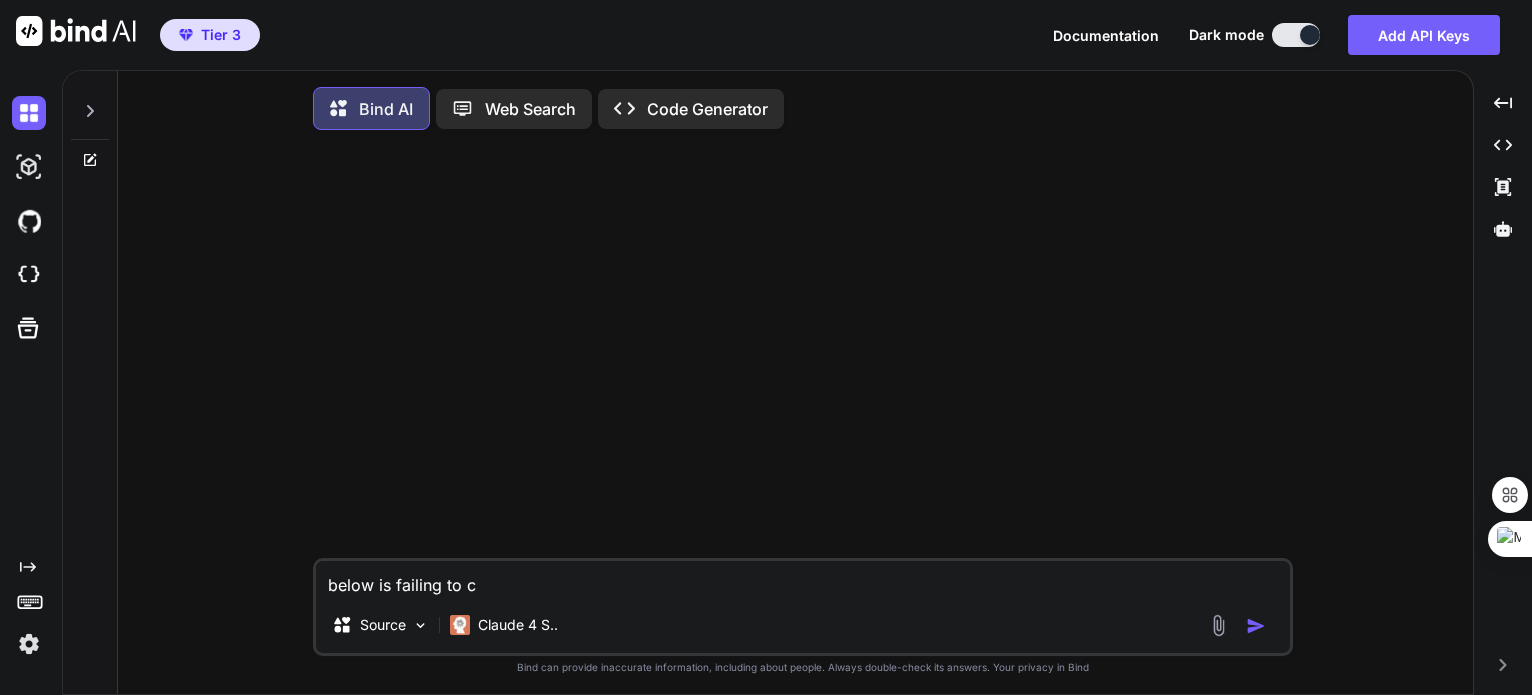 type on "below is failing to co" 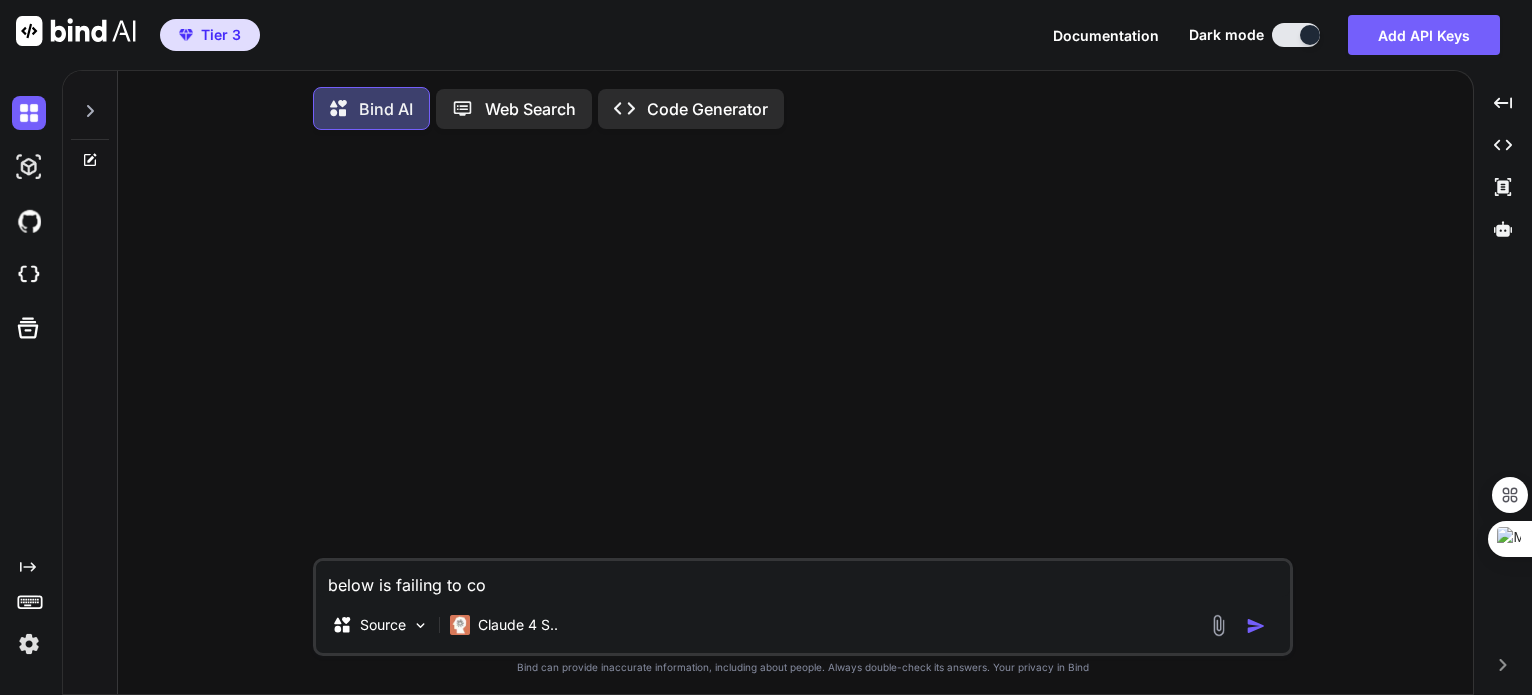 type on "below is failing to cor" 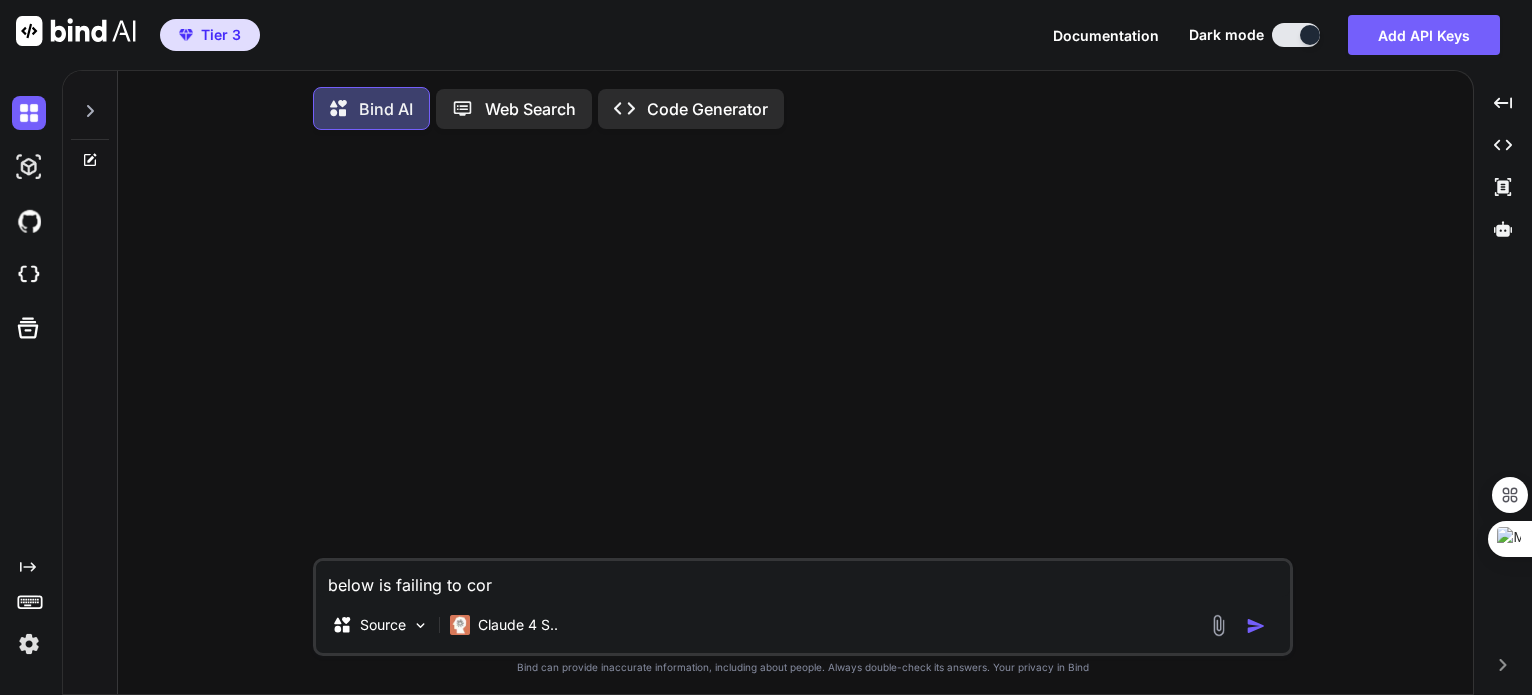 type on "below is failing to corr" 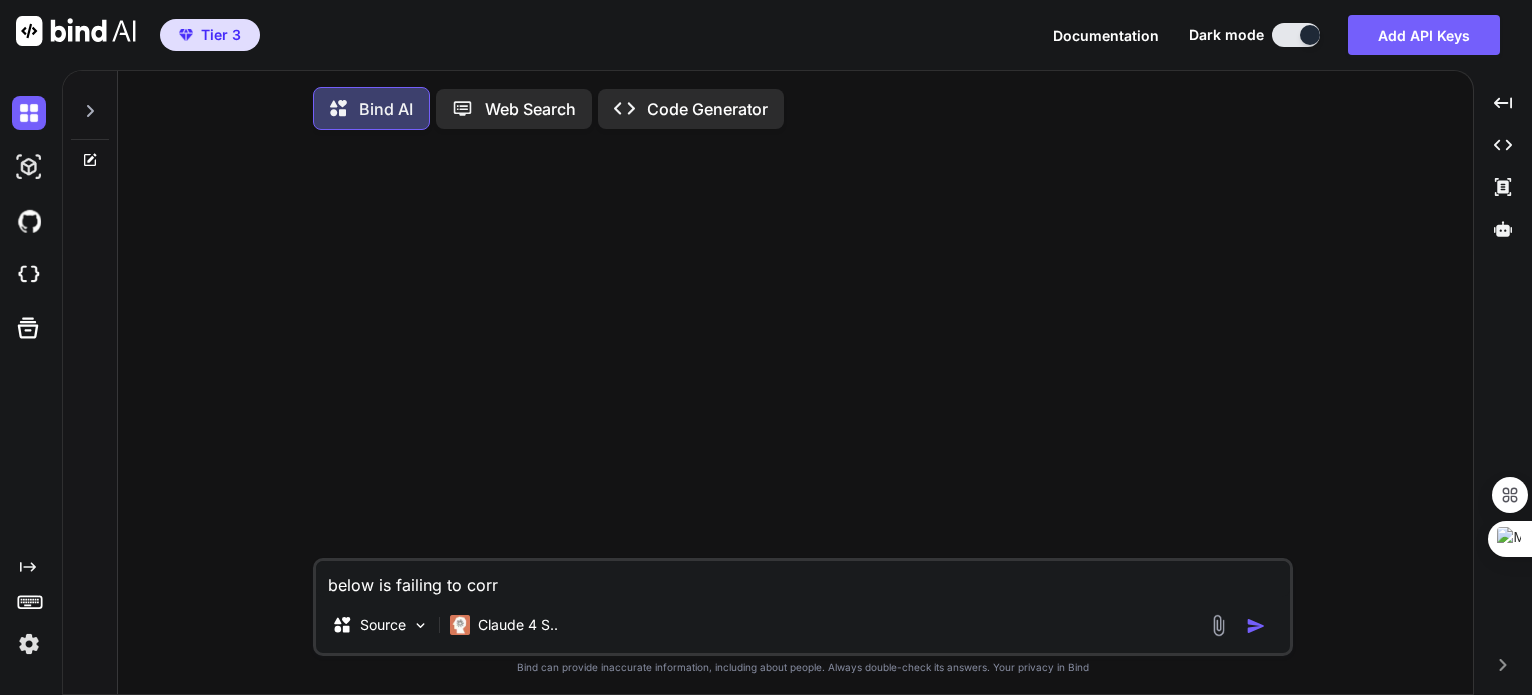 type on "below is failing to corre" 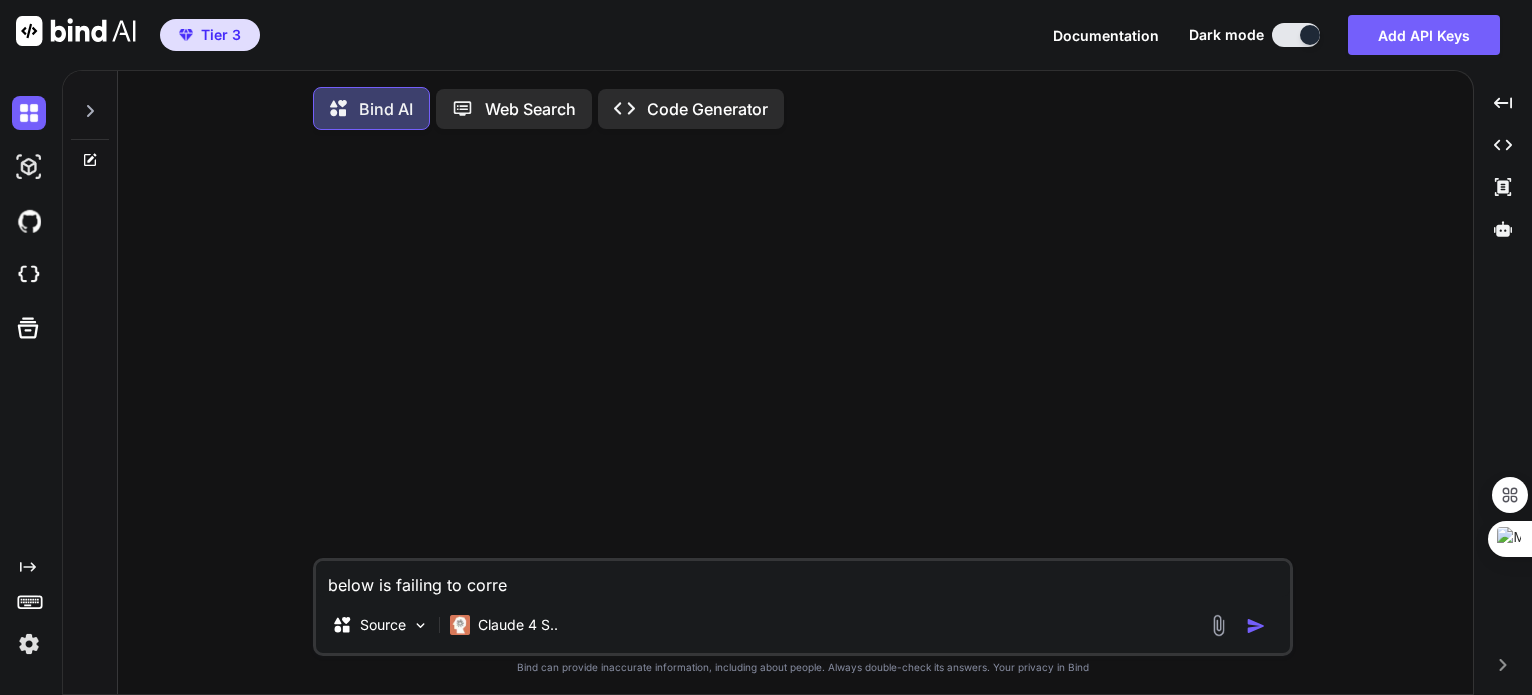 type on "below is failing to correc" 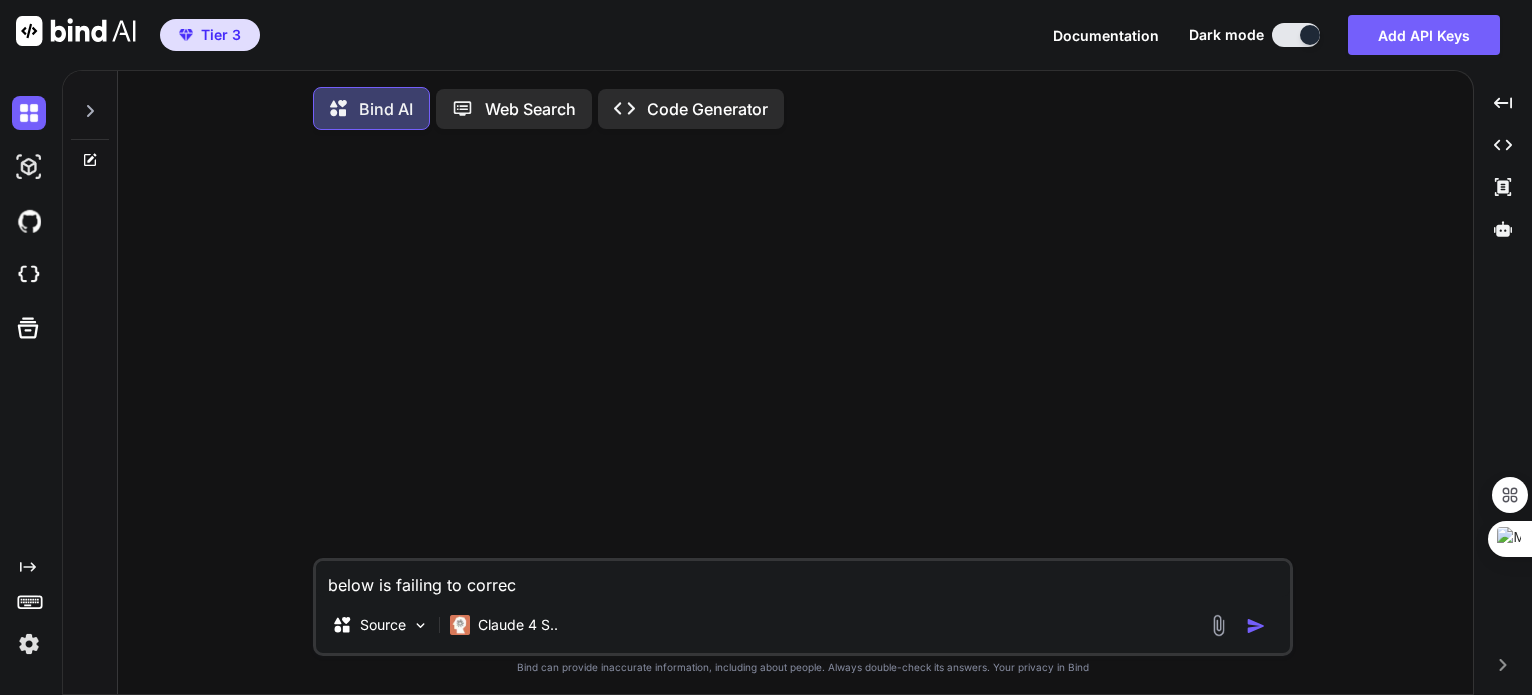 type on "below is failing to correcr" 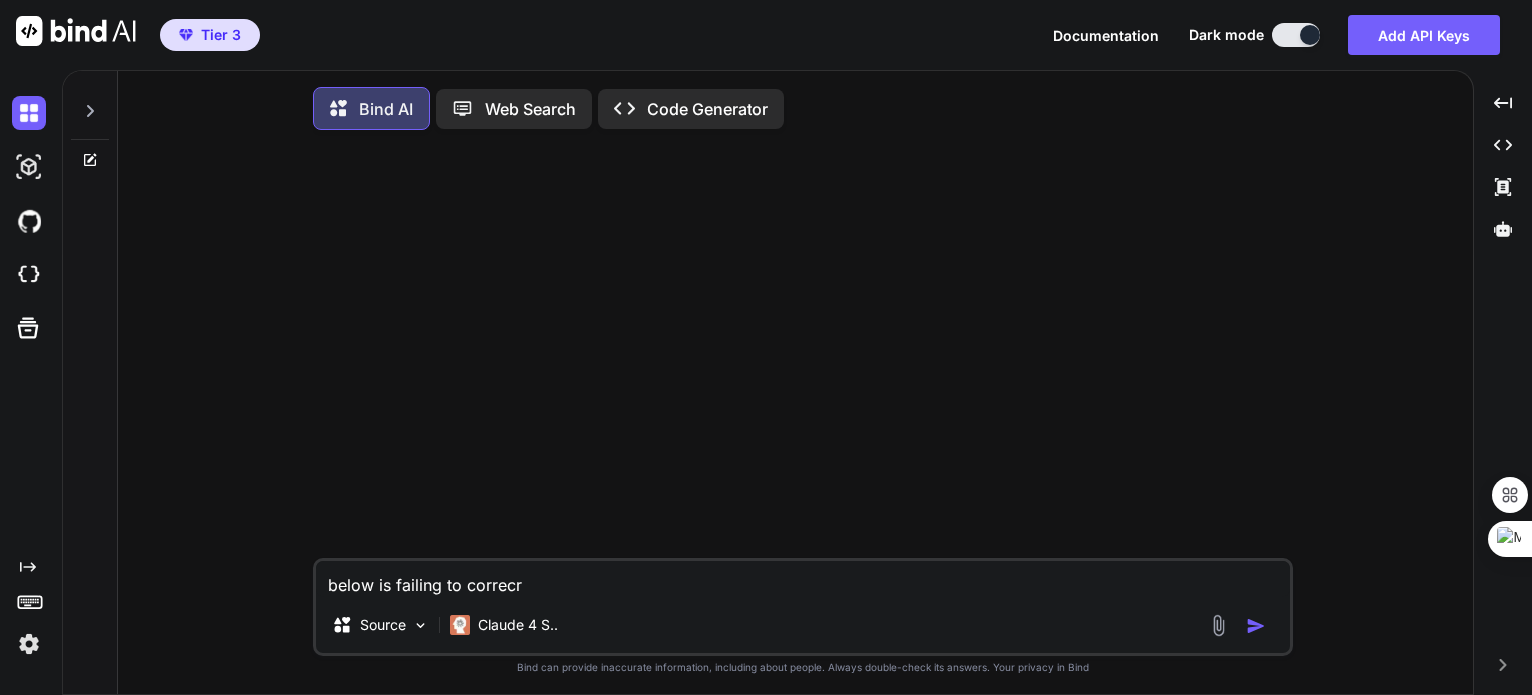 type on "below is failing to correcrl" 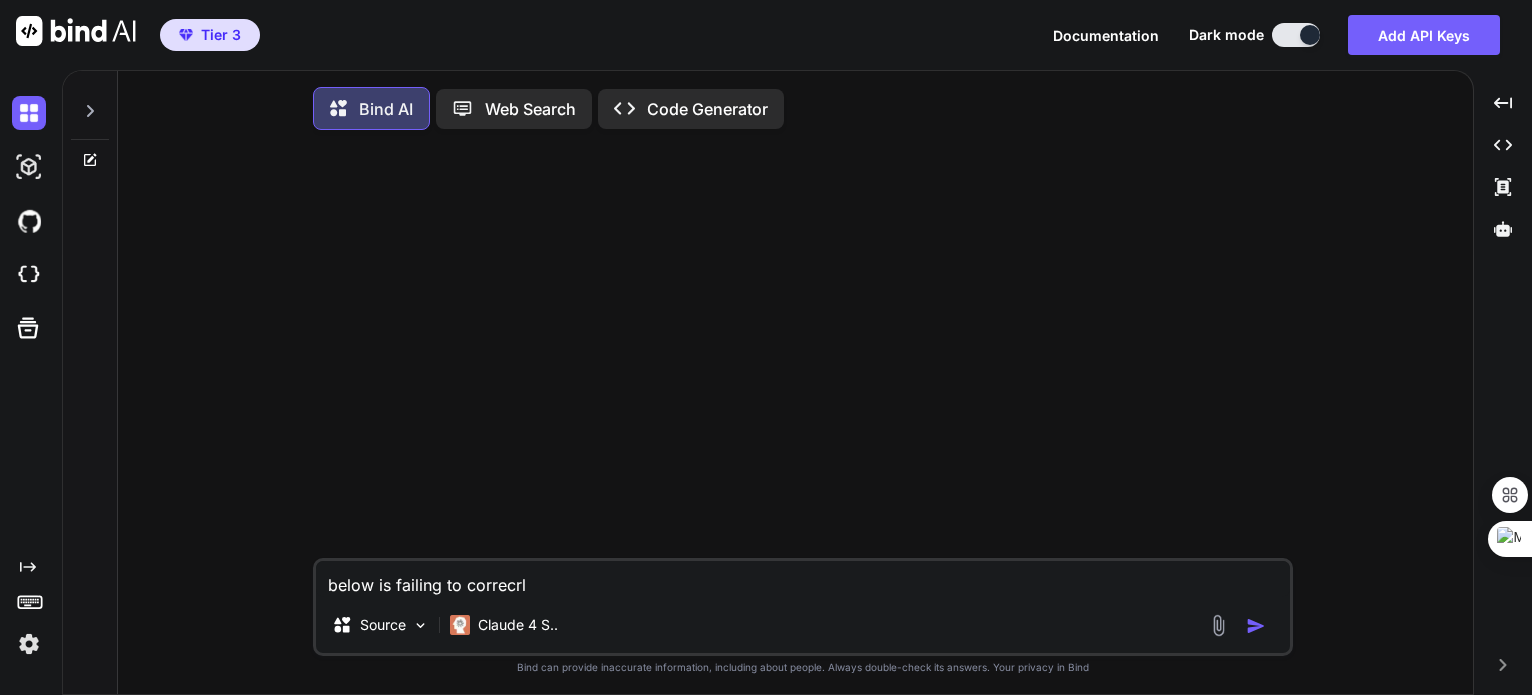 type on "below is failing to correcrly" 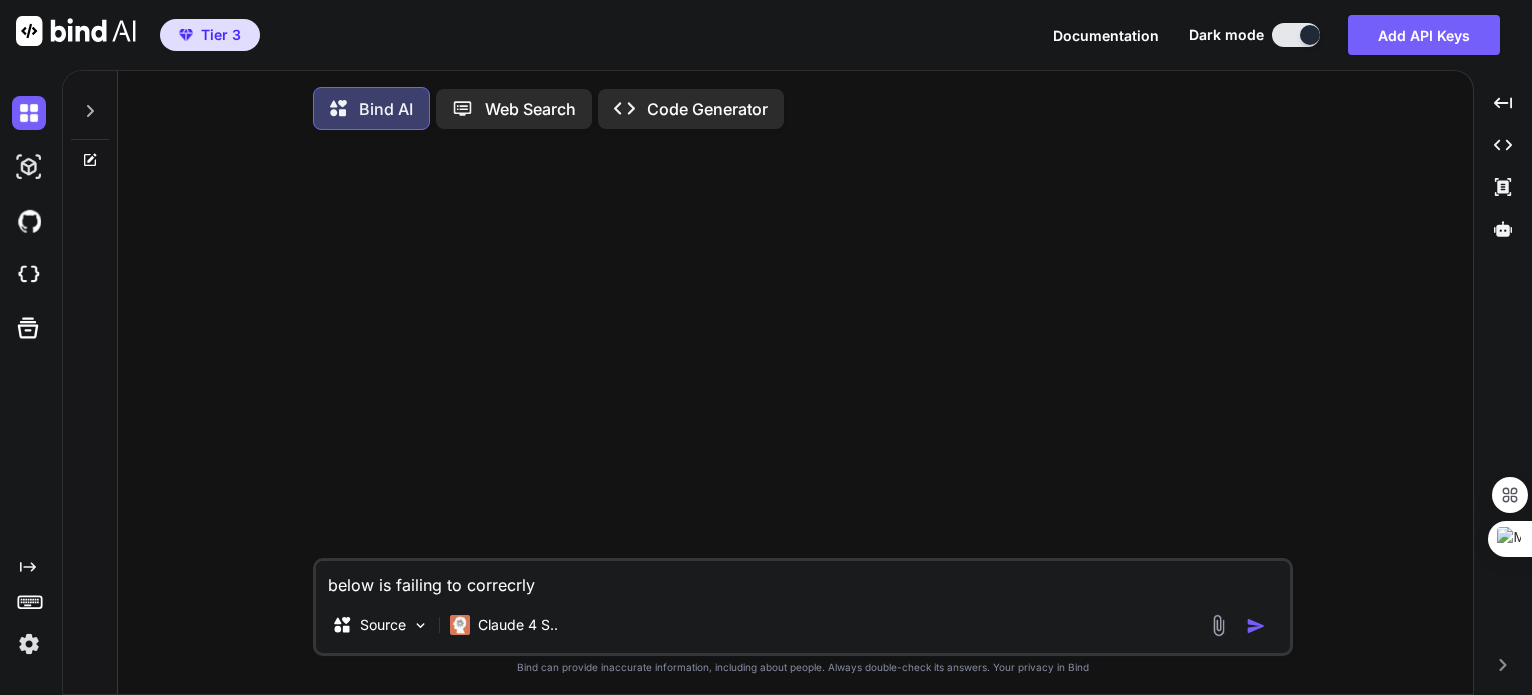 type on "x" 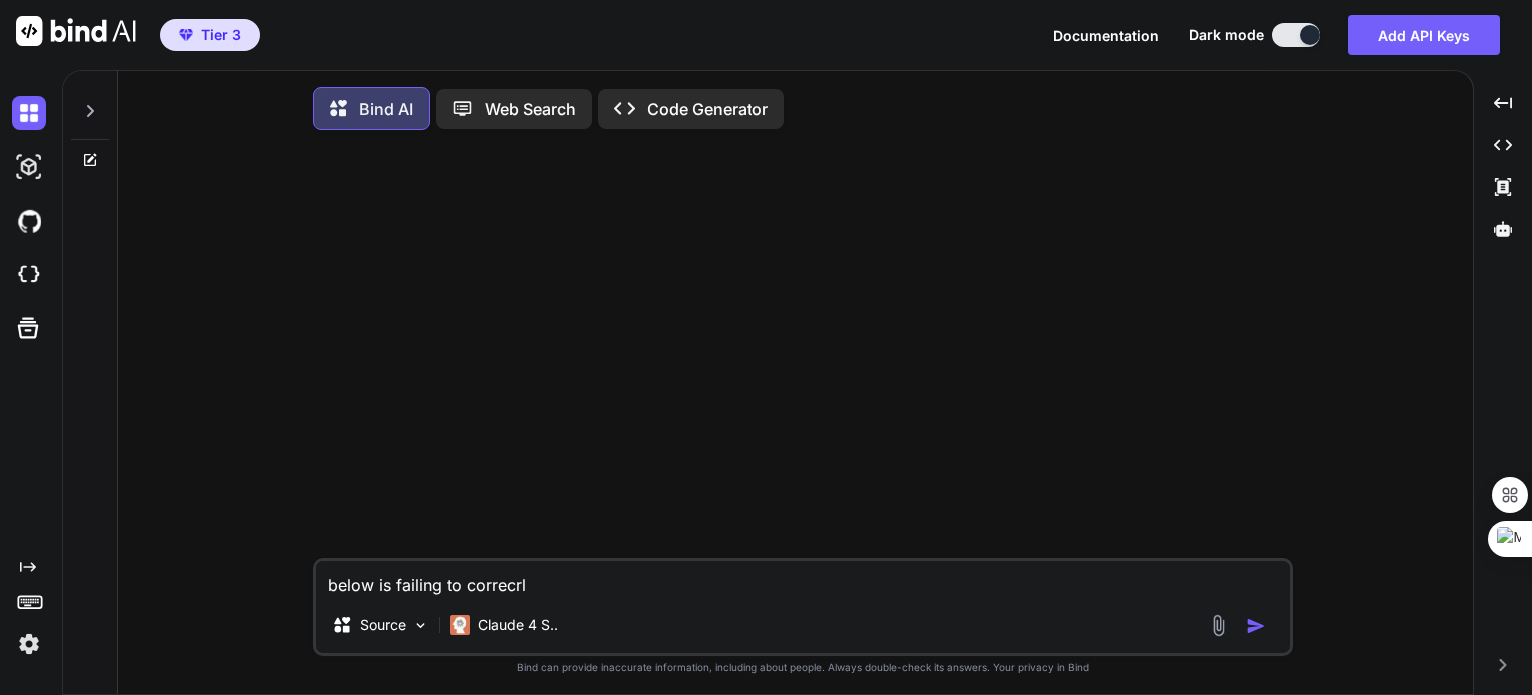 type on "below is failing to correcr" 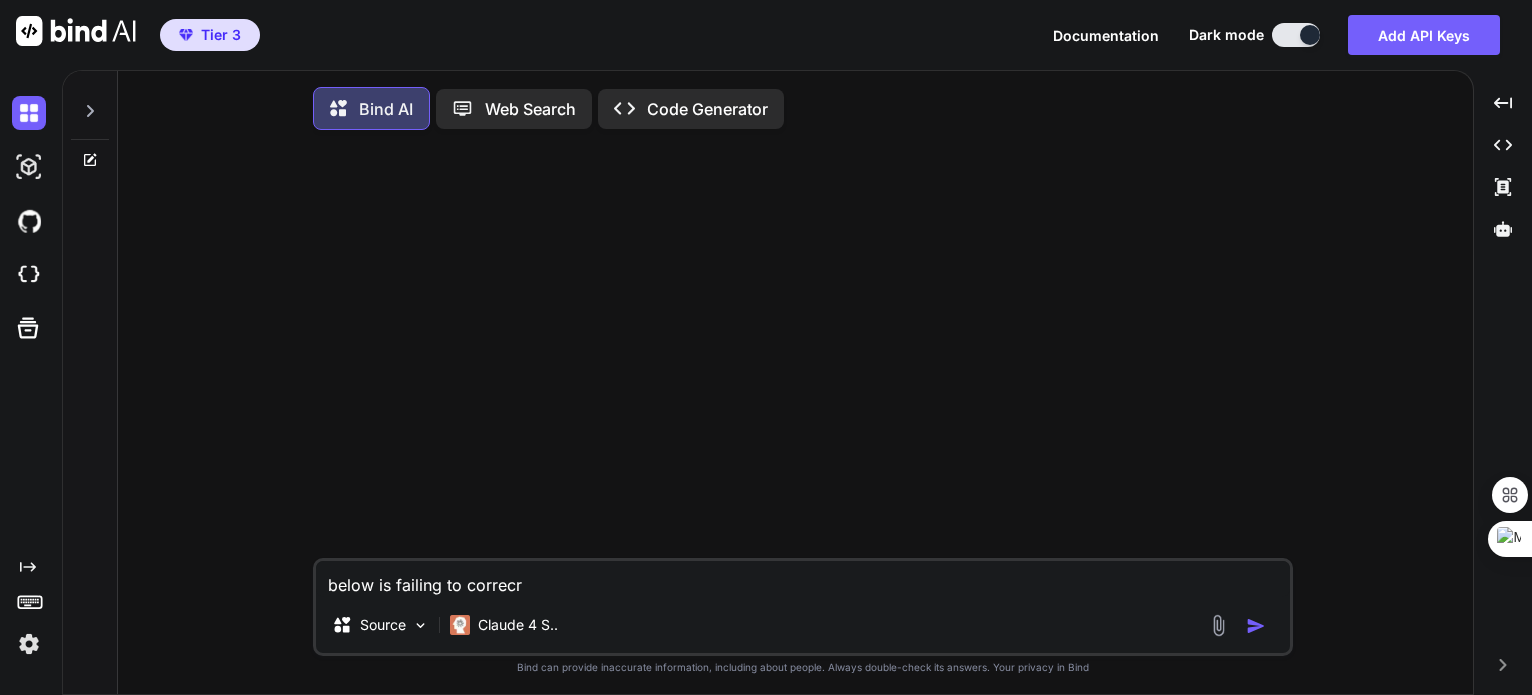 type on "below is failing to correc" 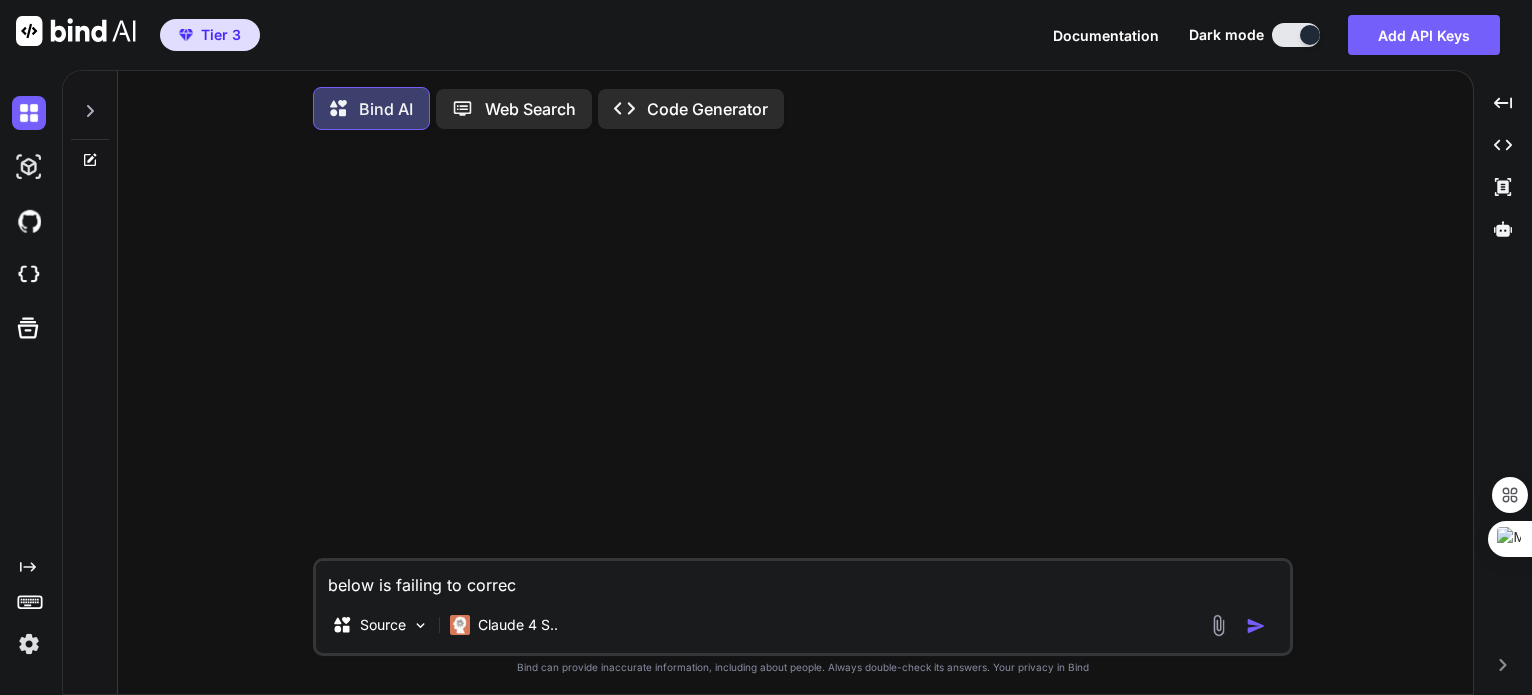 type on "below is failing to correct" 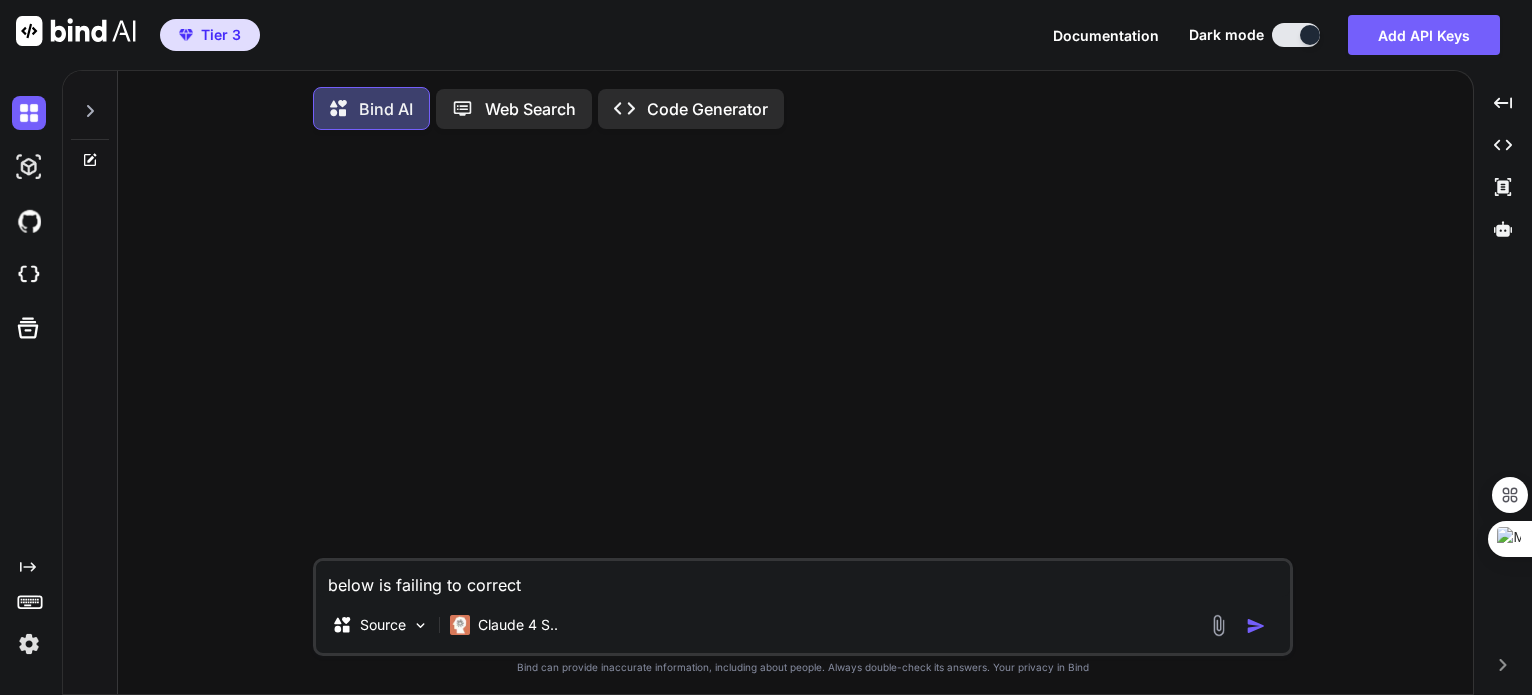 type on "below is failing to correctl" 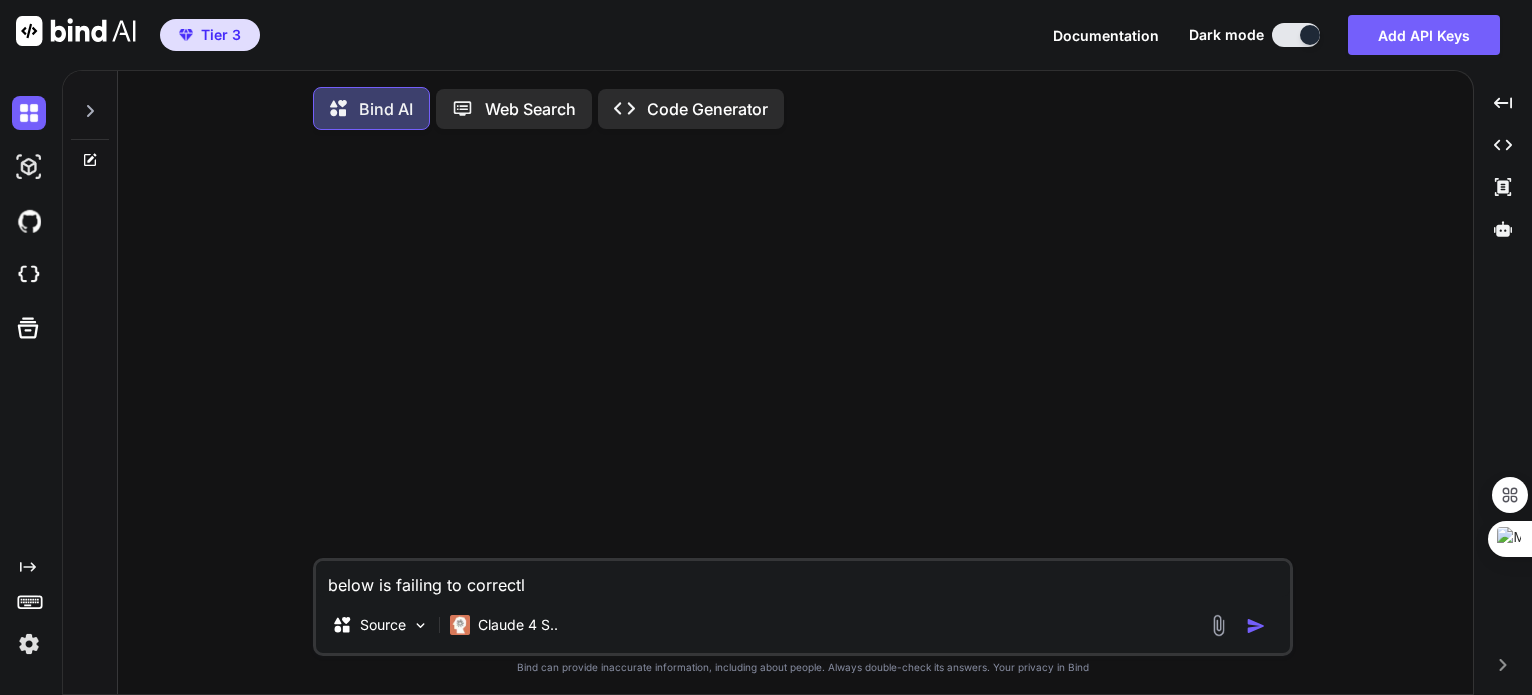 type on "below is failing to correctly" 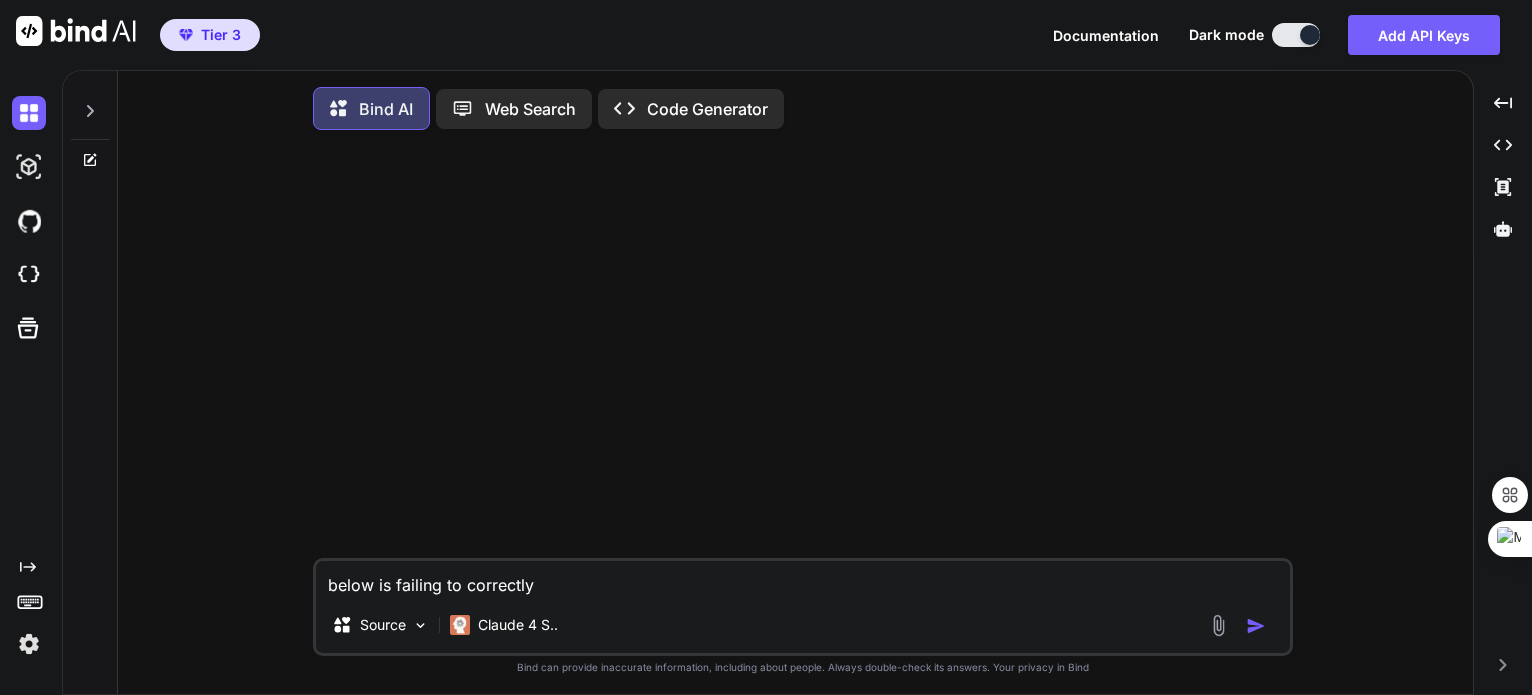 type on "below is failing to correctly" 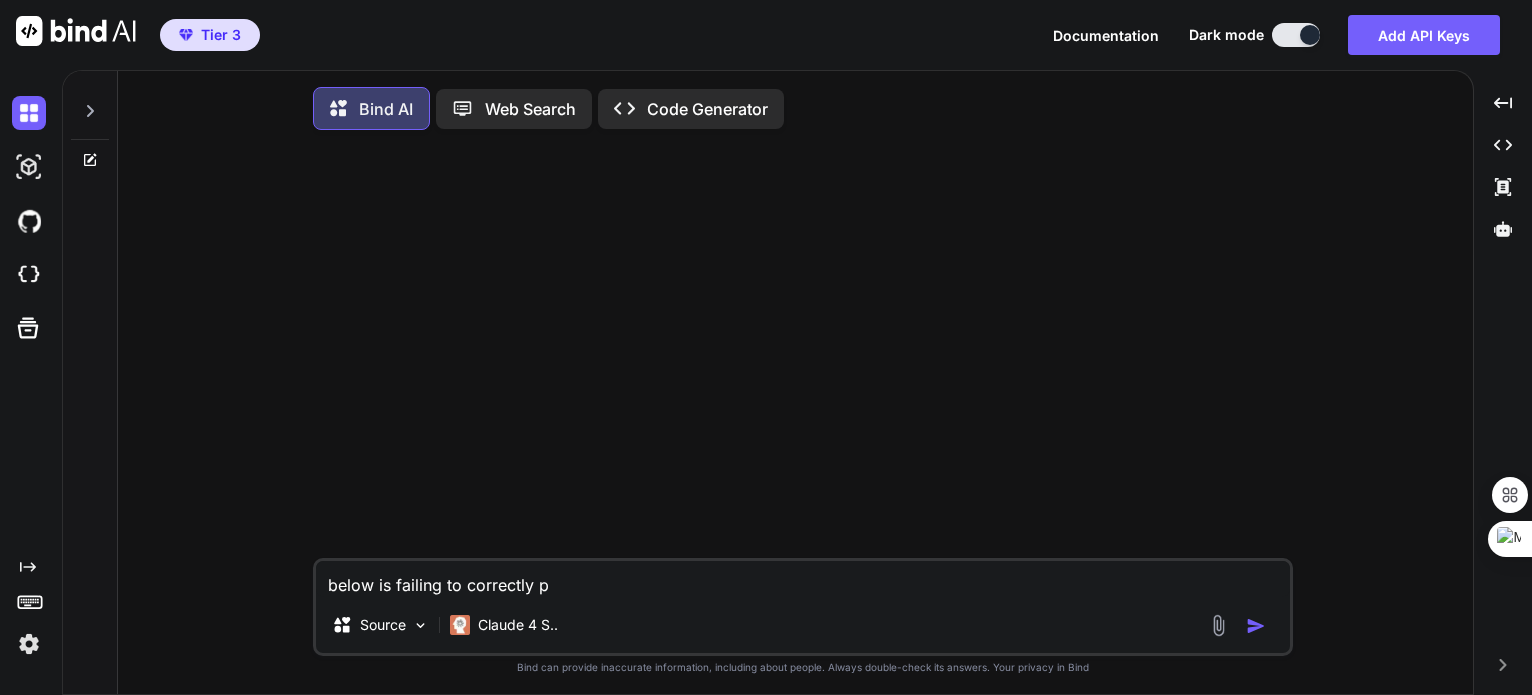type on "below is failing to correctly pa" 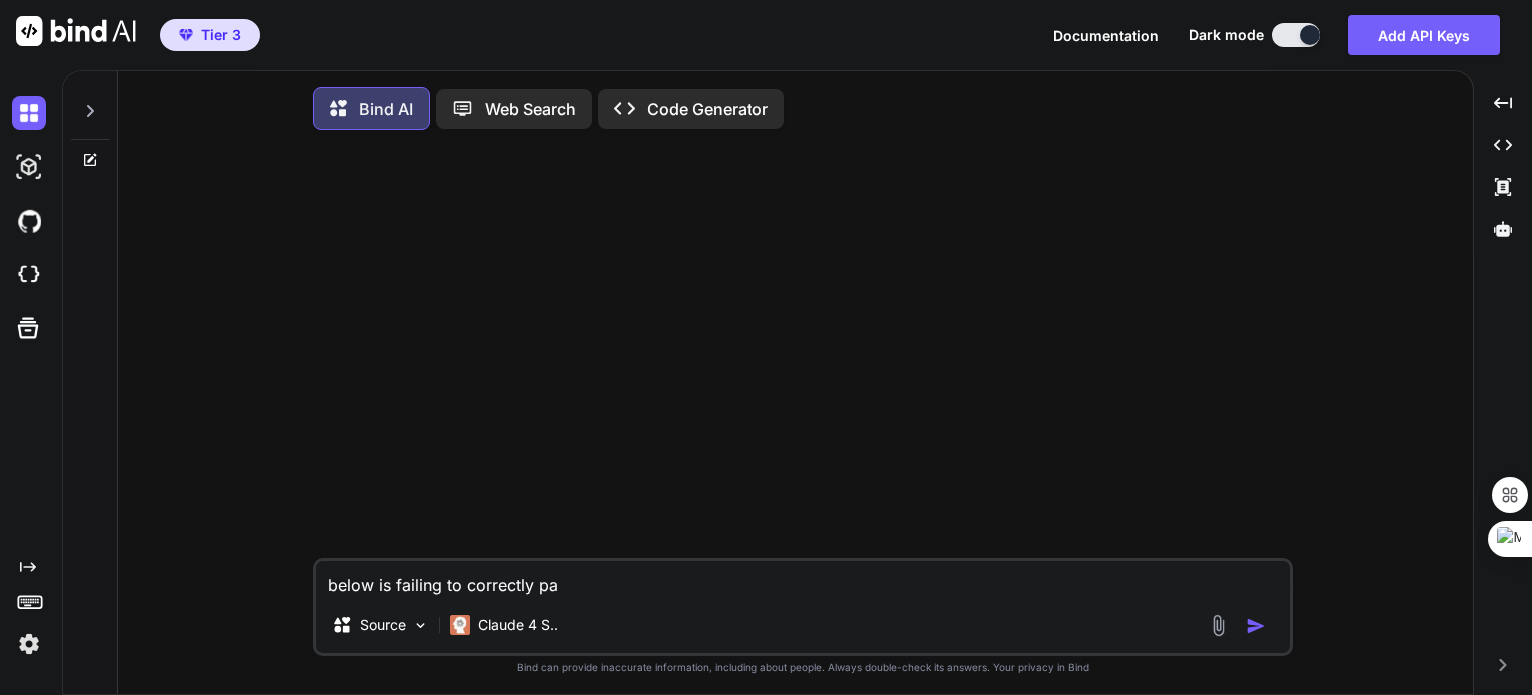 type on "below is failing to correctly par" 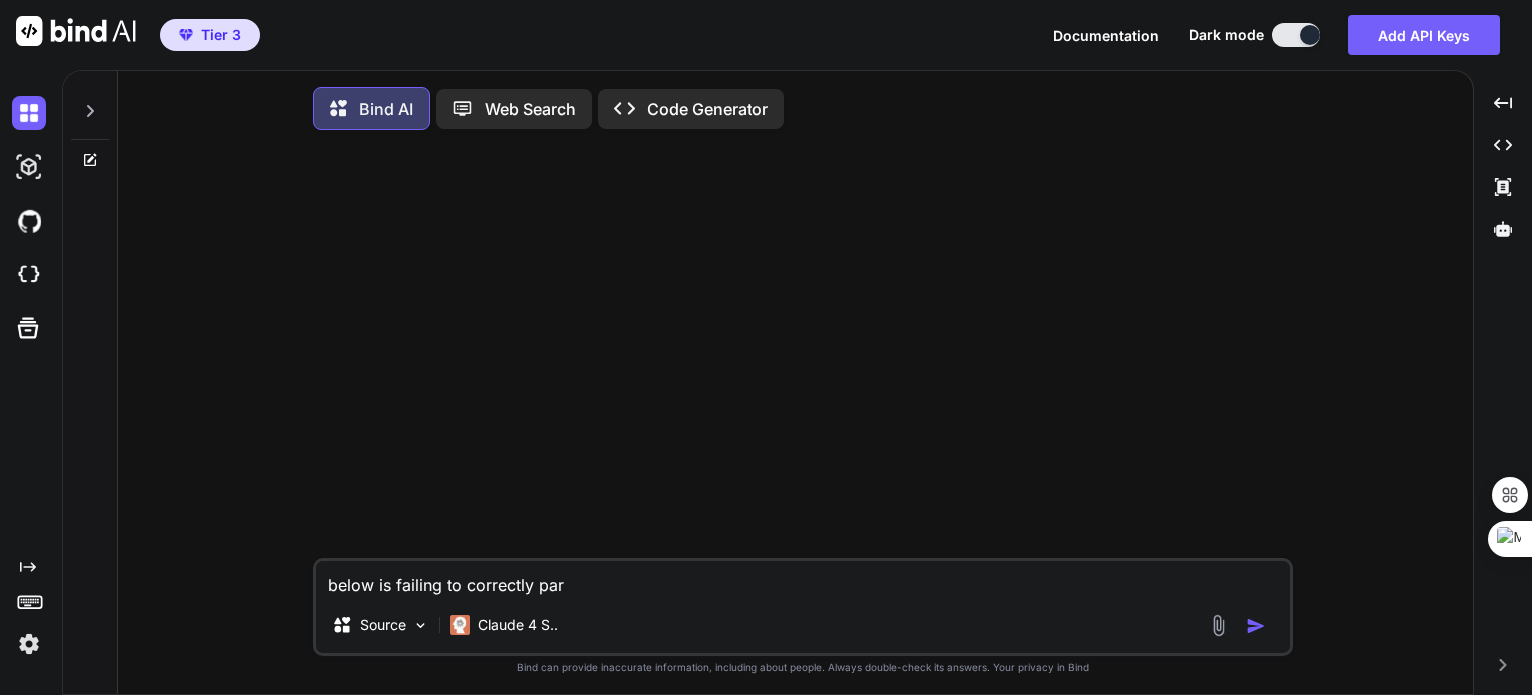 type on "below is failing to correctly pars" 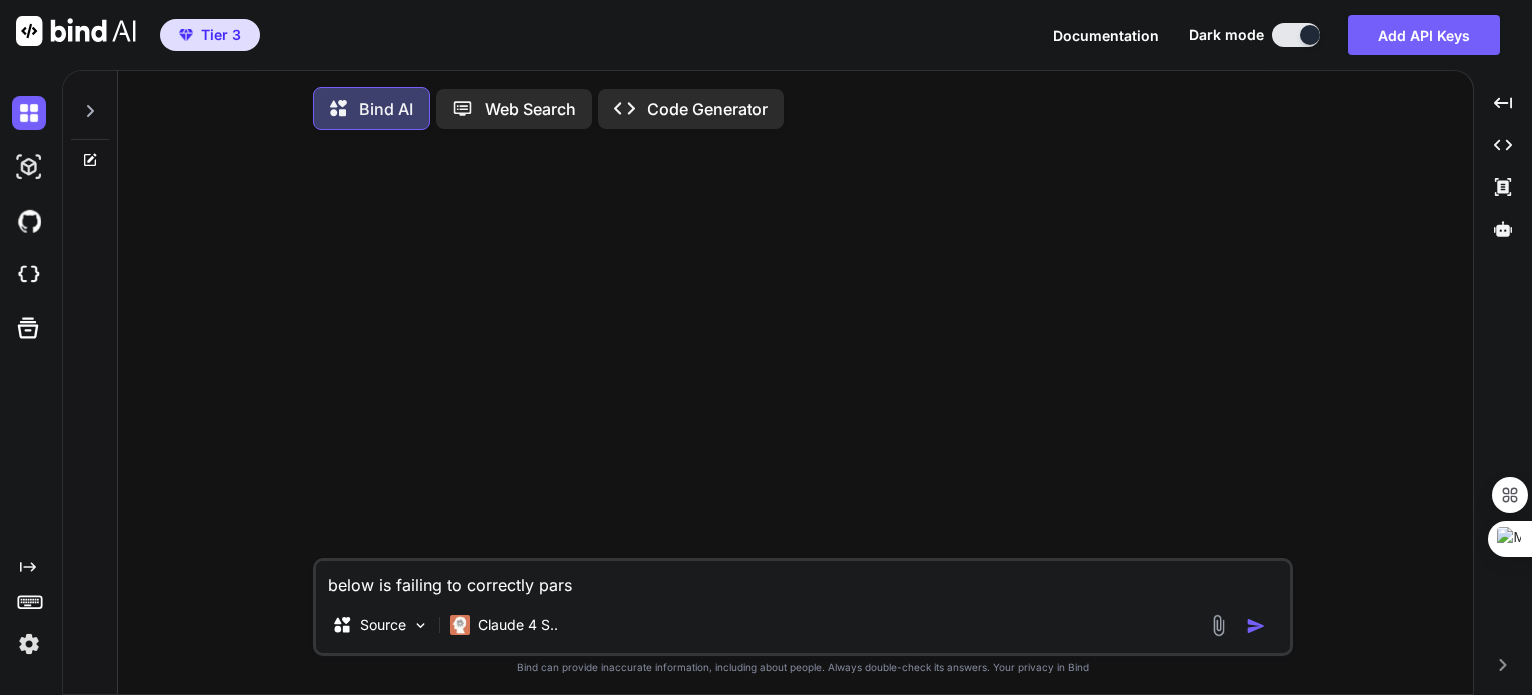 type on "below is failing to correctly parse" 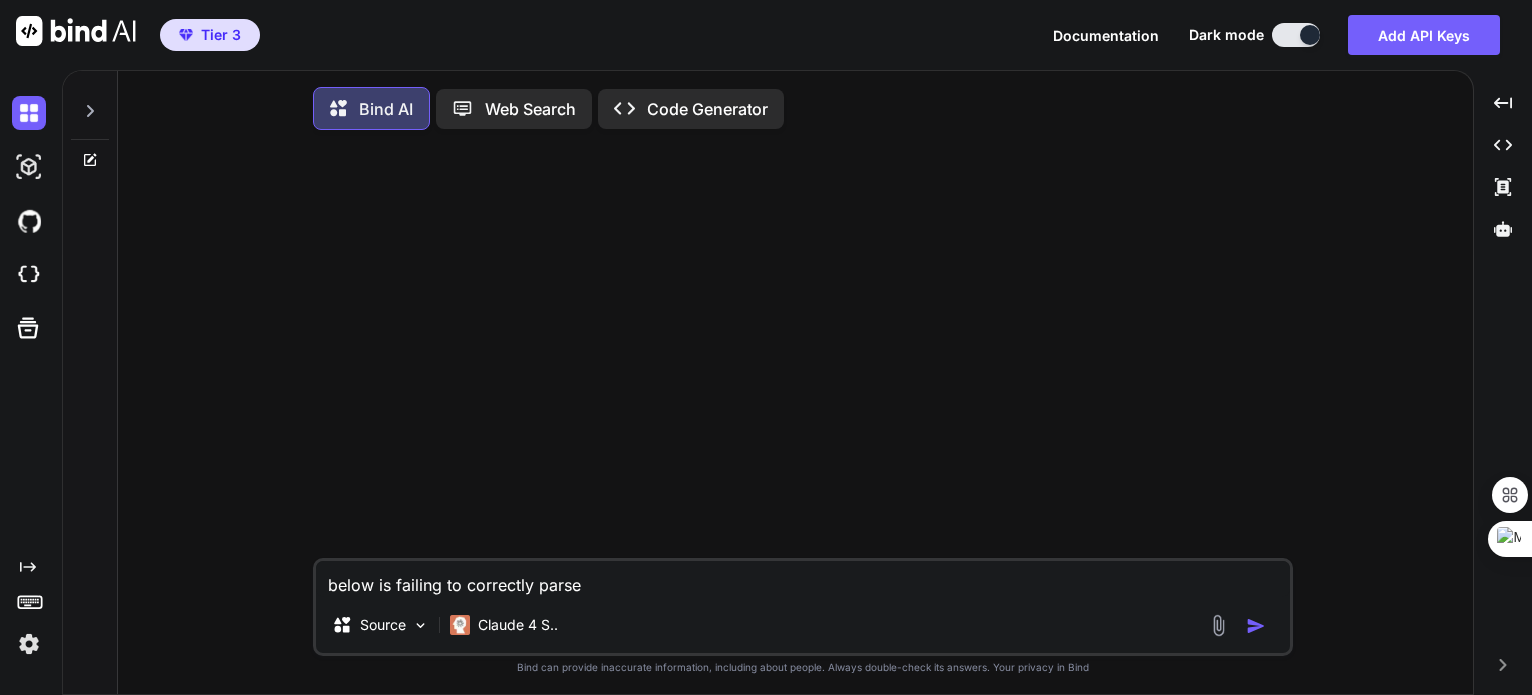 type on "below is failing to correctly parse" 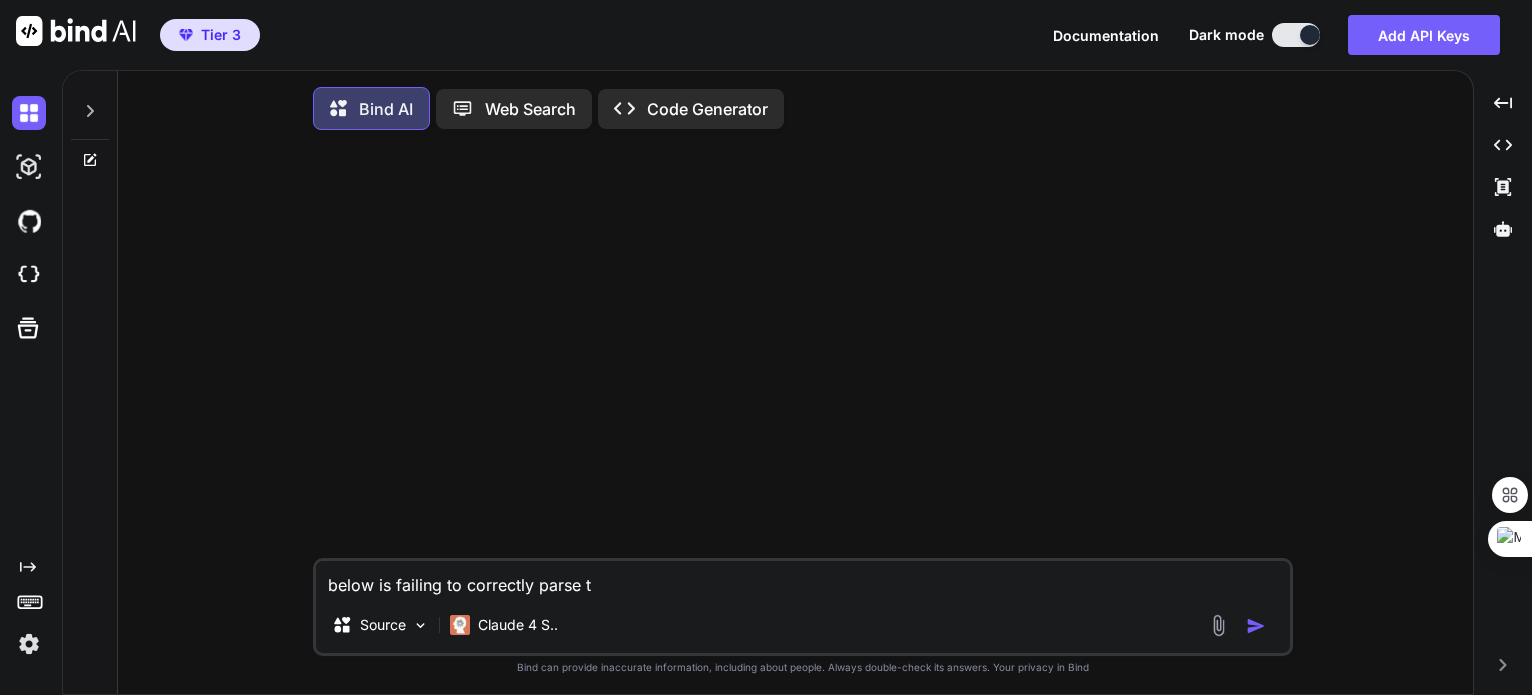 type on "below is failing to correctly parse th" 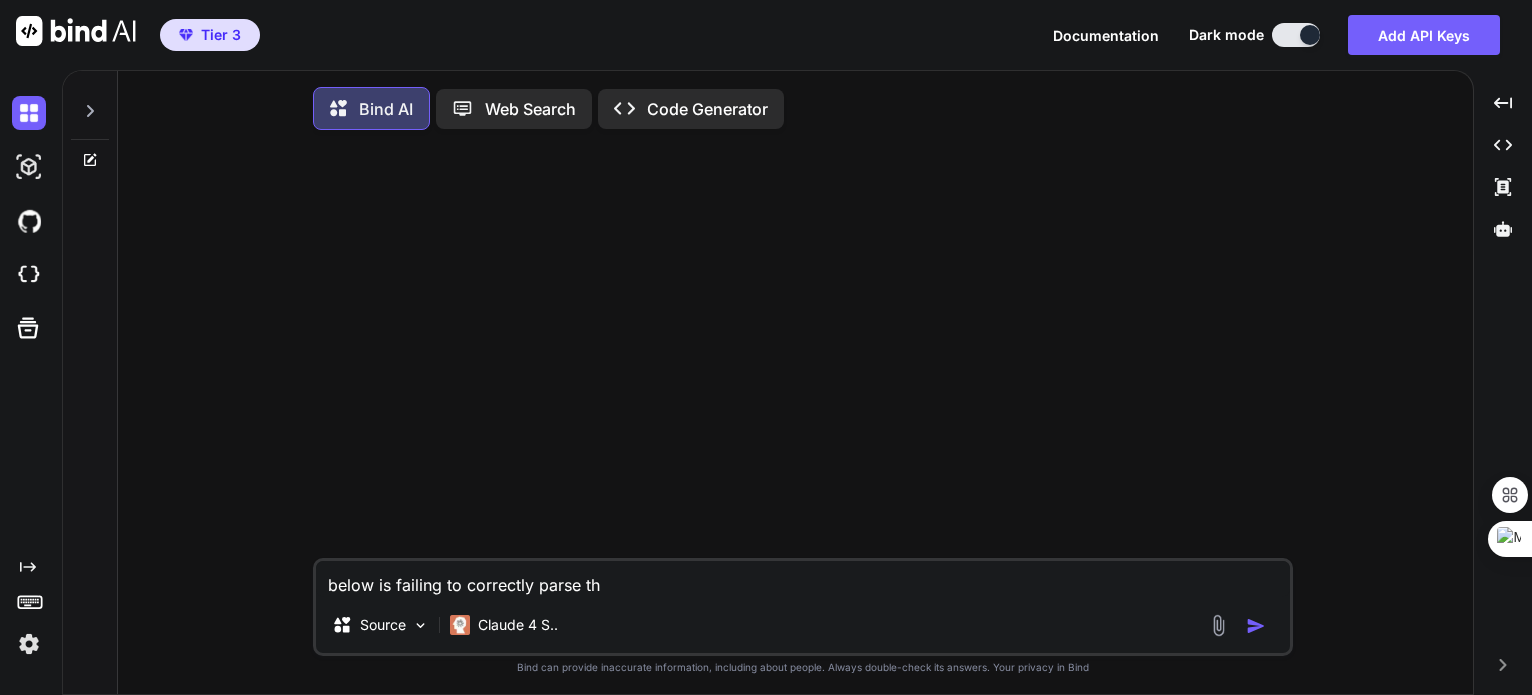 type on "x" 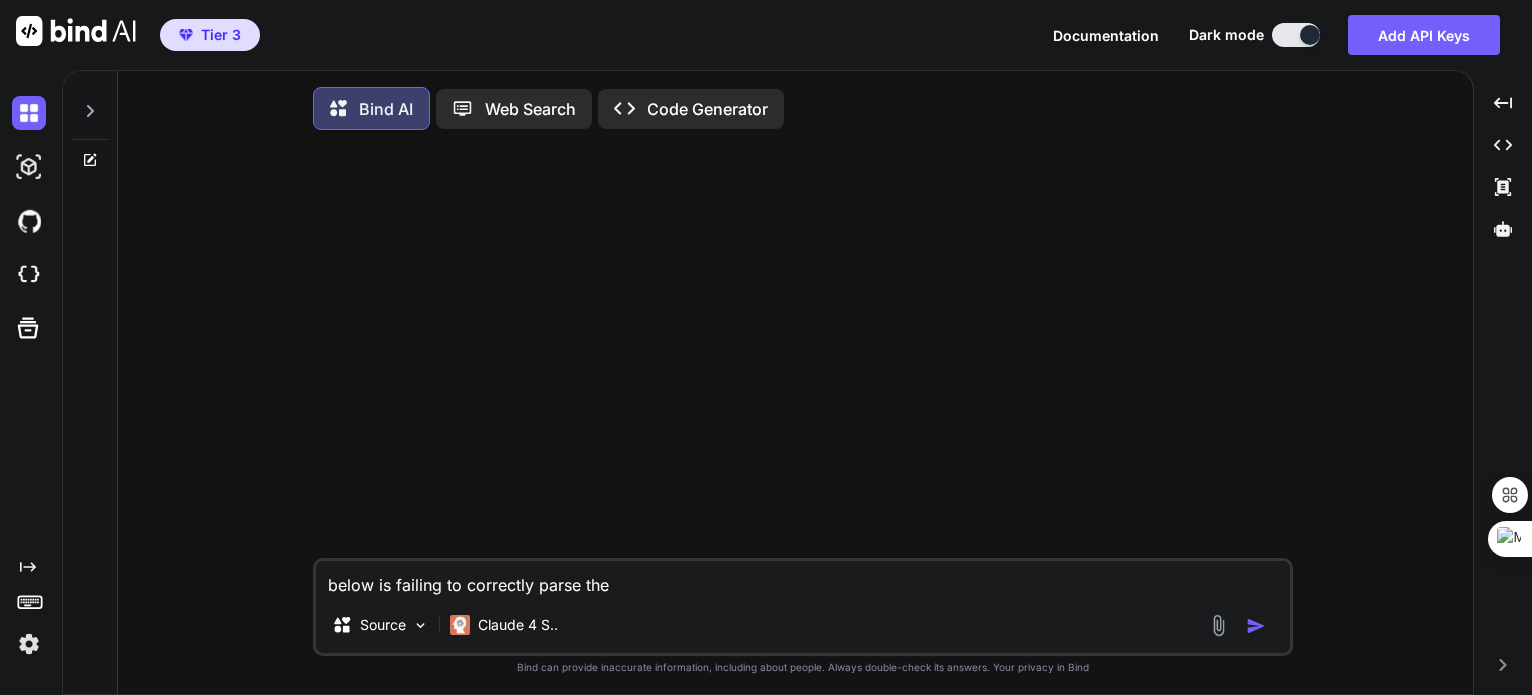 type on "below is failing to correctly parse the" 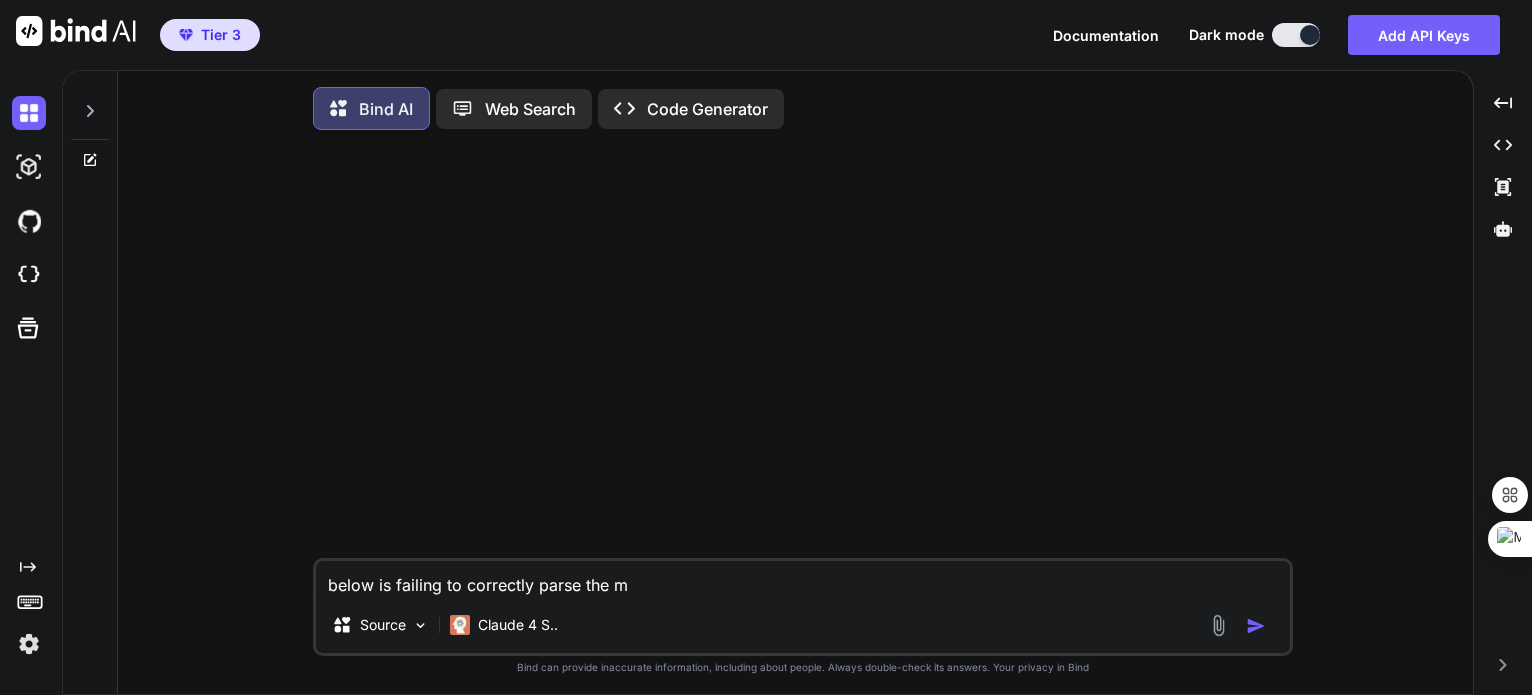 type on "below is failing to correctly parse the mo" 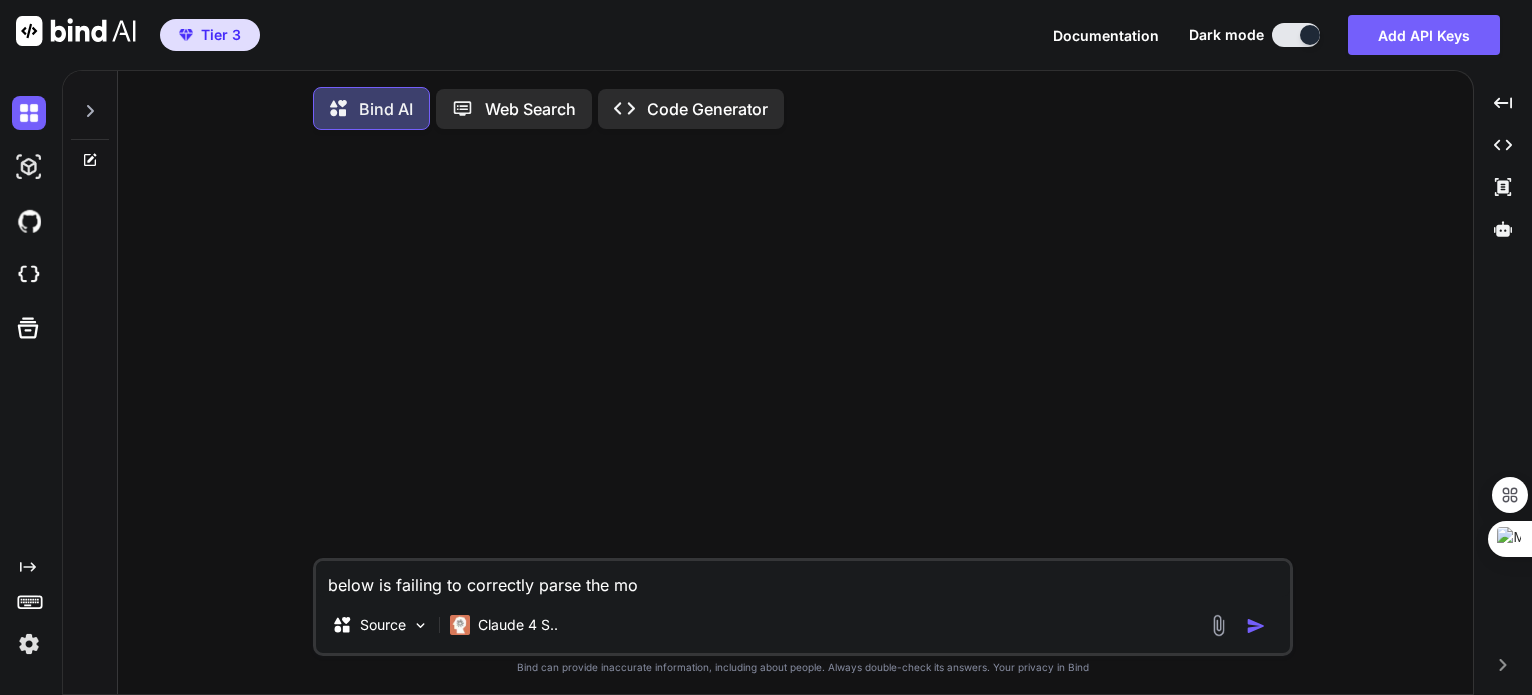 type on "below is failing to correctly parse the mod" 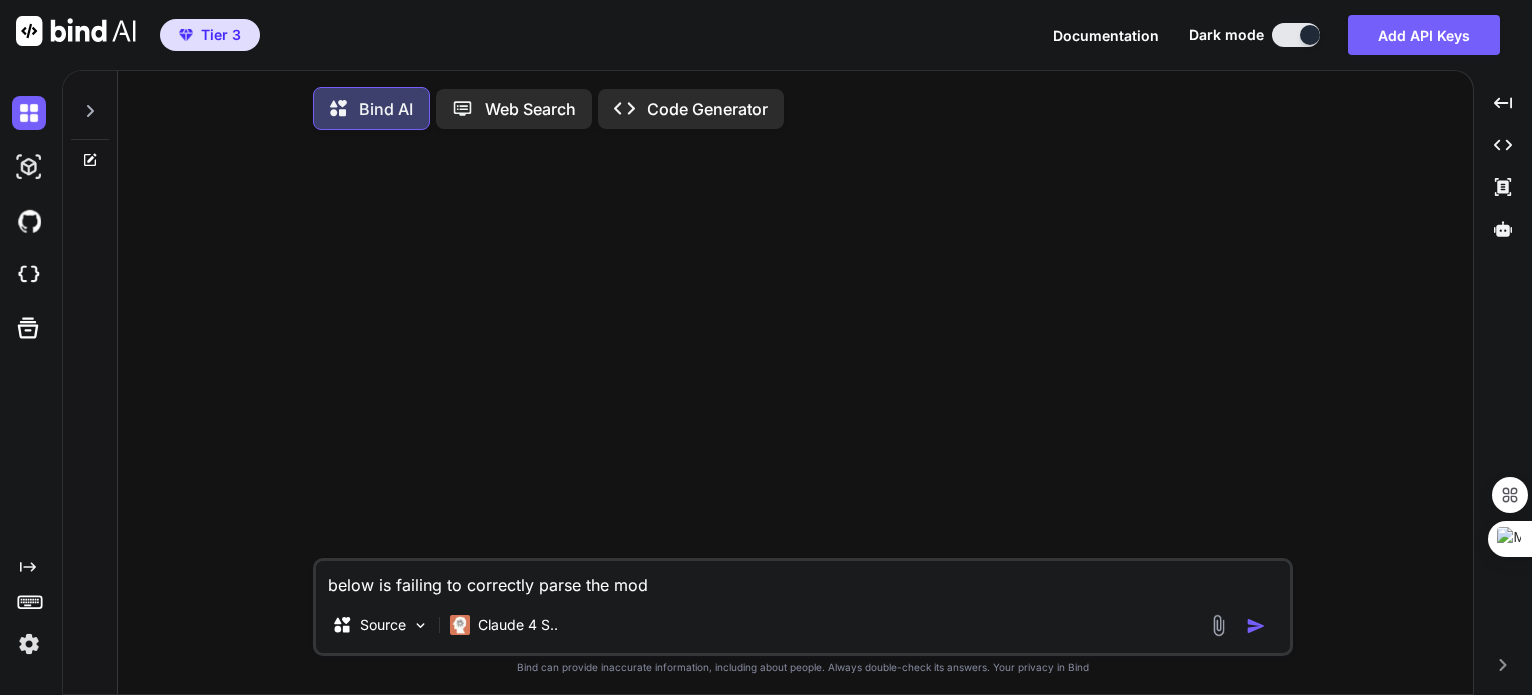 type on "below is failing to correctly parse the mode" 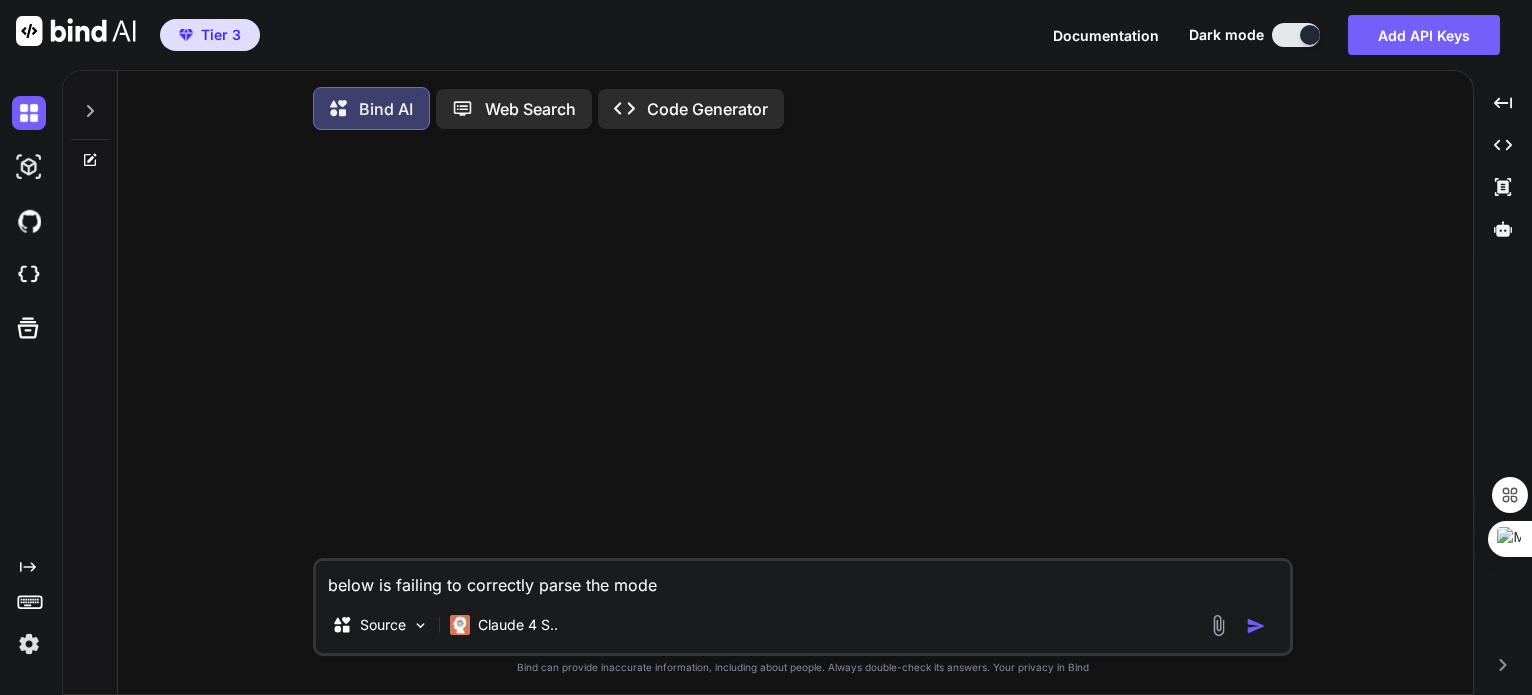type on "below is failing to correctly parse the model" 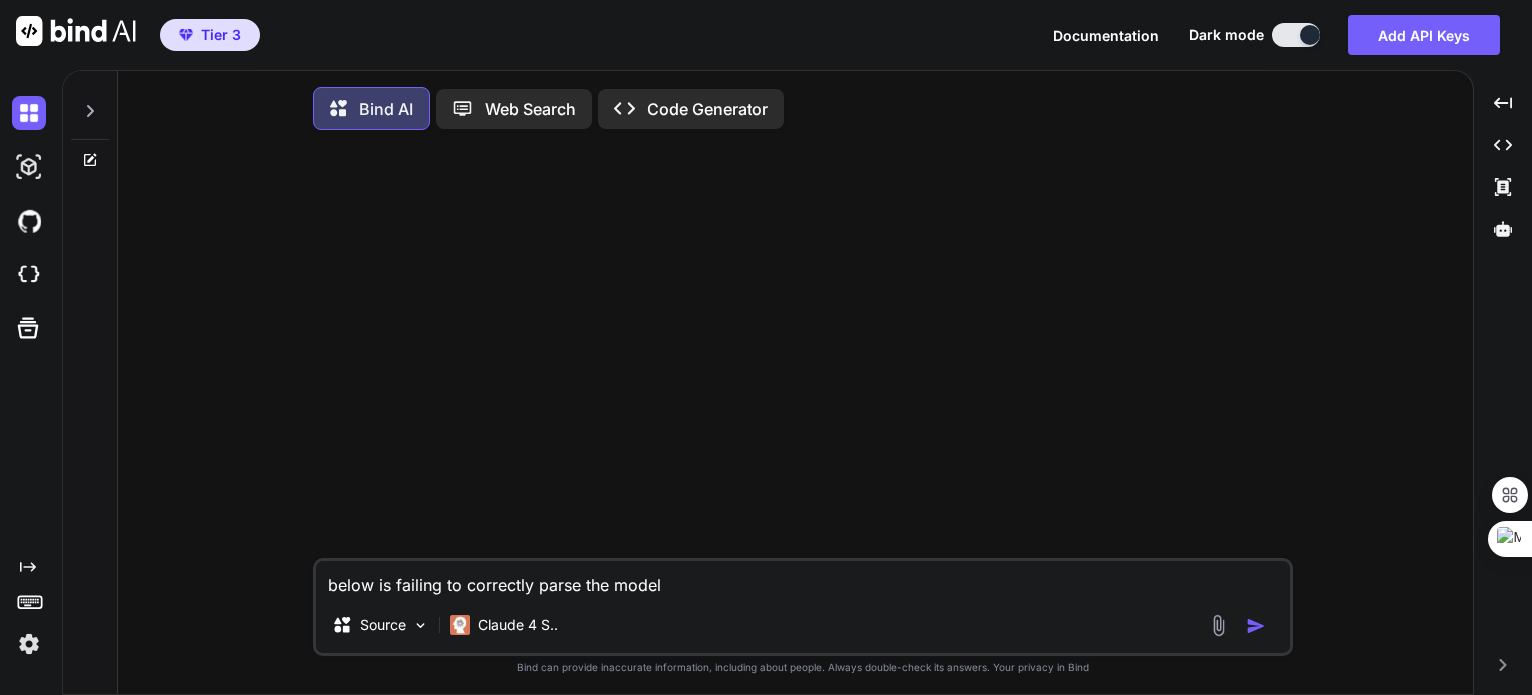 type on "below is failing to correctly parse the model" 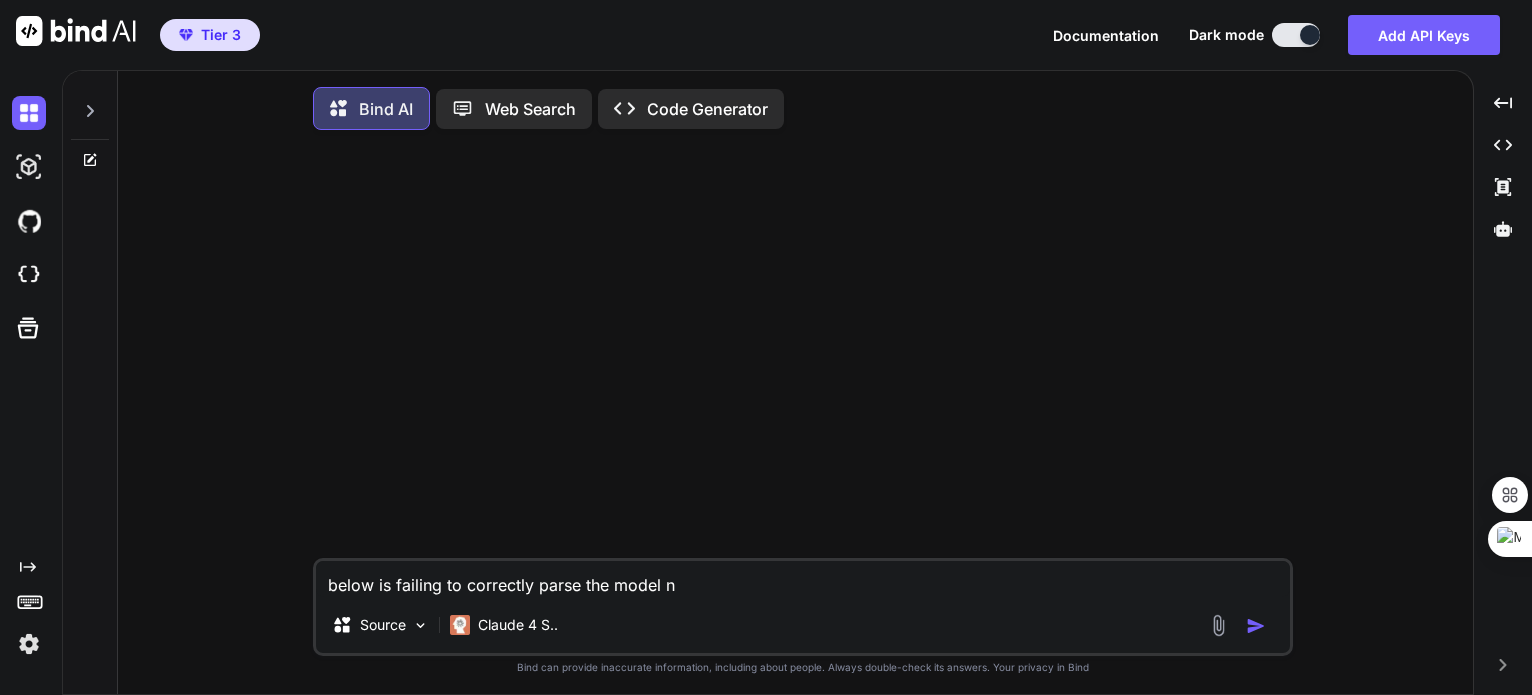 type on "below is failing to correctly parse the model na" 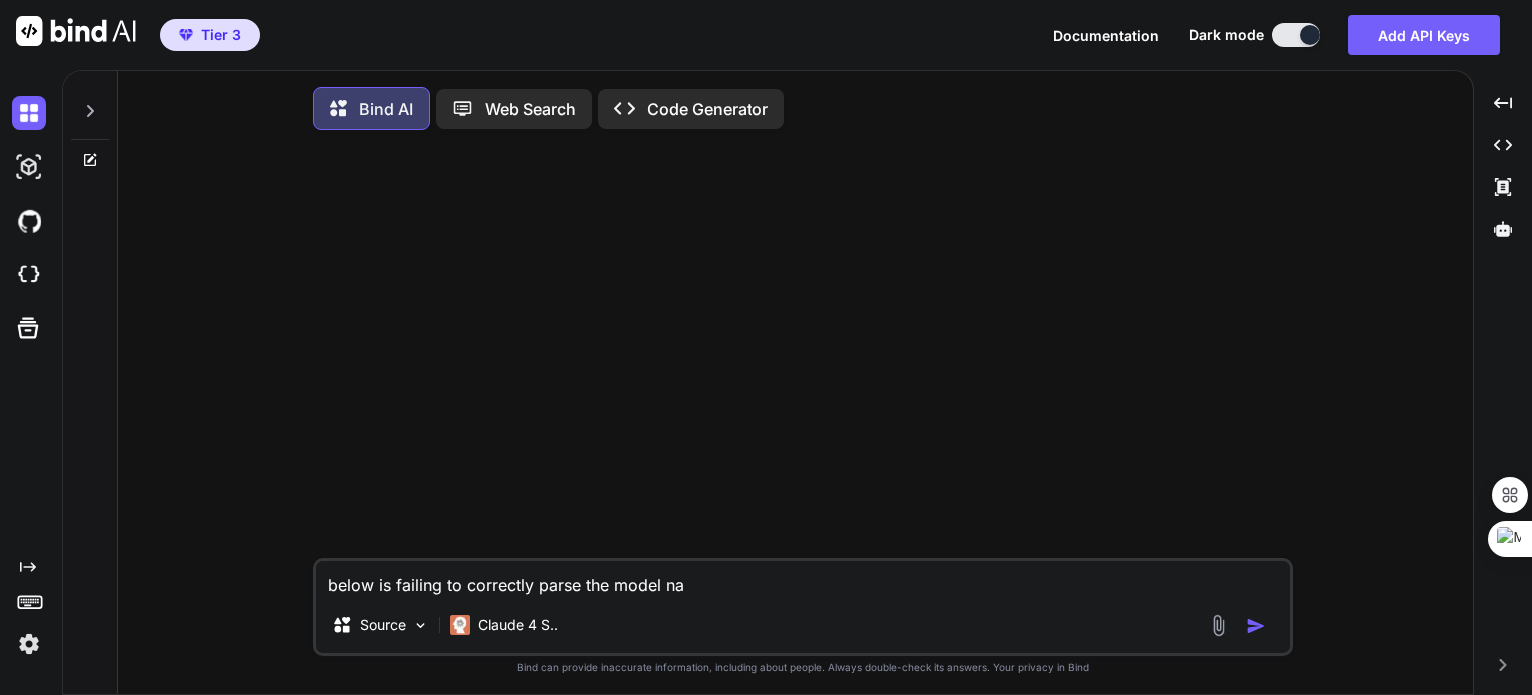 type on "below is failing to correctly parse the model nam" 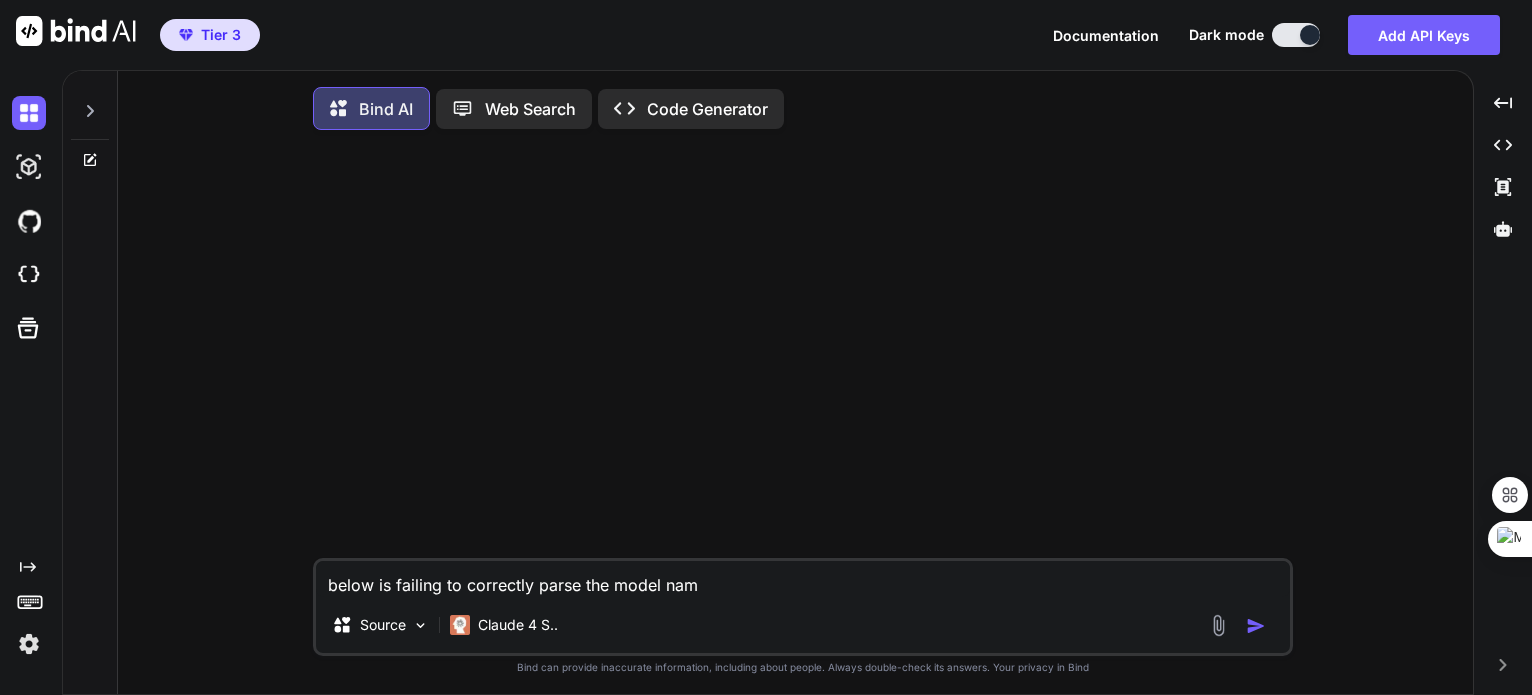 type on "below is failing to correctly parse the model name" 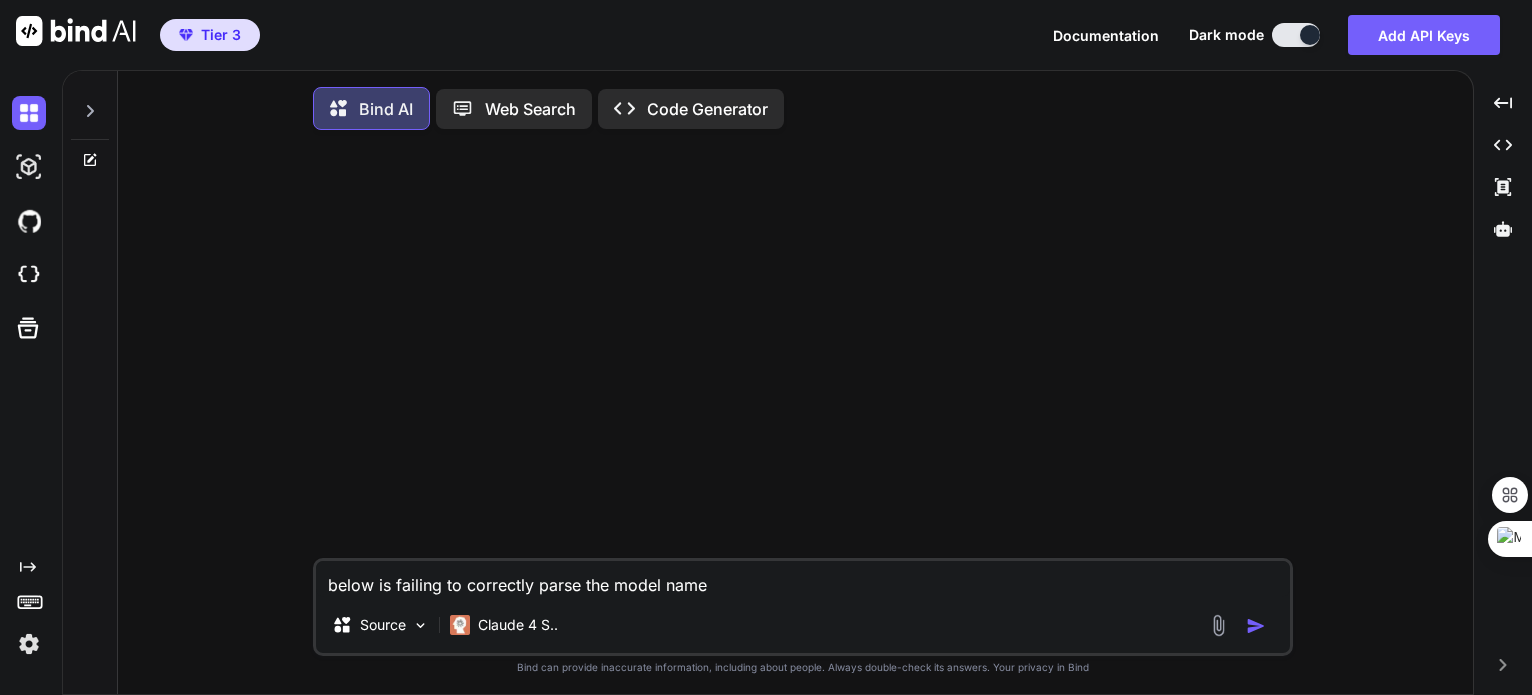 type on "below is failing to correctly parse the model name" 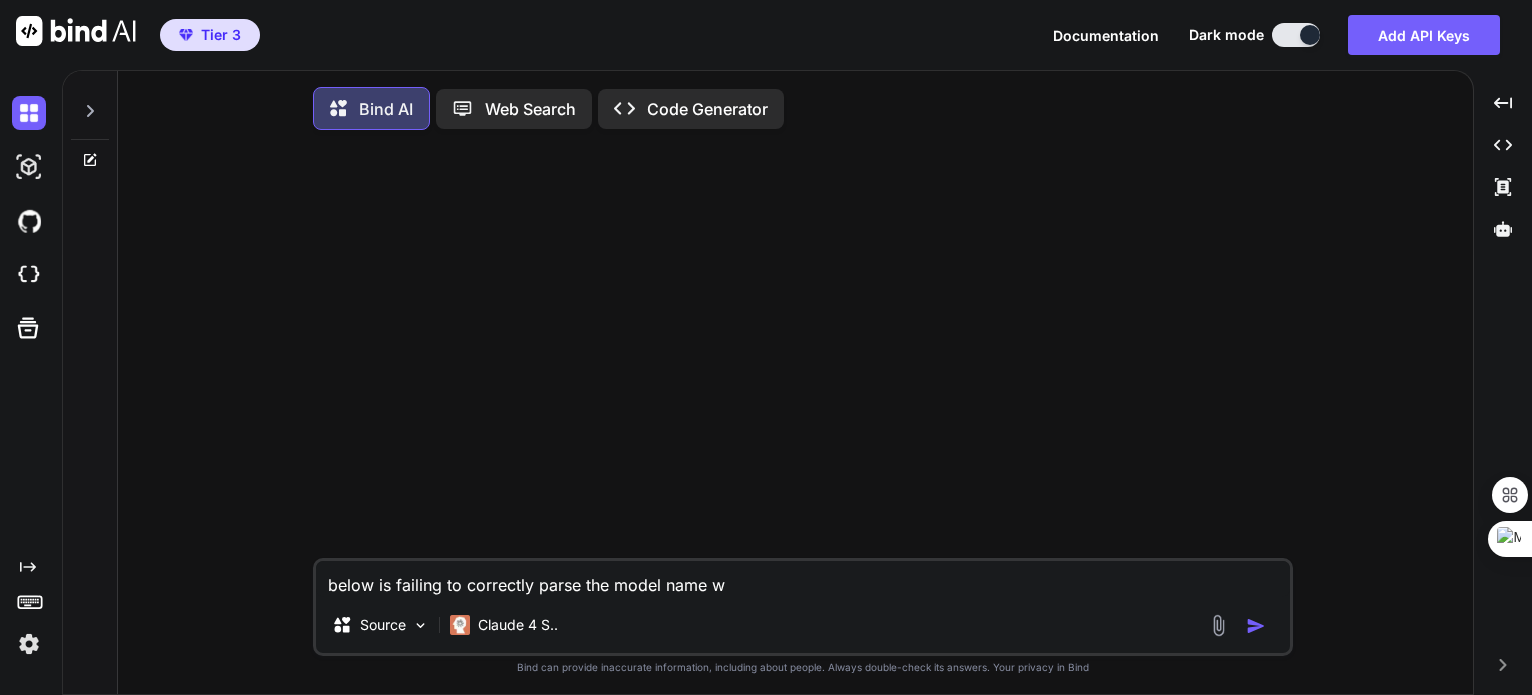 type on "below is failing to correctly parse the model name wh" 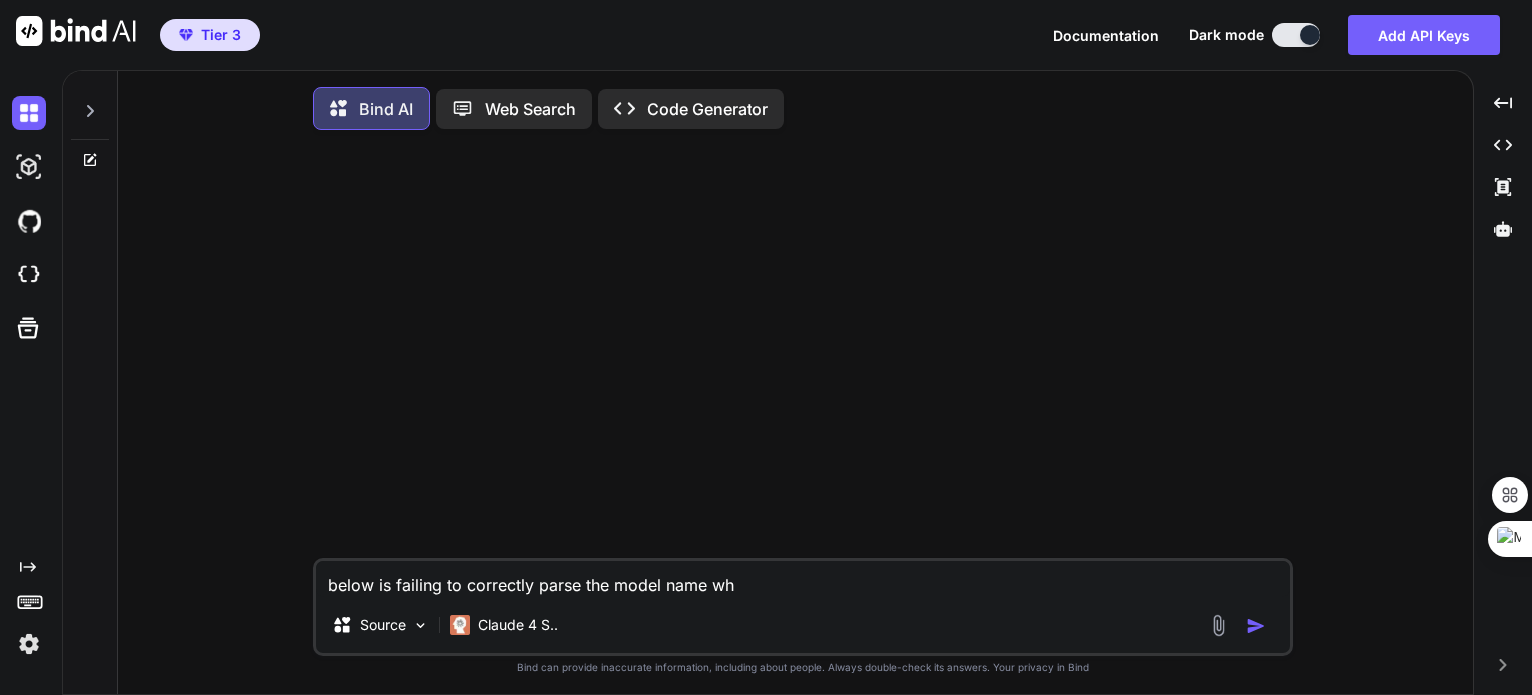 type on "below is failing to correctly parse the model name whi" 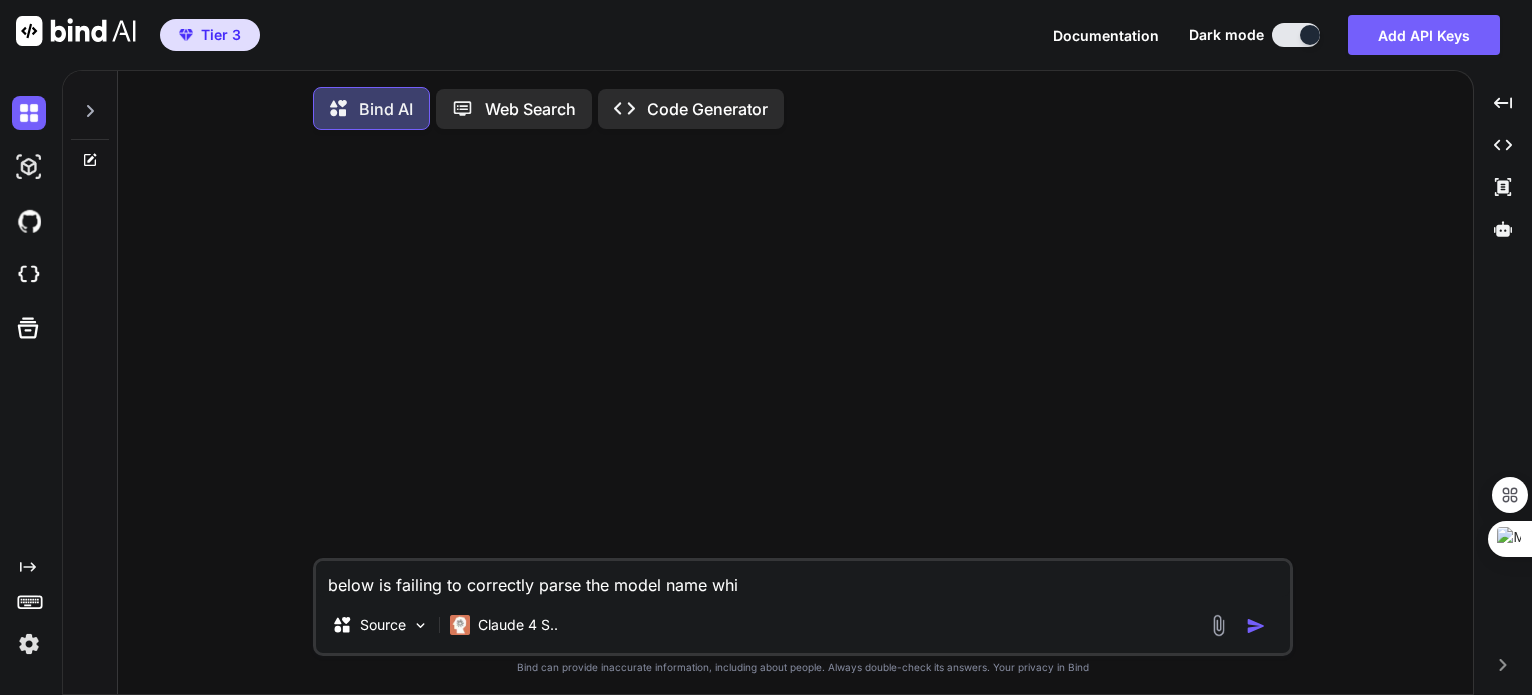 type on "below is failing to correctly parse the model name whic" 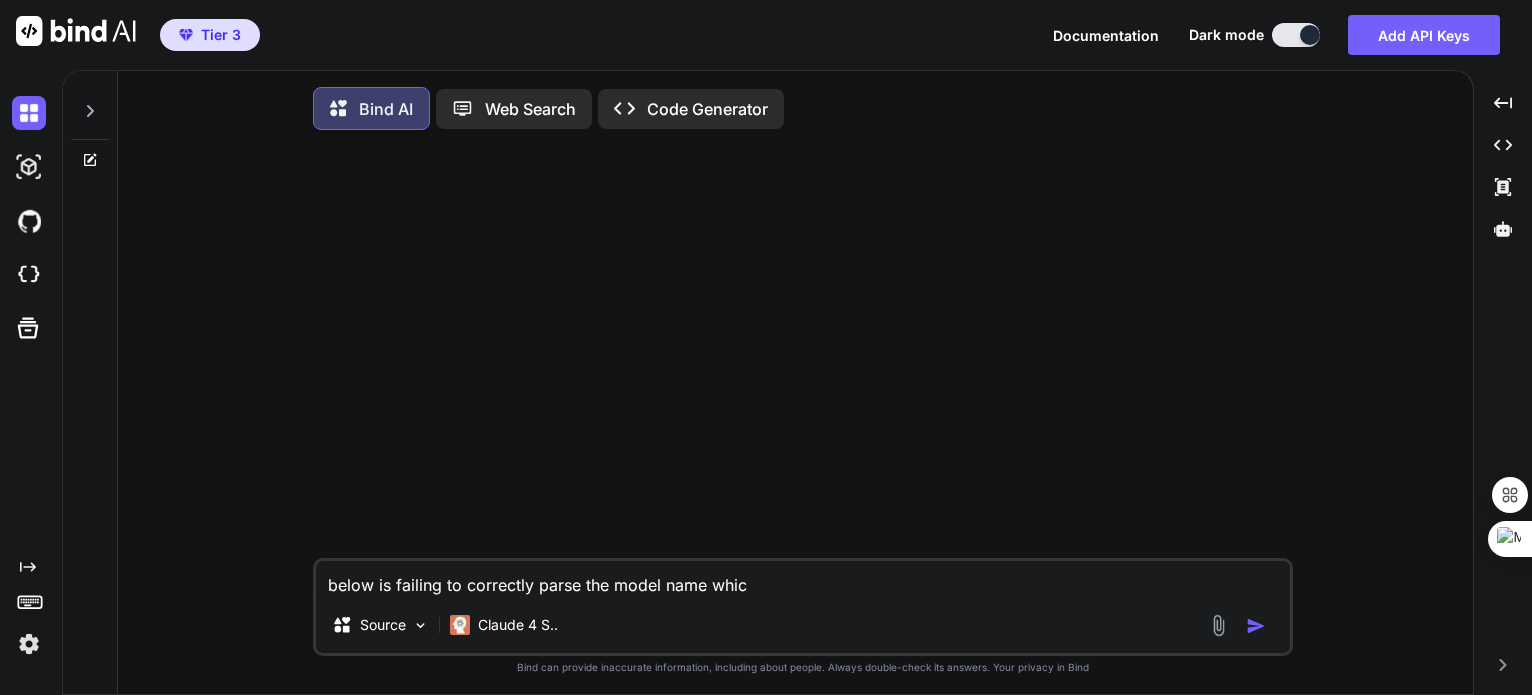 type on "x" 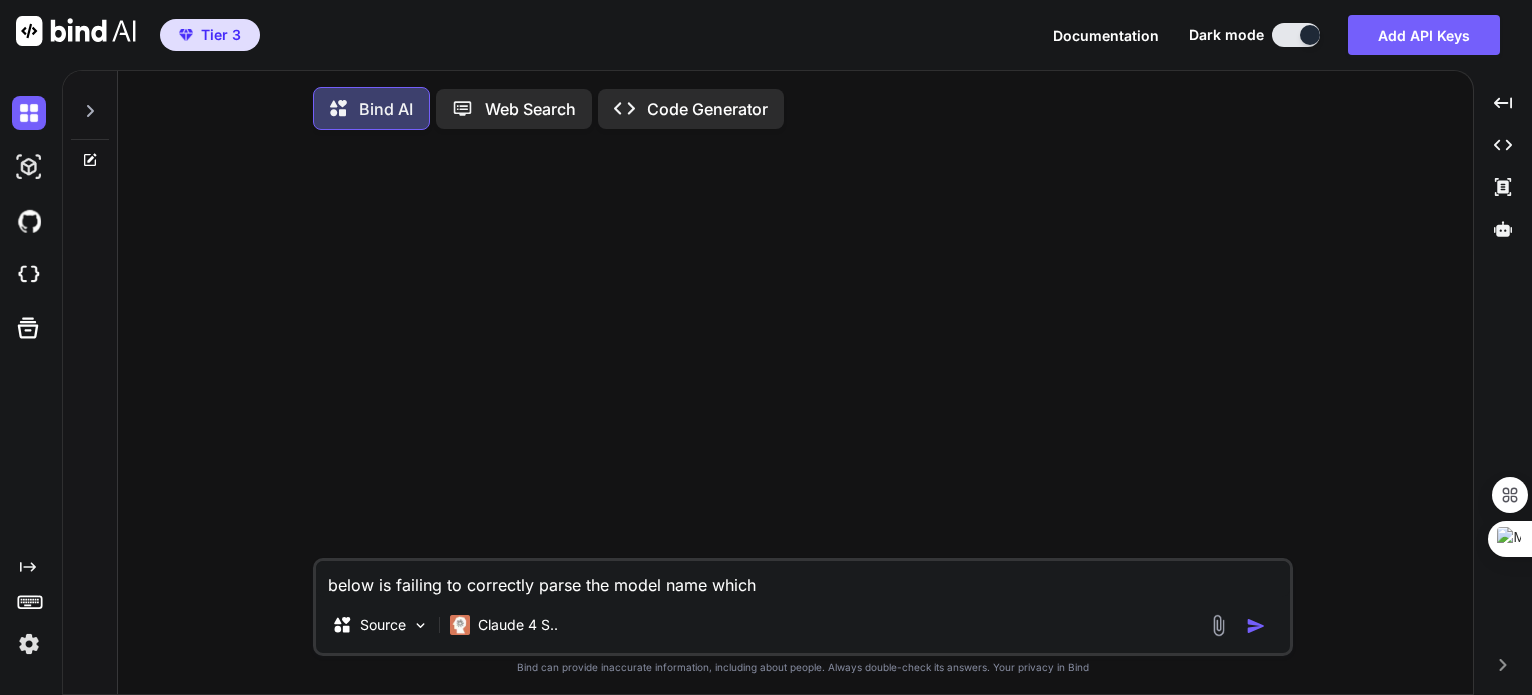 type on "below is failing to correctly parse the model name which" 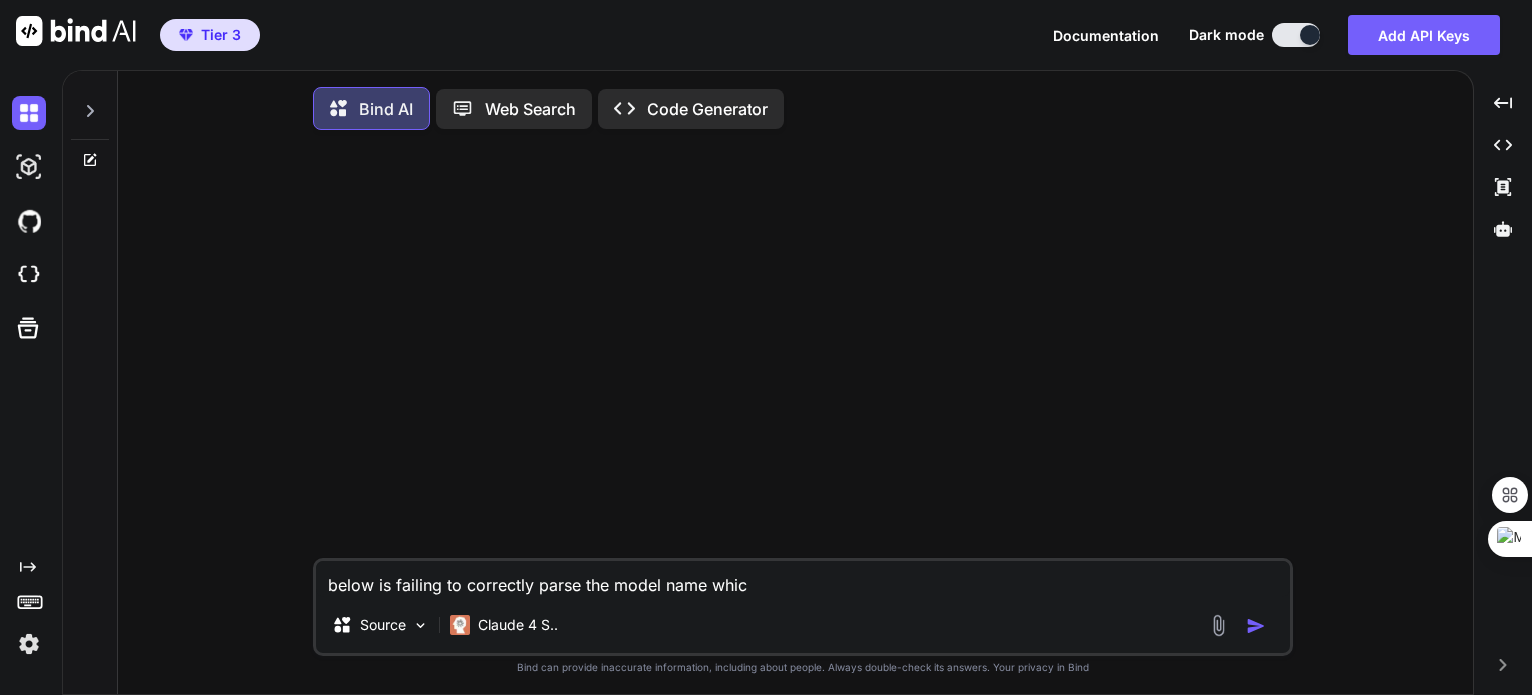 type on "below is failing to correctly parse the model name whi" 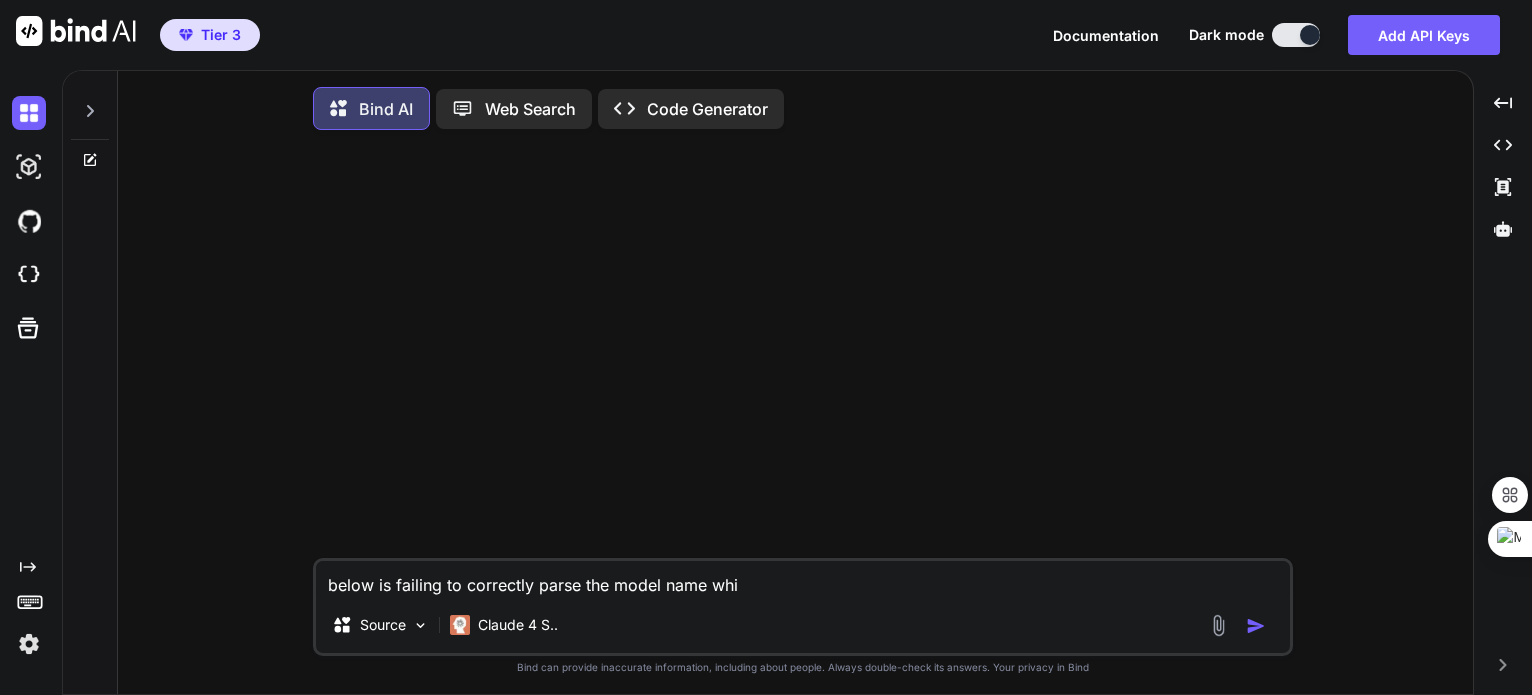 type on "below is failing to correctly parse the model name wh" 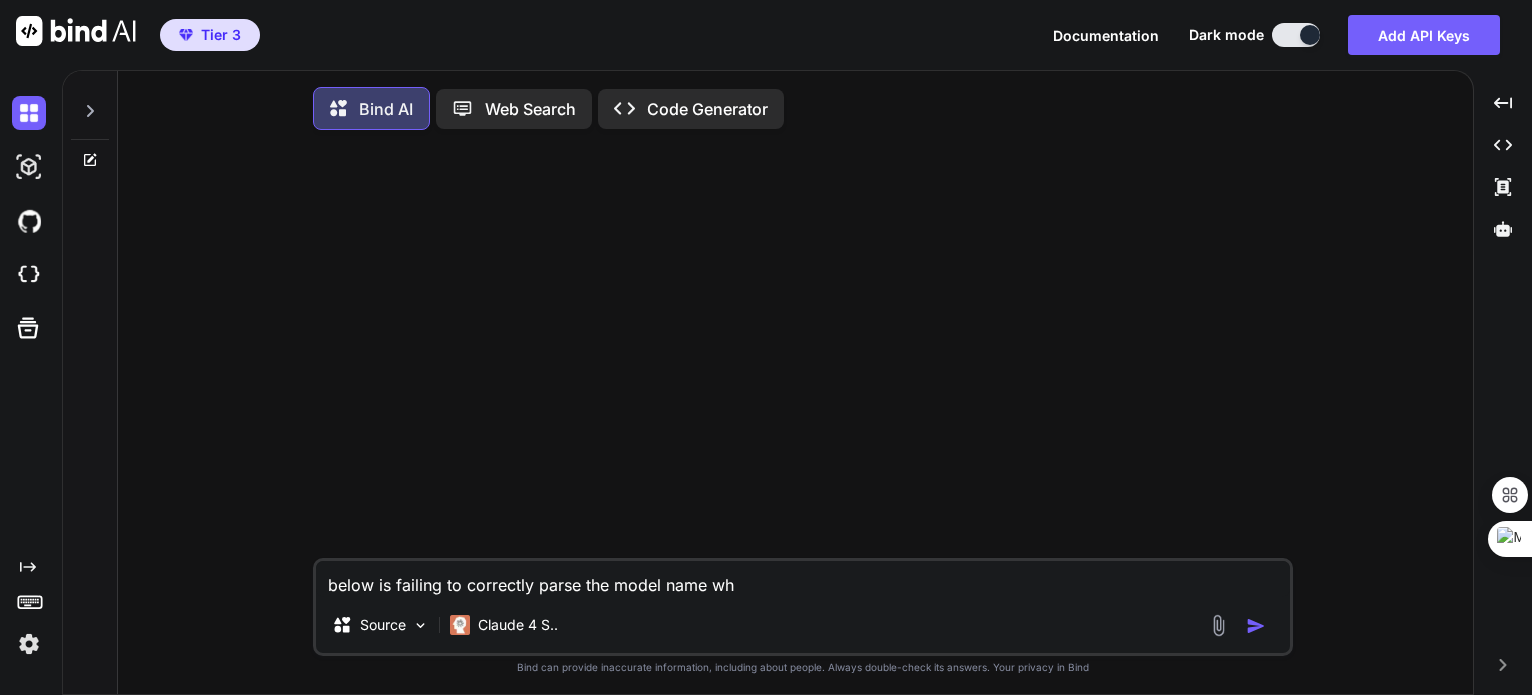 type on "below is failing to correctly parse the model name w" 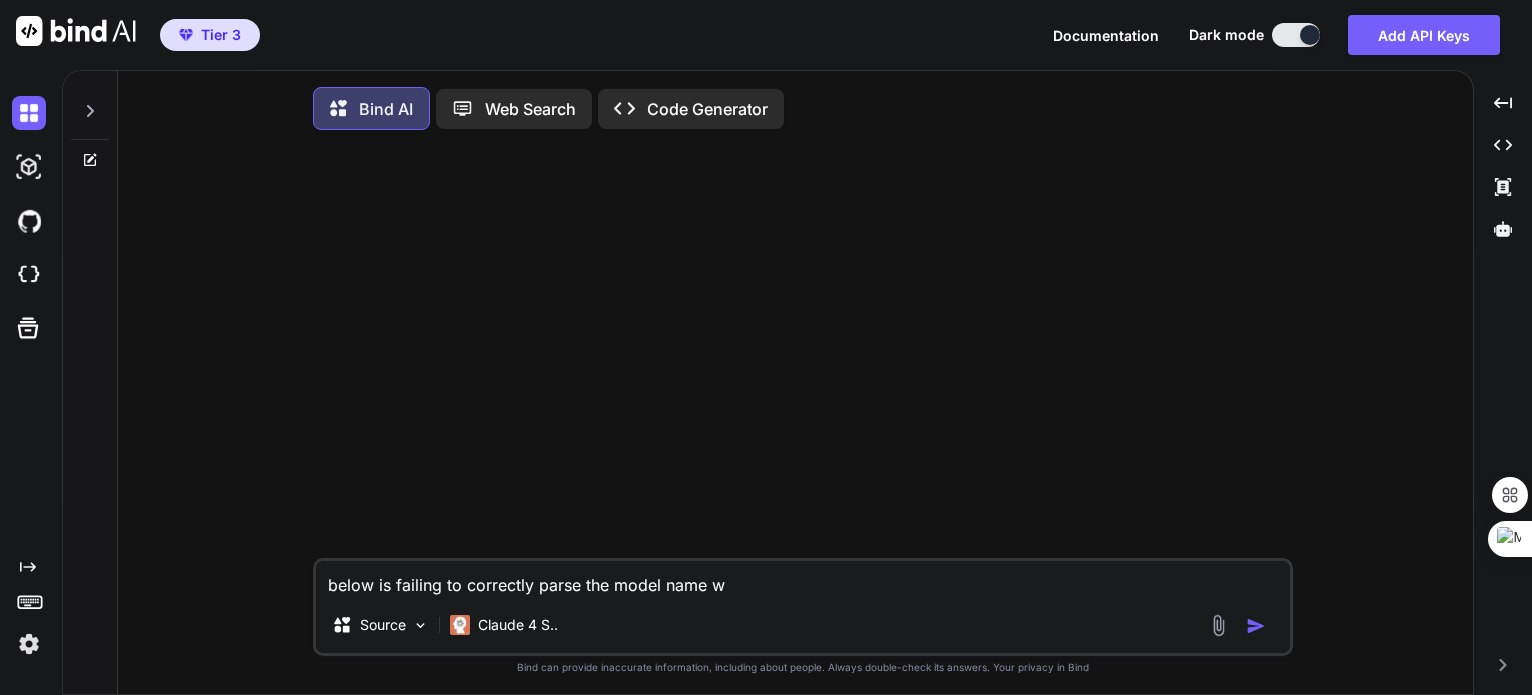 type on "below is failing to correctly parse the model name" 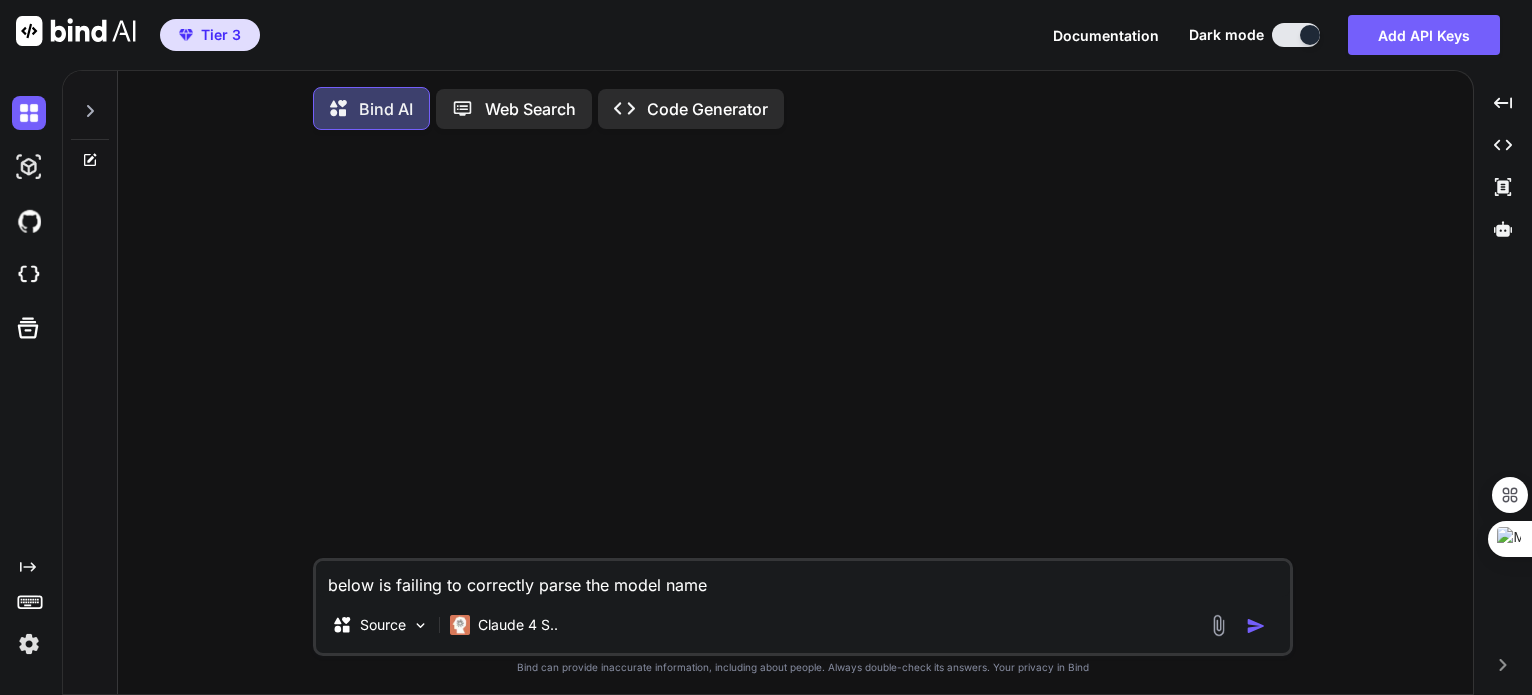 type on "below is failing to correctly parse the model name :" 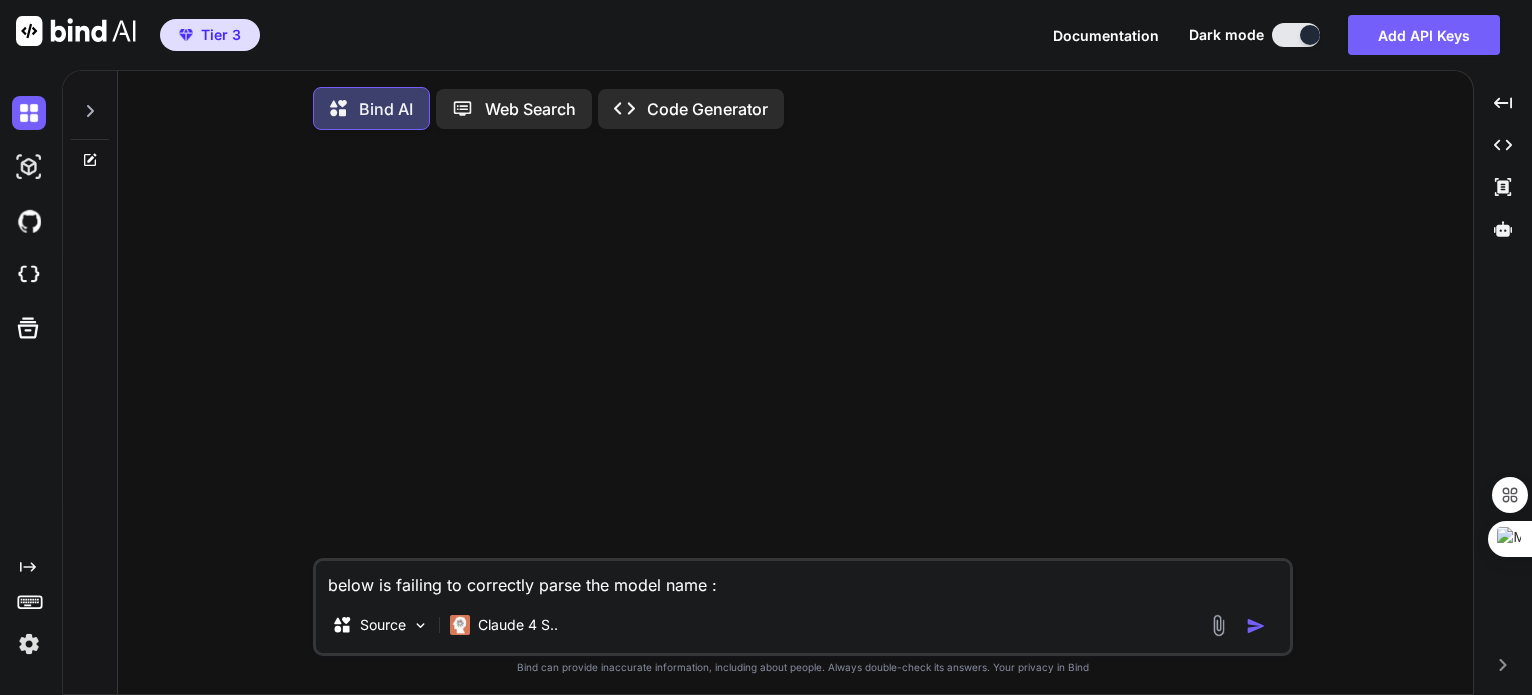 type on "x" 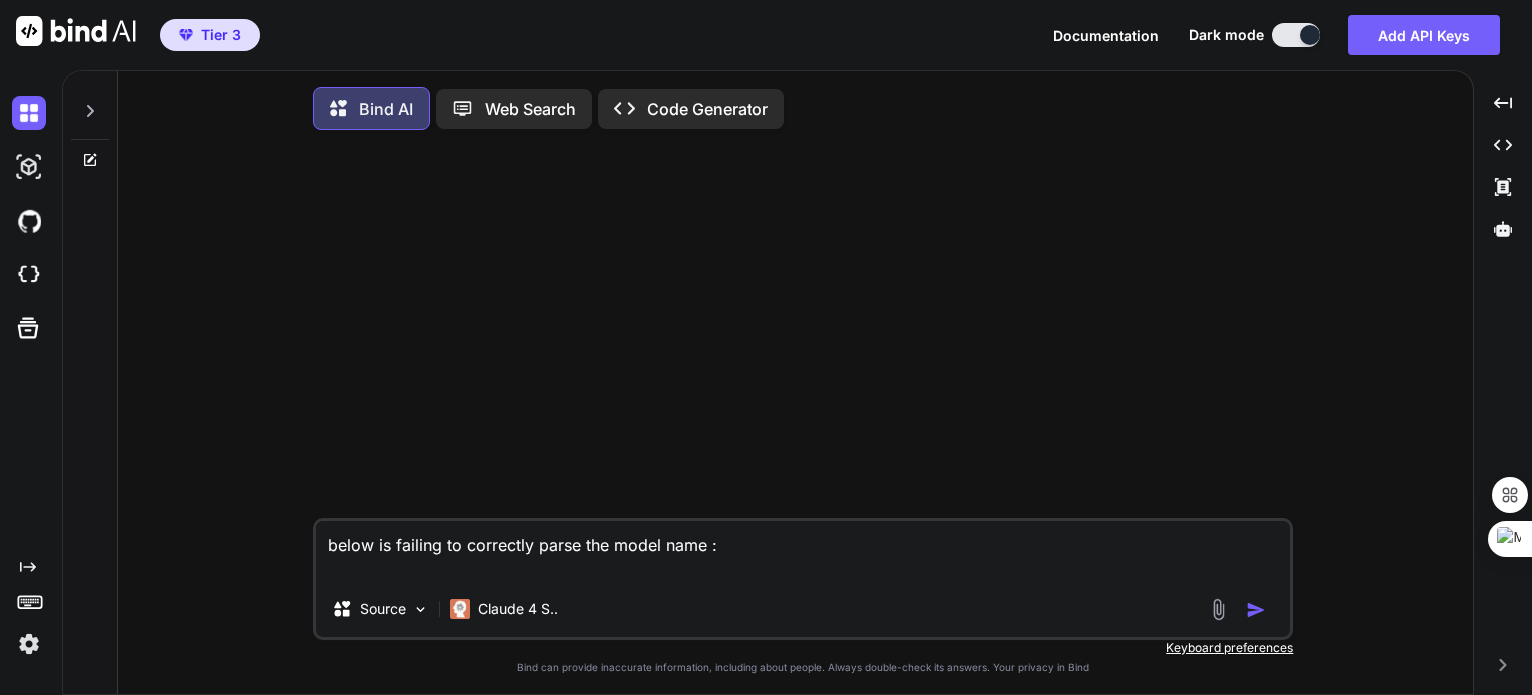 type on "x" 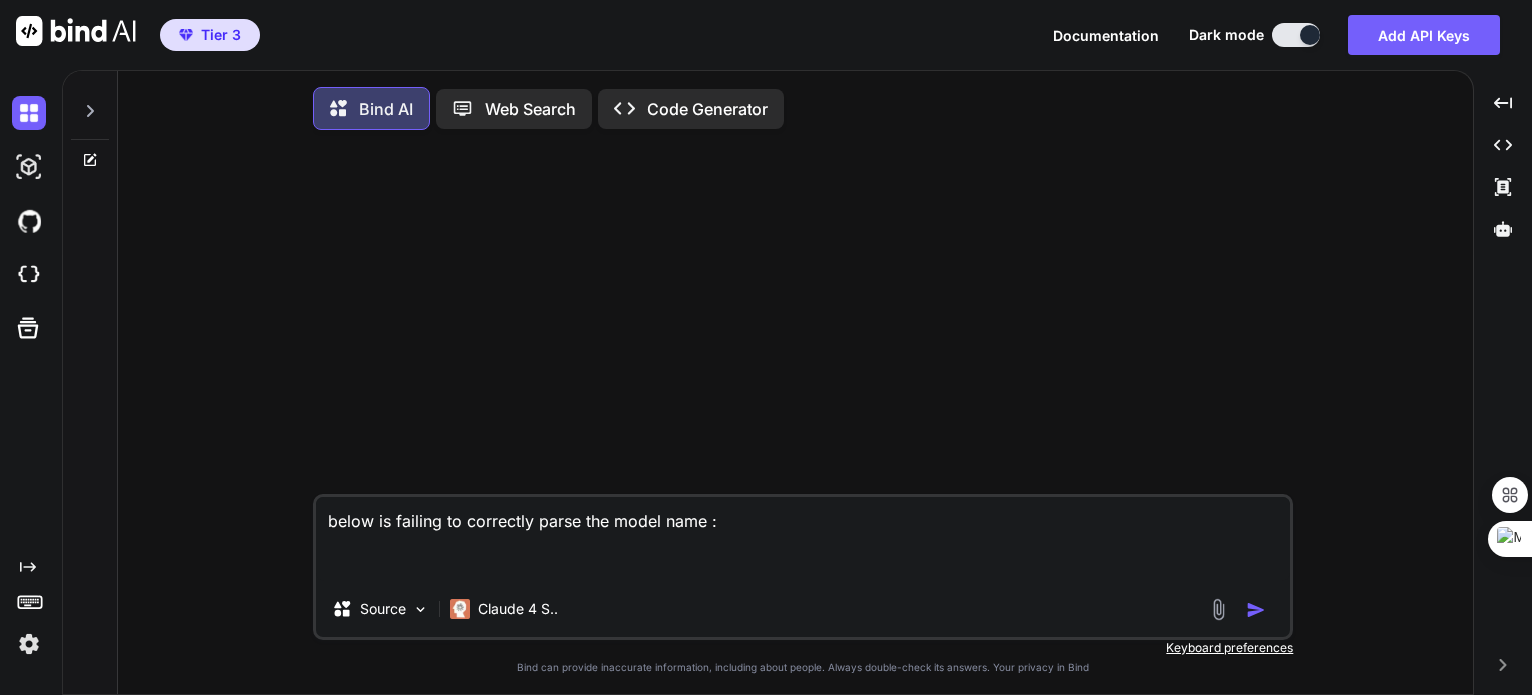 paste on "1. anthropic/gpt-4
2. gpt-4
3. anthropic/provider=bindai&model=`openai/gpt-4`
4. anthropic/provider=bindai&bot_id=1234&api_key=[API_KEY]&model=`openai/gpt-4`" 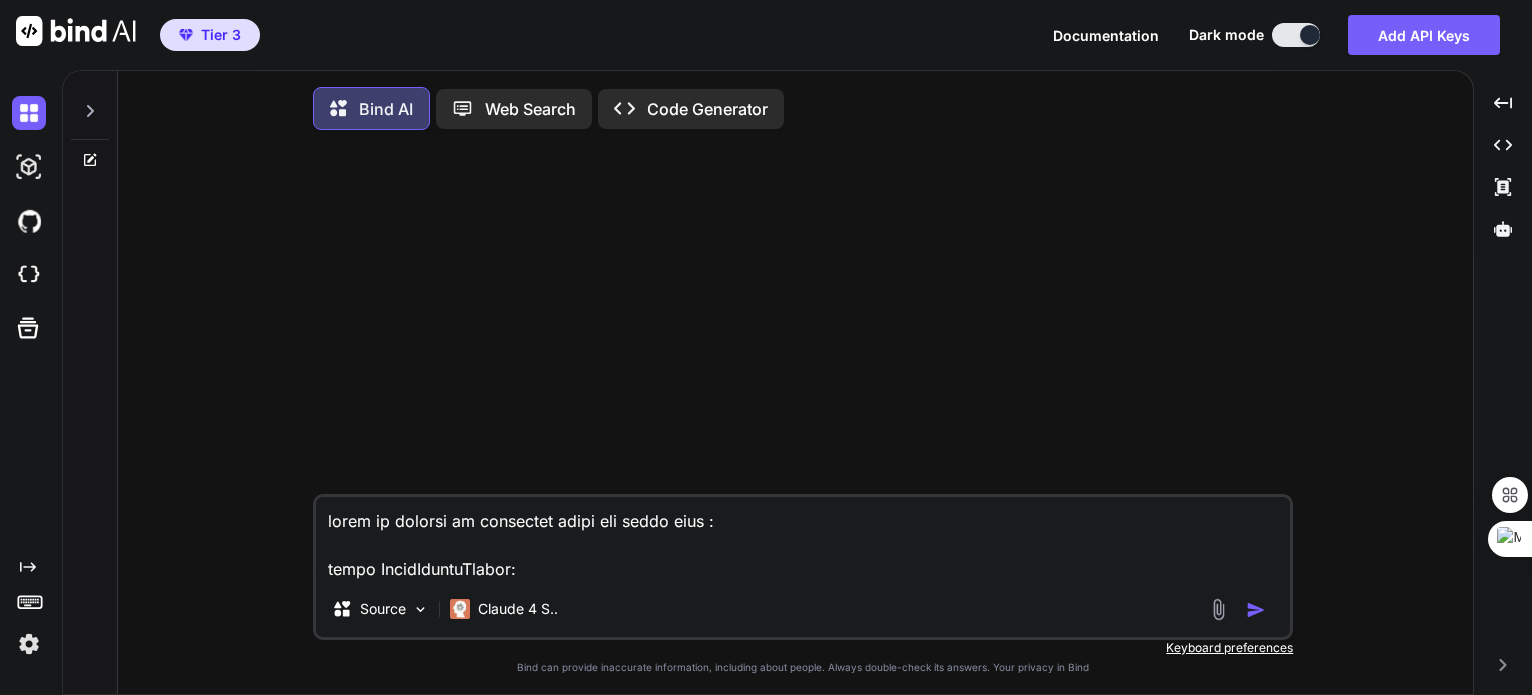 scroll, scrollTop: 3145, scrollLeft: 0, axis: vertical 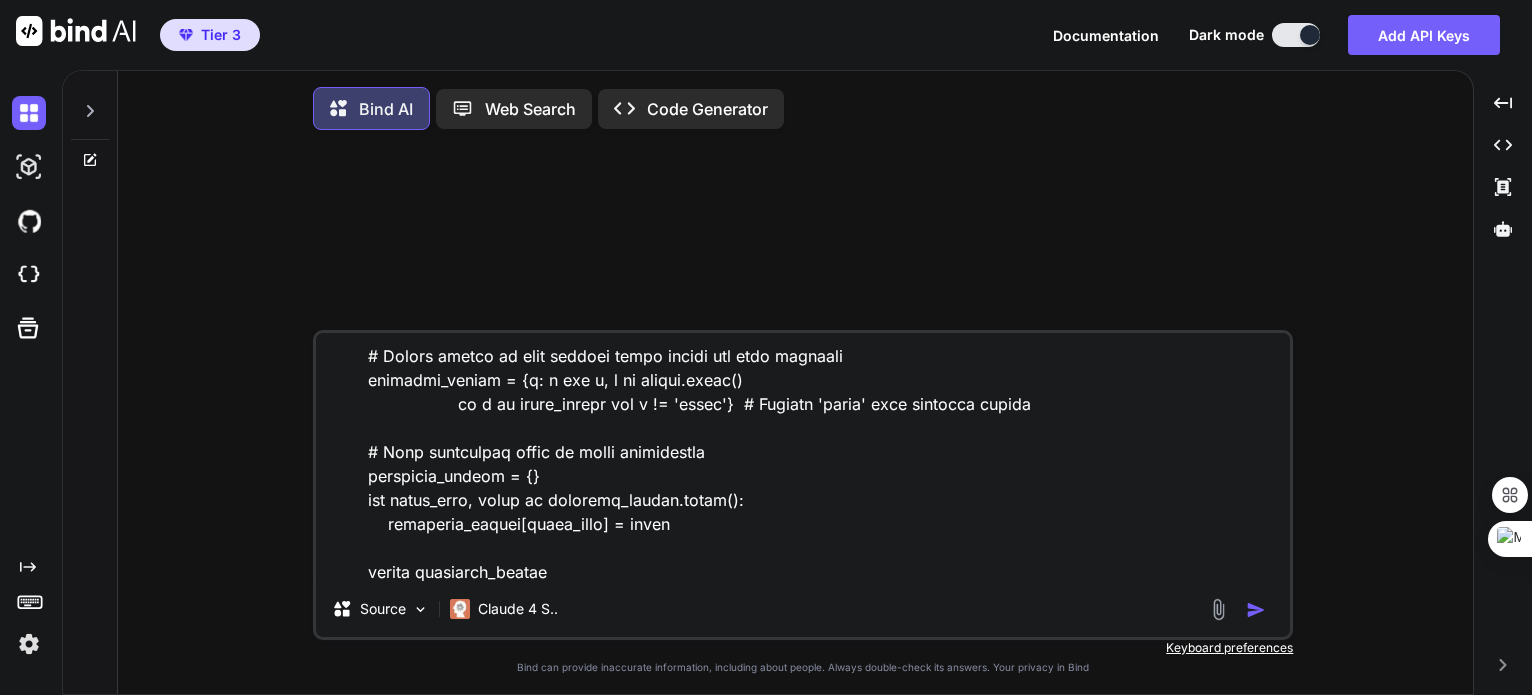 type on "x" 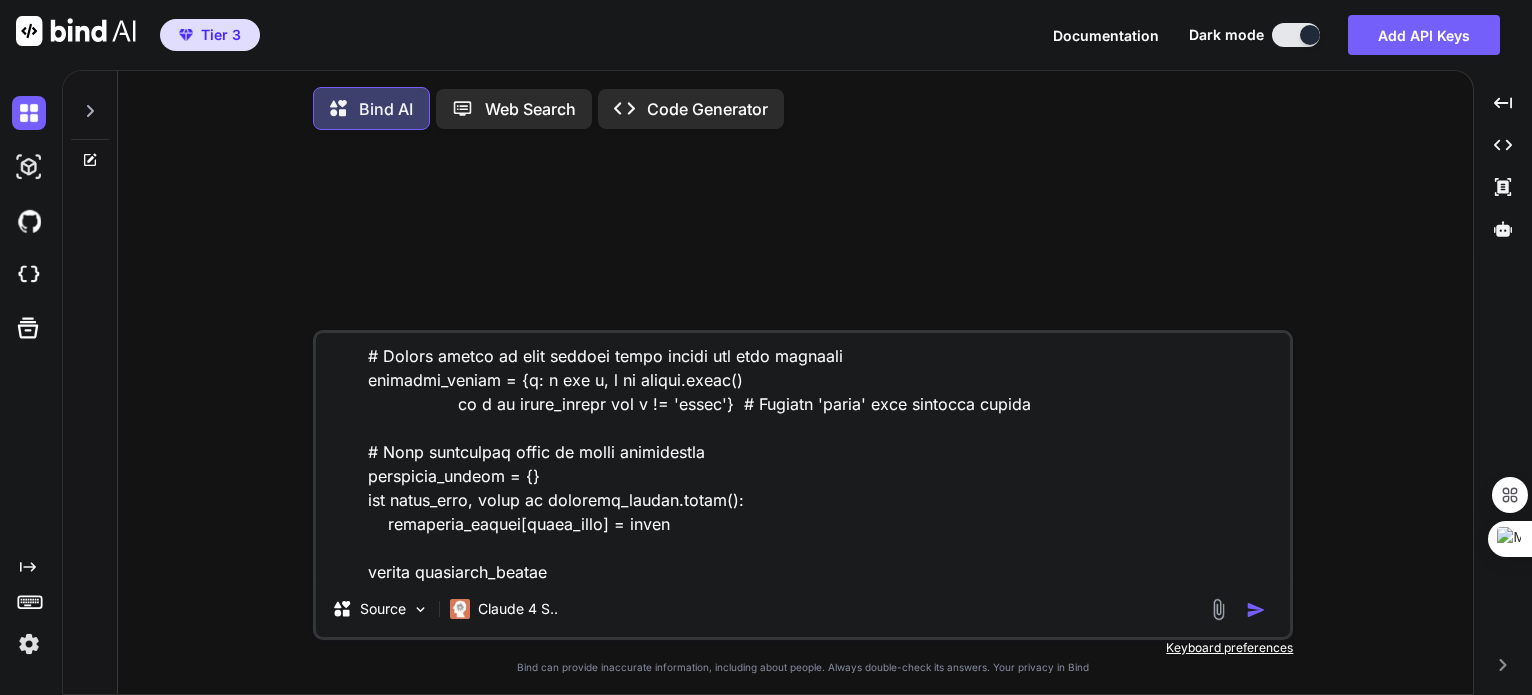 scroll, scrollTop: 3220, scrollLeft: 0, axis: vertical 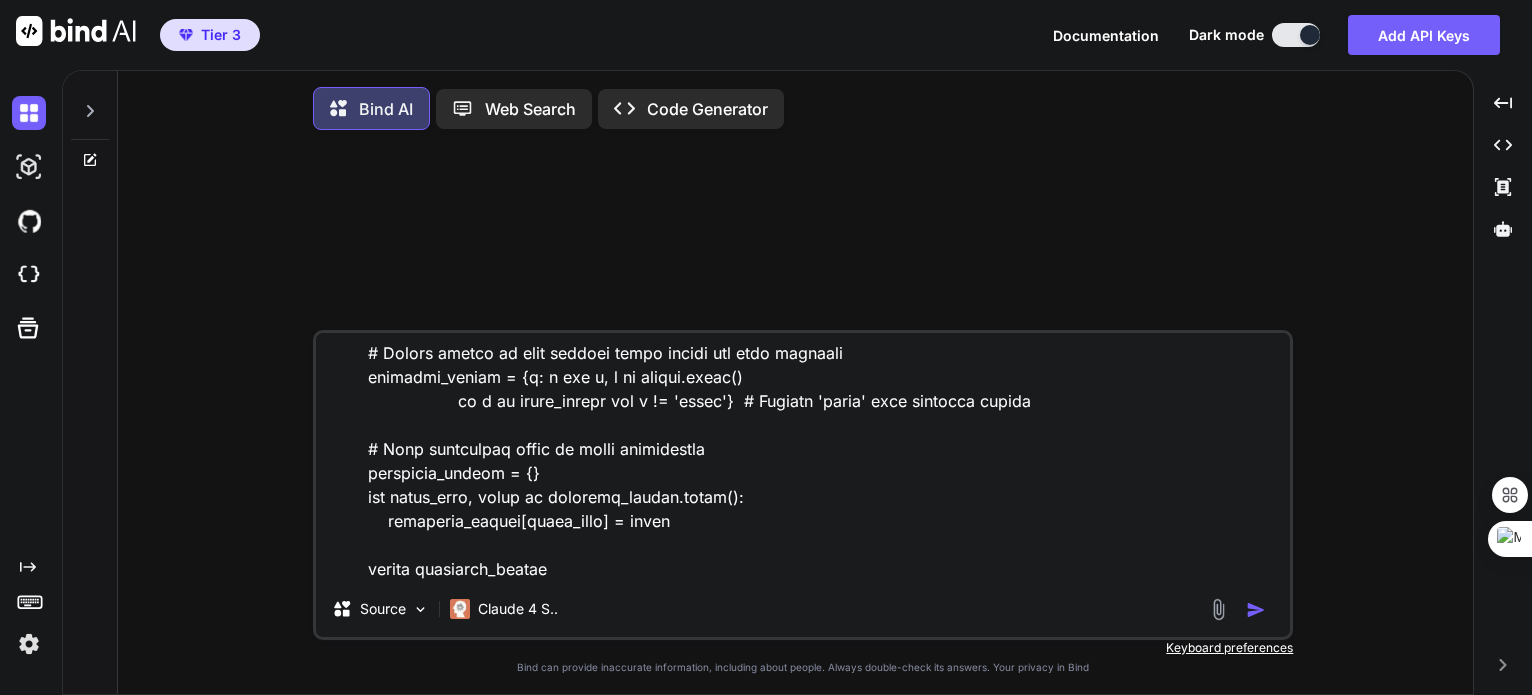 click at bounding box center [803, 457] 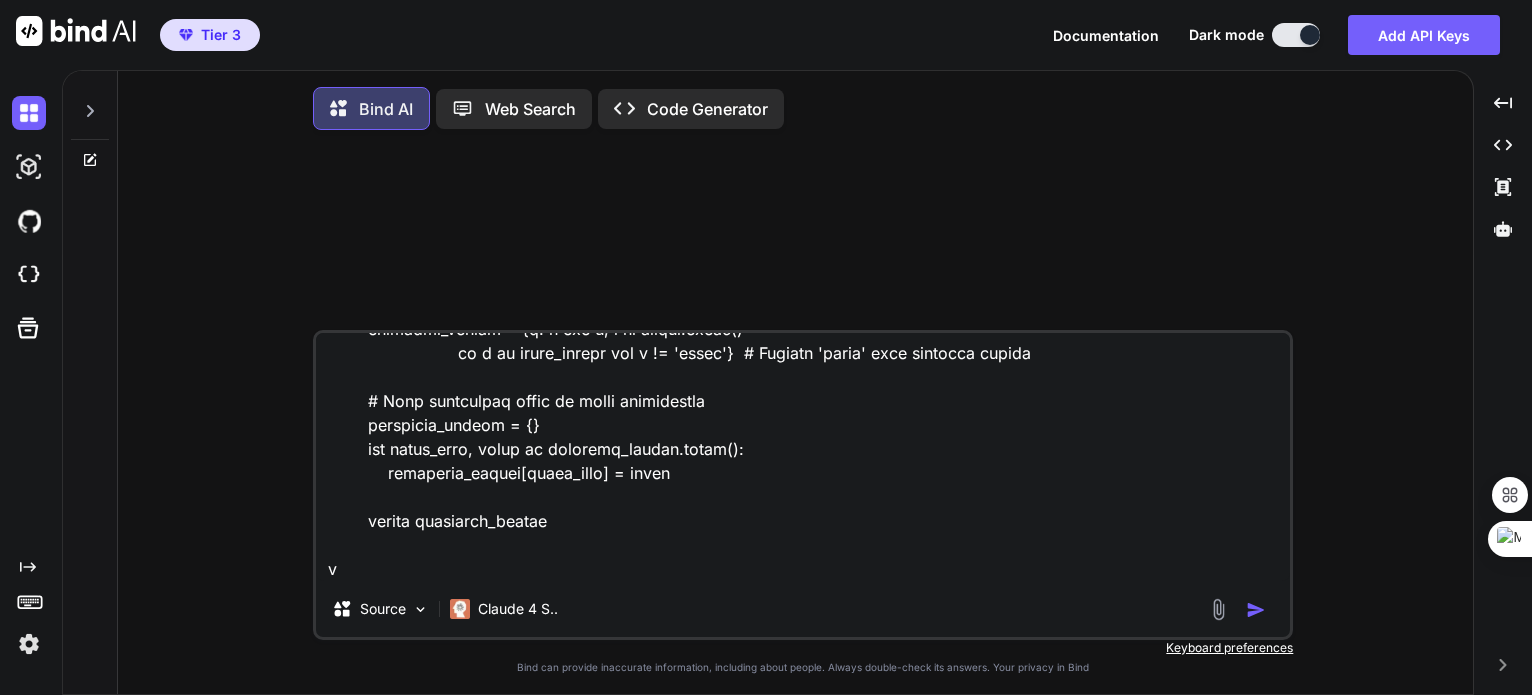 type on "below is failing to correctly parse the model name :
class ModelStringParser:
def __init__(self):
# Registry of provider config classes
self.provider_configs: Dict[str, Type[BaseModel]] = {
'bindai': BindAIConfig
}
def register_provider(self, provider_name: str, config_class: Type[BaseModel]):
"""Register a new provider configuration class"""
self.provider_configs[provider_name] = config_class
def parse_model_string(self, model_string: str) -> Tuple[str, Optional[str], Optional[BaseModel]]:
"""
Parse various model string formats:
1. anthropic/gpt-4
2. gpt-4
3. anthropic/provider=bindai&model=`openai/gpt-4`
4. anthropic/provider=bindai&bot_id=1234&api_key=1233553534&model=`openai/gpt-4`
Returns: (model_name, provider, provider_config)
"""
# Check if string contains parameters (has = sign)
if '=' in model_string:
return self._parse_wit..." 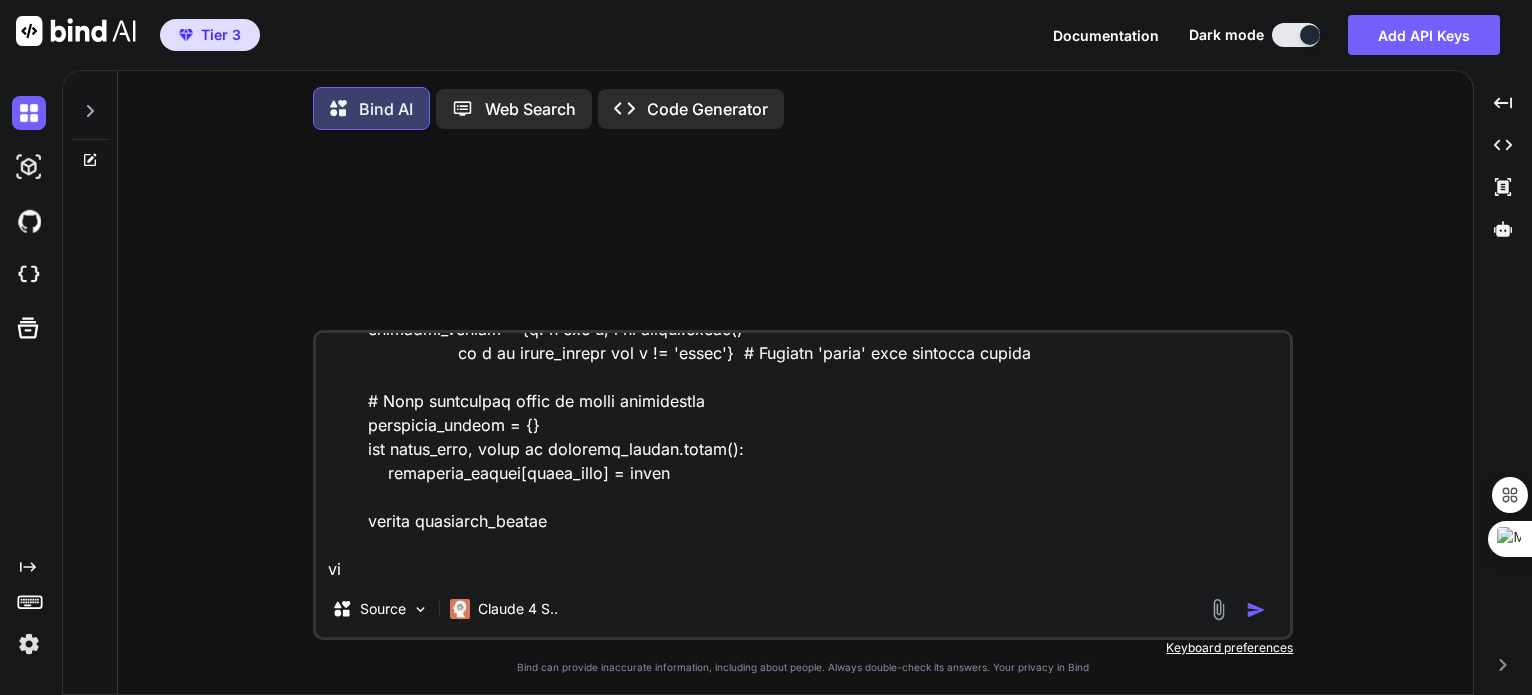 type on "below is failing to correctly parse the model name :
class ModelStringParser:
def __init__(self):
# Registry of provider config classes
self.provider_configs: Dict[str, Type[BaseModel]] = {
'bindai': BindAIConfig
}
def register_provider(self, provider_name: str, config_class: Type[BaseModel]):
"""Register a new provider configuration class"""
self.provider_configs[provider_name] = config_class
def parse_model_string(self, model_string: str) -> Tuple[str, Optional[str], Optional[BaseModel]]:
"""
Parse various model string formats:
1. anthropic/gpt-4
2. gpt-4
3. anthropic/provider=bindai&model=`openai/gpt-4`
4. anthropic/provider=bindai&bot_id=1234&api_key=1233553534&model=`openai/gpt-4`
Returns: (model_name, provider, provider_config)
"""
# Check if string contains parameters (has = sign)
if '=' in model_string:
return self._parse_wit..." 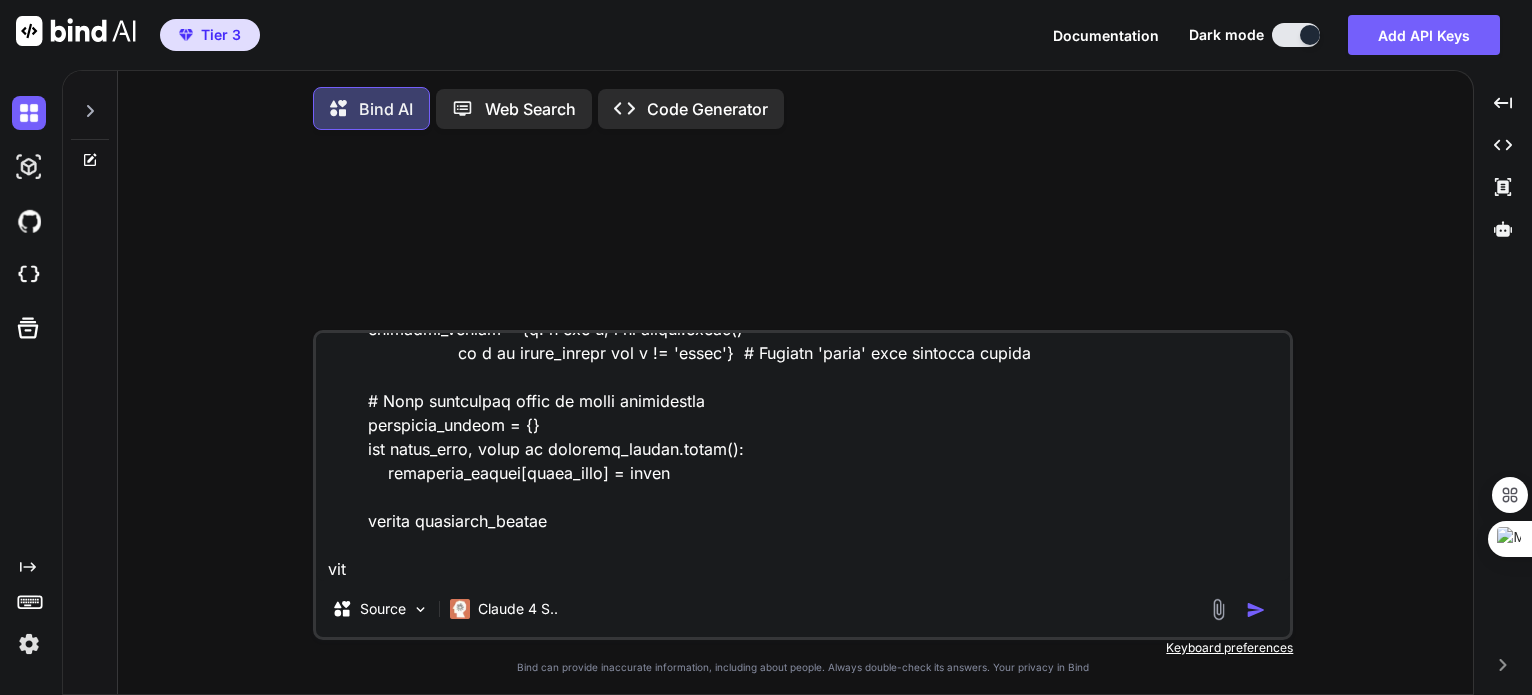 type on "below is failing to correctly parse the model name :
class ModelStringParser:
def __init__(self):
# Registry of provider config classes
self.provider_configs: Dict[str, Type[BaseModel]] = {
'bindai': BindAIConfig
}
def register_provider(self, provider_name: str, config_class: Type[BaseModel]):
"""Register a new provider configuration class"""
self.provider_configs[provider_name] = config_class
def parse_model_string(self, model_string: str) -> Tuple[str, Optional[str], Optional[BaseModel]]:
"""
Parse various model string formats:
1. anthropic/gpt-4
2. gpt-4
3. anthropic/provider=bindai&model=`openai/gpt-4`
4. anthropic/provider=bindai&bot_id=1234&api_key=1233553534&model=`openai/gpt-4`
Returns: (model_name, provider, provider_config)
"""
# Check if string contains parameters (has = sign)
if '=' in model_string:
return self._parse_wit..." 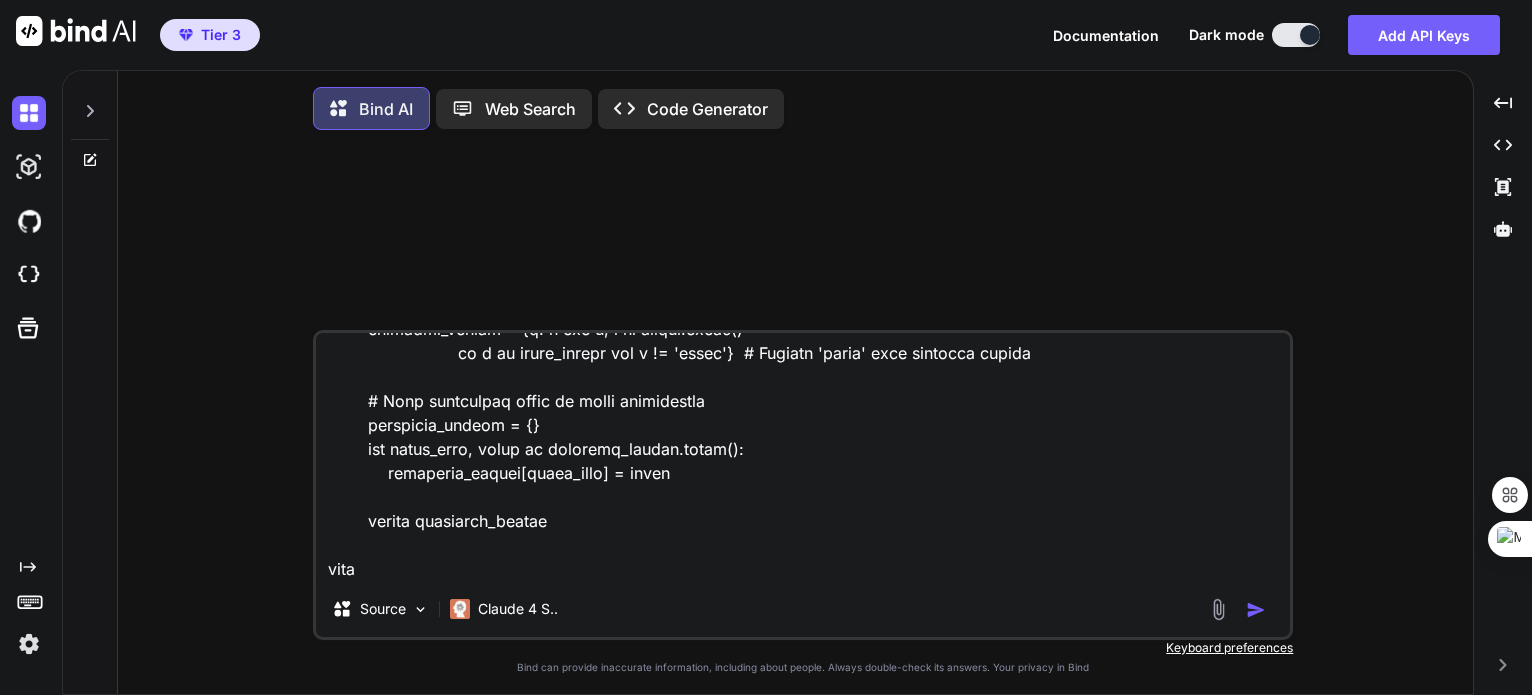 type on "x" 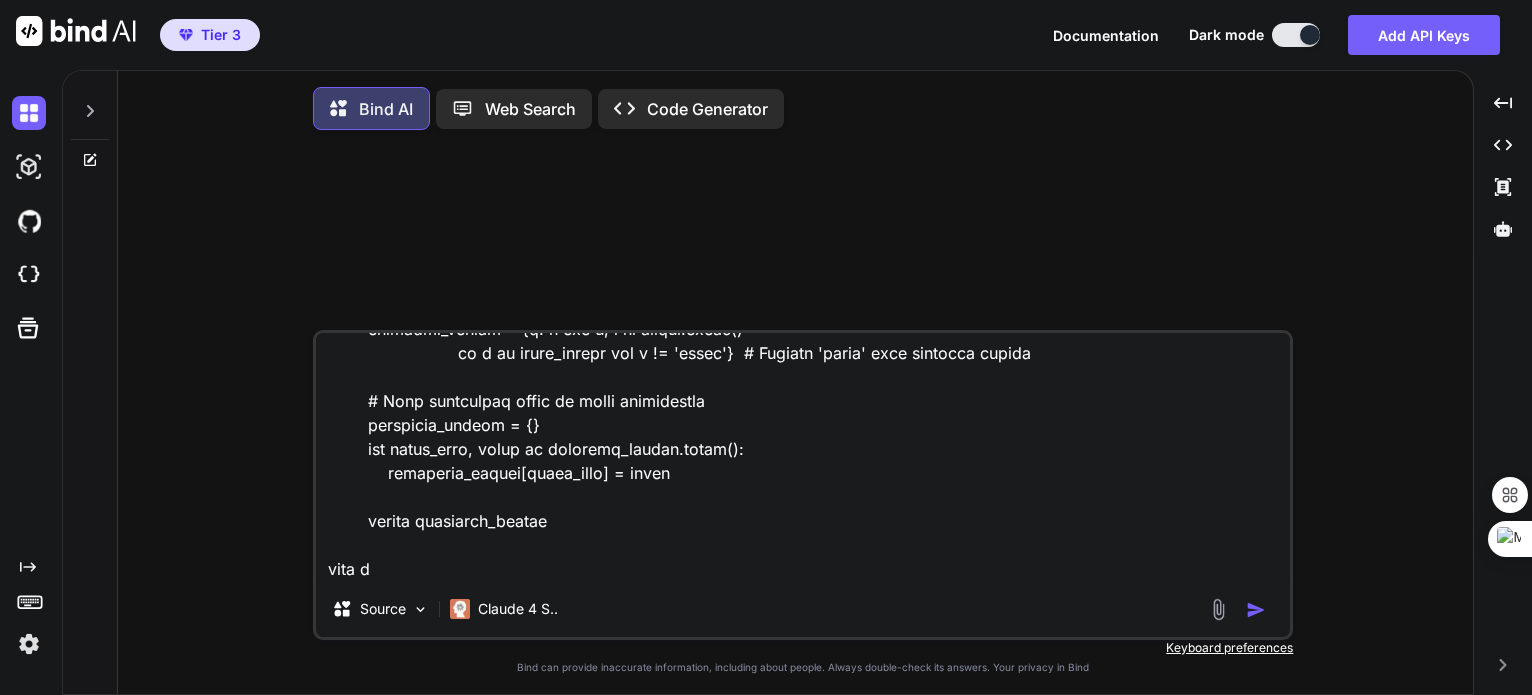 type on "below is failing to correctly parse the model name :
class ModelStringParser:
def __init__(self):
# Registry of provider config classes
self.provider_configs: Dict[str, Type[BaseModel]] = {
'bindai': BindAIConfig
}
def register_provider(self, provider_name: str, config_class: Type[BaseModel]):
"""Register a new provider configuration class"""
self.provider_configs[provider_name] = config_class
def parse_model_string(self, model_string: str) -> Tuple[str, Optional[str], Optional[BaseModel]]:
"""
Parse various model string formats:
1. anthropic/gpt-4
2. gpt-4
3. anthropic/provider=bindai&model=`openai/gpt-4`
4. anthropic/provider=bindai&bot_id=1234&api_key=1233553534&model=`openai/gpt-4`
Returns: (model_name, provider, provider_config)
"""
# Check if string contains parameters (has = sign)
if '=' in model_string:
return self._parse_wit..." 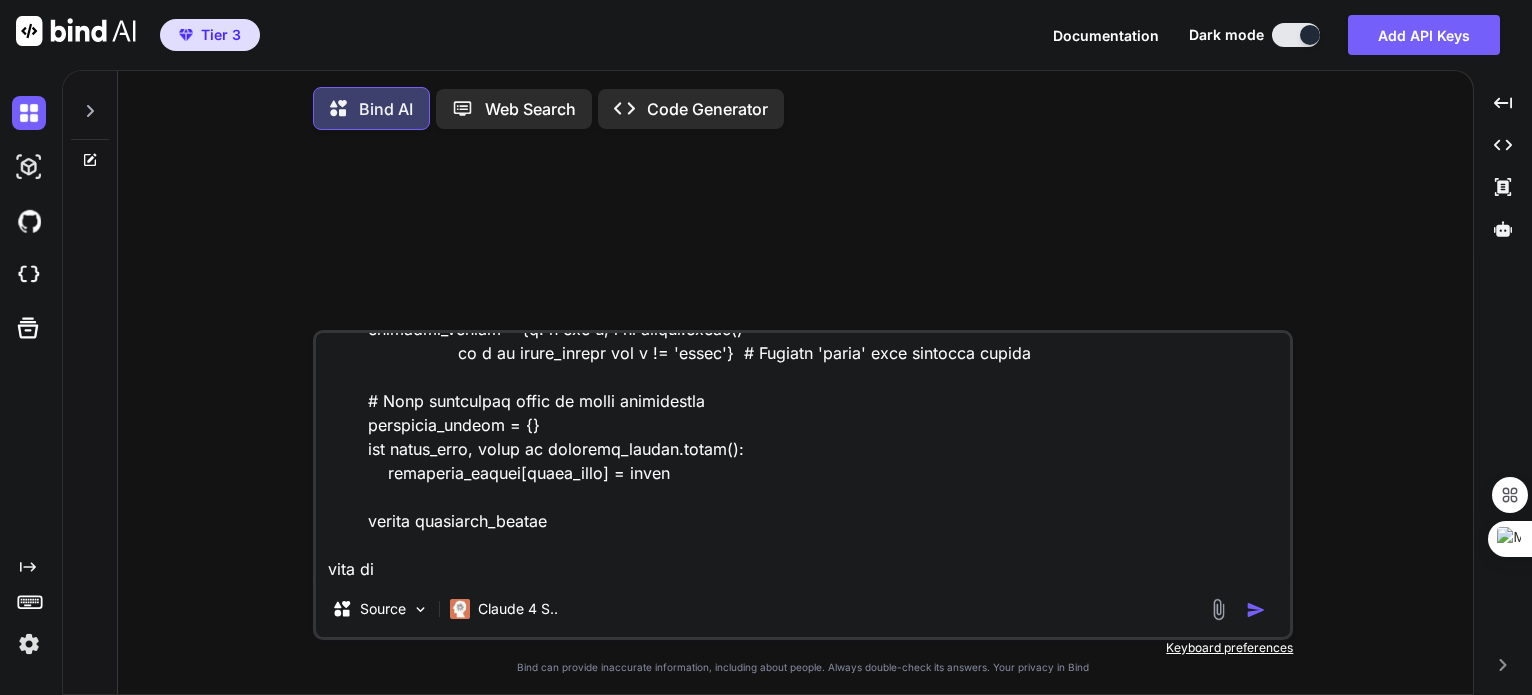 type on "below is failing to correctly parse the model name :
class ModelStringParser:
def __init__(self):
# Registry of provider config classes
self.provider_configs: Dict[str, Type[BaseModel]] = {
'bindai': BindAIConfig
}
def register_provider(self, provider_name: str, config_class: Type[BaseModel]):
"""Register a new provider configuration class"""
self.provider_configs[provider_name] = config_class
def parse_model_string(self, model_string: str) -> Tuple[str, Optional[str], Optional[BaseModel]]:
"""
Parse various model string formats:
1. anthropic/gpt-4
2. gpt-4
3. anthropic/provider=bindai&model=`openai/gpt-4`
4. anthropic/provider=bindai&bot_id=1234&api_key=1233553534&model=`openai/gpt-4`
Returns: (model_name, provider, provider_config)
"""
# Check if string contains parameters (has = sign)
if '=' in model_string:
return self._parse_wit..." 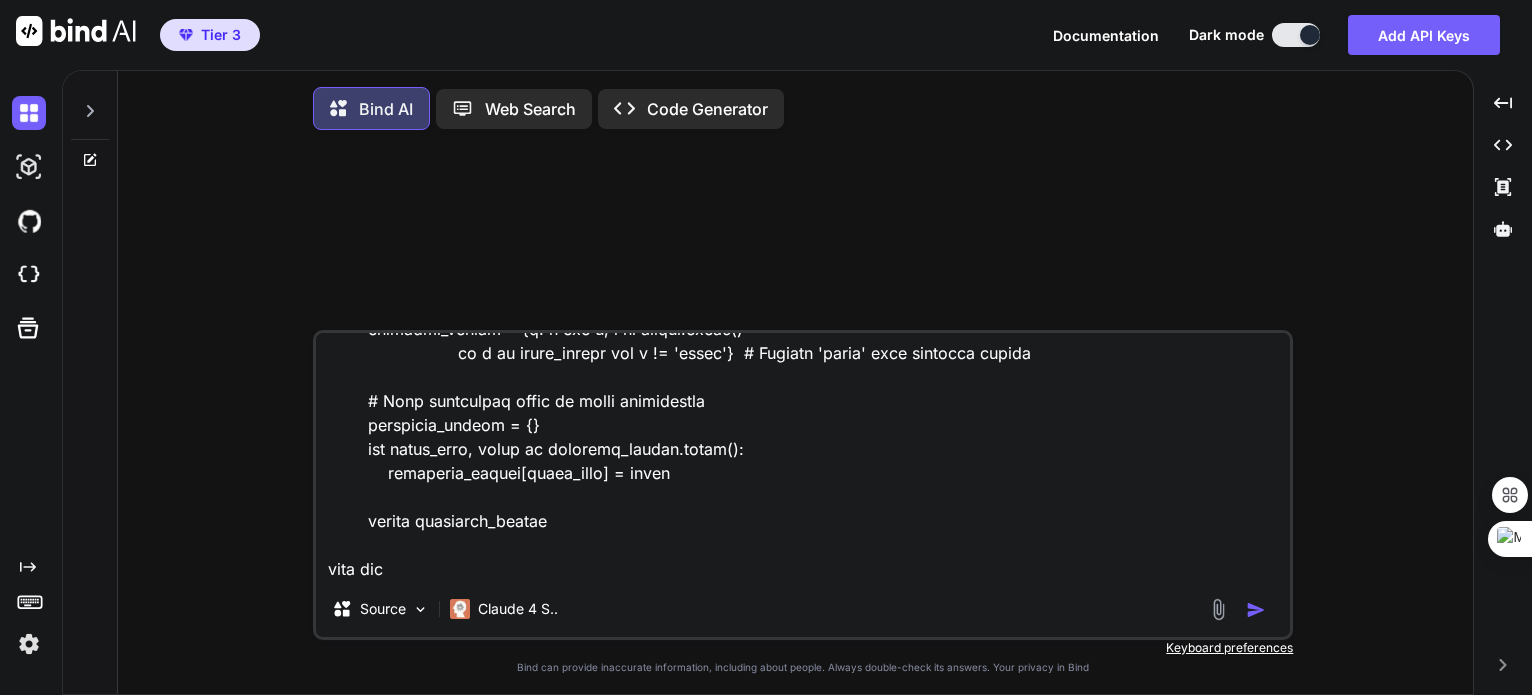type on "below is failing to correctly parse the model name :
class ModelStringParser:
def __init__(self):
# Registry of provider config classes
self.provider_configs: Dict[str, Type[BaseModel]] = {
'bindai': BindAIConfig
}
def register_provider(self, provider_name: str, config_class: Type[BaseModel]):
"""Register a new provider configuration class"""
self.provider_configs[provider_name] = config_class
def parse_model_string(self, model_string: str) -> Tuple[str, Optional[str], Optional[BaseModel]]:
"""
Parse various model string formats:
1. anthropic/gpt-4
2. gpt-4
3. anthropic/provider=bindai&model=`openai/gpt-4`
4. anthropic/provider=bindai&bot_id=1234&api_key=1233553534&model=`openai/gpt-4`
Returns: (model_name, provider, provider_config)
"""
# Check if string contains parameters (has = sign)
if '=' in model_string:
return self._parse_wit..." 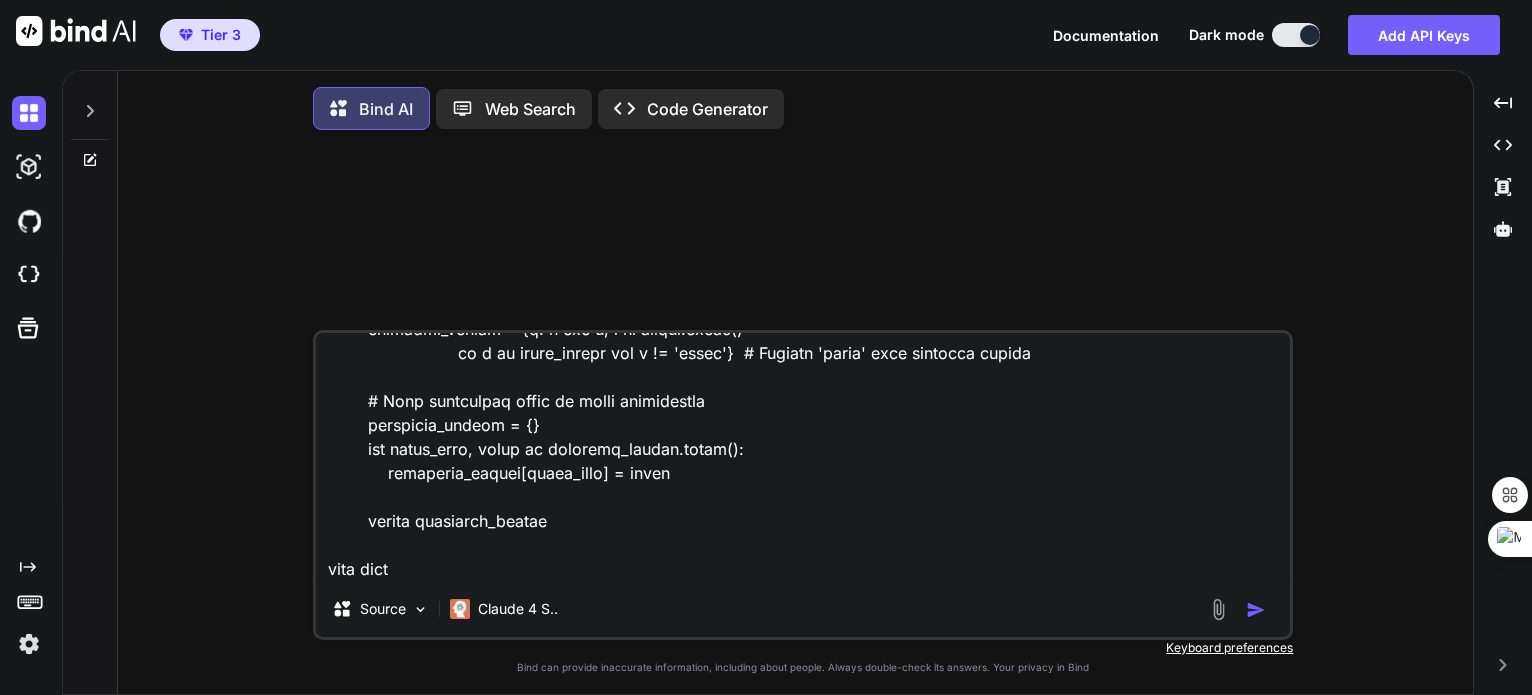 type on "below is failing to correctly parse the model name :
class ModelStringParser:
def __init__(self):
# Registry of provider config classes
self.provider_configs: Dict[str, Type[BaseModel]] = {
'bindai': BindAIConfig
}
def register_provider(self, provider_name: str, config_class: Type[BaseModel]):
"""Register a new provider configuration class"""
self.provider_configs[provider_name] = config_class
def parse_model_string(self, model_string: str) -> Tuple[str, Optional[str], Optional[BaseModel]]:
"""
Parse various model string formats:
1. anthropic/gpt-4
2. gpt-4
3. anthropic/provider=bindai&model=`openai/gpt-4`
4. anthropic/provider=bindai&bot_id=1234&api_key=1233553534&model=`openai/gpt-4`
Returns: (model_name, provider, provider_config)
"""
# Check if string contains parameters (has = sign)
if '=' in model_string:
return self._parse_wit..." 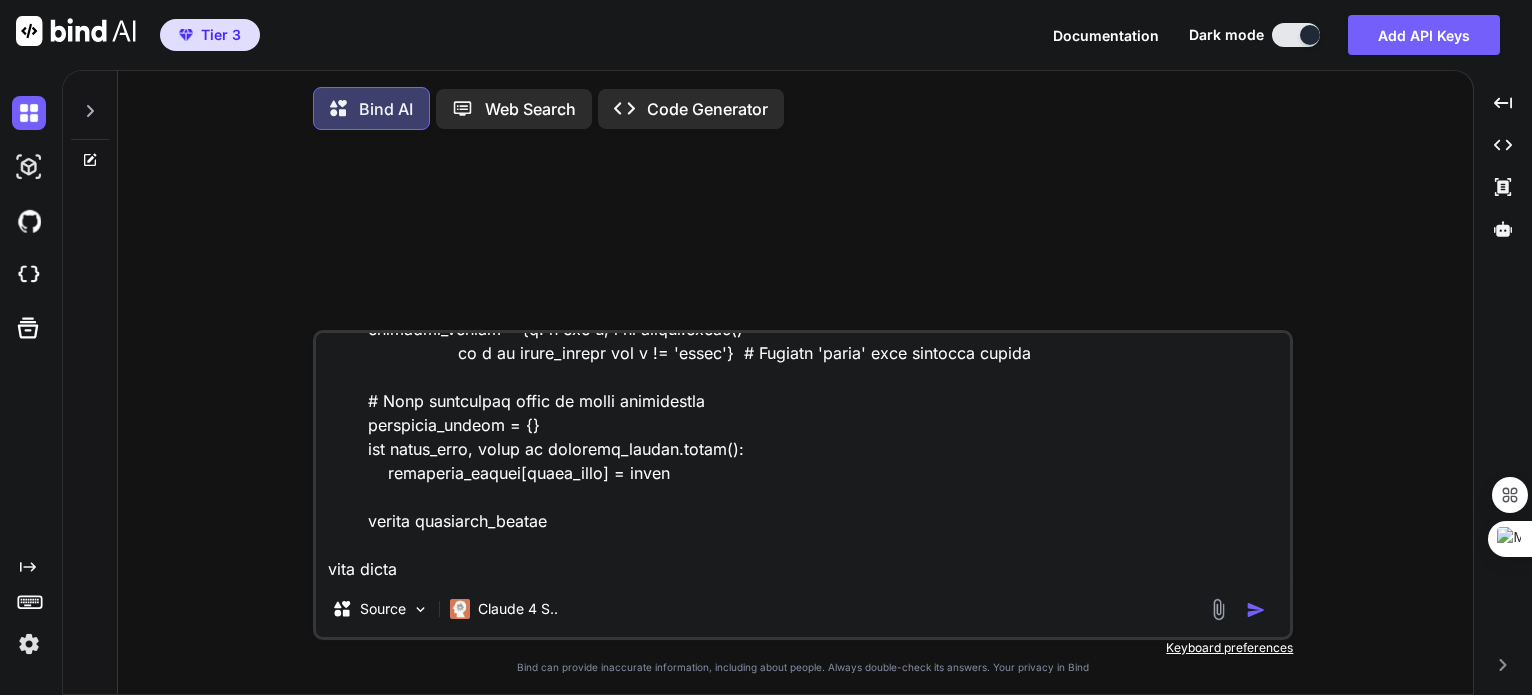 type on "below is failing to correctly parse the model name :
class ModelStringParser:
def __init__(self):
# Registry of provider config classes
self.provider_configs: Dict[str, Type[BaseModel]] = {
'bindai': BindAIConfig
}
def register_provider(self, provider_name: str, config_class: Type[BaseModel]):
"""Register a new provider configuration class"""
self.provider_configs[provider_name] = config_class
def parse_model_string(self, model_string: str) -> Tuple[str, Optional[str], Optional[BaseModel]]:
"""
Parse various model string formats:
1. anthropic/gpt-4
2. gpt-4
3. anthropic/provider=bindai&model=`openai/gpt-4`
4. anthropic/provider=bindai&bot_id=1234&api_key=1233553534&model=`openai/gpt-4`
Returns: (model_name, provider, provider_config)
"""
# Check if string contains parameters (has = sign)
if '=' in model_string:
return self._parse_wit..." 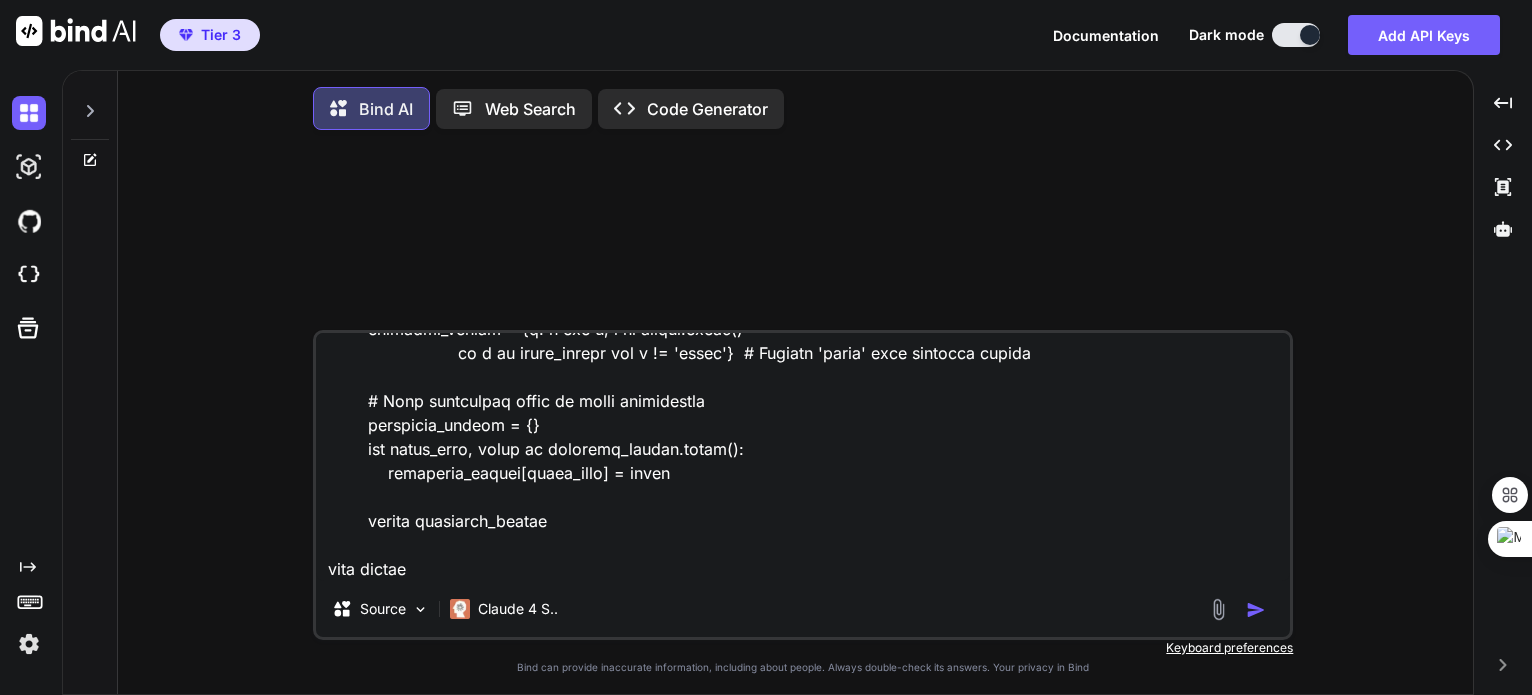 type on "below is failing to correctly parse the model name :
class ModelStringParser:
def __init__(self):
# Registry of provider config classes
self.provider_configs: Dict[str, Type[BaseModel]] = {
'bindai': BindAIConfig
}
def register_provider(self, provider_name: str, config_class: Type[BaseModel]):
"""Register a new provider configuration class"""
self.provider_configs[provider_name] = config_class
def parse_model_string(self, model_string: str) -> Tuple[str, Optional[str], Optional[BaseModel]]:
"""
Parse various model string formats:
1. anthropic/gpt-4
2. gpt-4
3. anthropic/provider=bindai&model=`openai/gpt-4`
4. anthropic/provider=bindai&bot_id=1234&api_key=1233553534&model=`openai/gpt-4`
Returns: (model_name, provider, provider_config)
"""
# Check if string contains parameters (has = sign)
if '=' in model_string:
return self._parse_wit..." 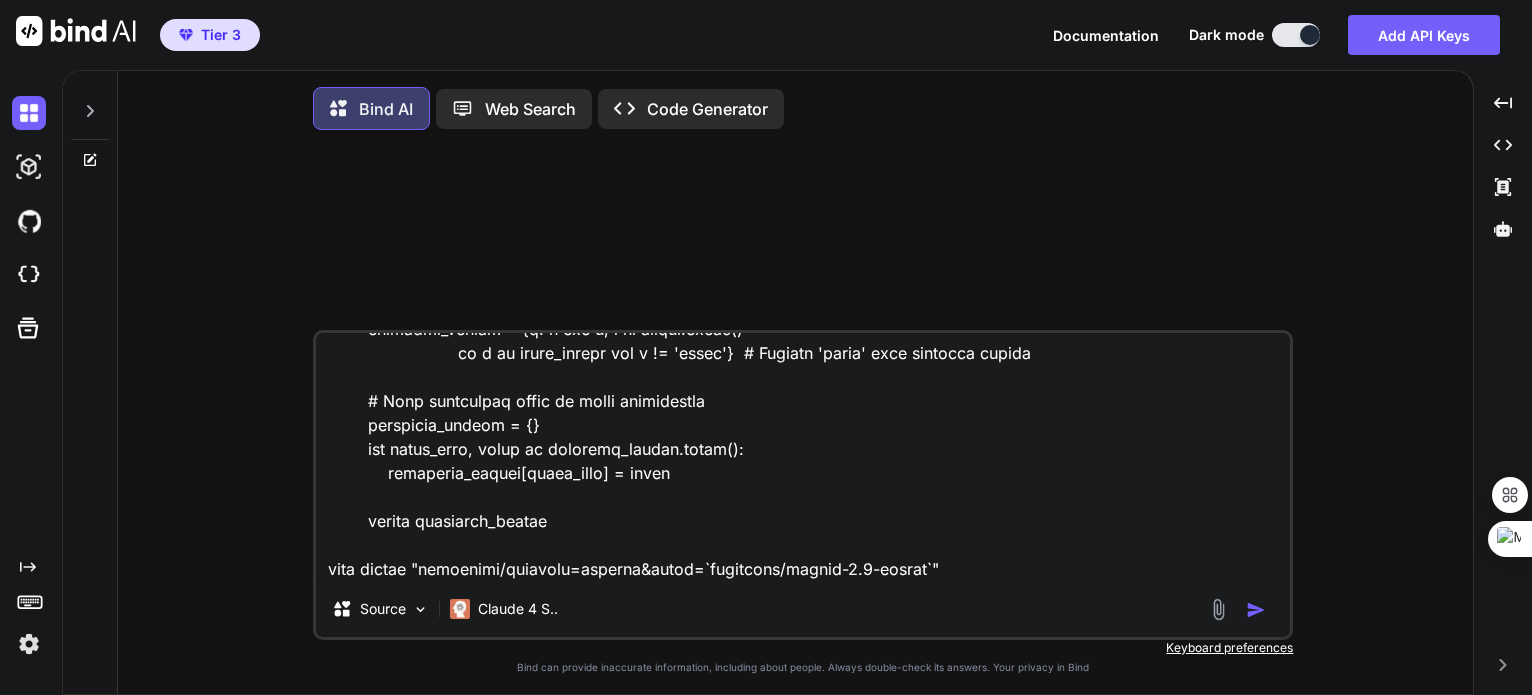 type on "below is failing to correctly parse the model name :
class ModelStringParser:
def __init__(self):
# Registry of provider config classes
self.provider_configs: Dict[str, Type[BaseModel]] = {
'bindai': BindAIConfig
}
def register_provider(self, provider_name: str, config_class: Type[BaseModel]):
"""Register a new provider configuration class"""
self.provider_configs[provider_name] = config_class
def parse_model_string(self, model_string: str) -> Tuple[str, Optional[str], Optional[BaseModel]]:
"""
Parse various model string formats:
1. anthropic/gpt-4
2. gpt-4
3. anthropic/provider=bindai&model=`openai/gpt-4`
4. anthropic/provider=bindai&bot_id=1234&api_key=1233553534&model=`openai/gpt-4`
Returns: (model_name, provider, provider_config)
"""
# Check if string contains parameters (has = sign)
if '=' in model_string:
return self._parse_wit..." 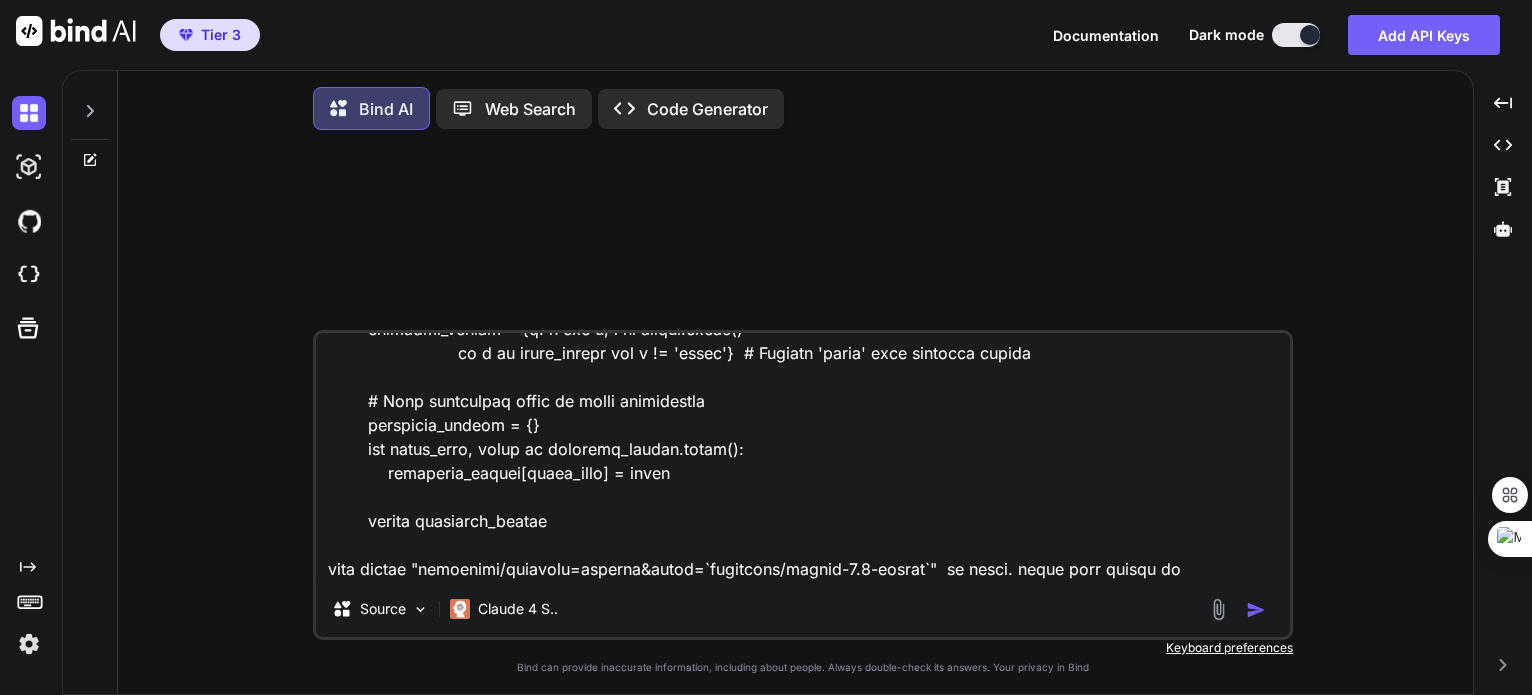 drag, startPoint x: 701, startPoint y: 549, endPoint x: 917, endPoint y: 546, distance: 216.02083 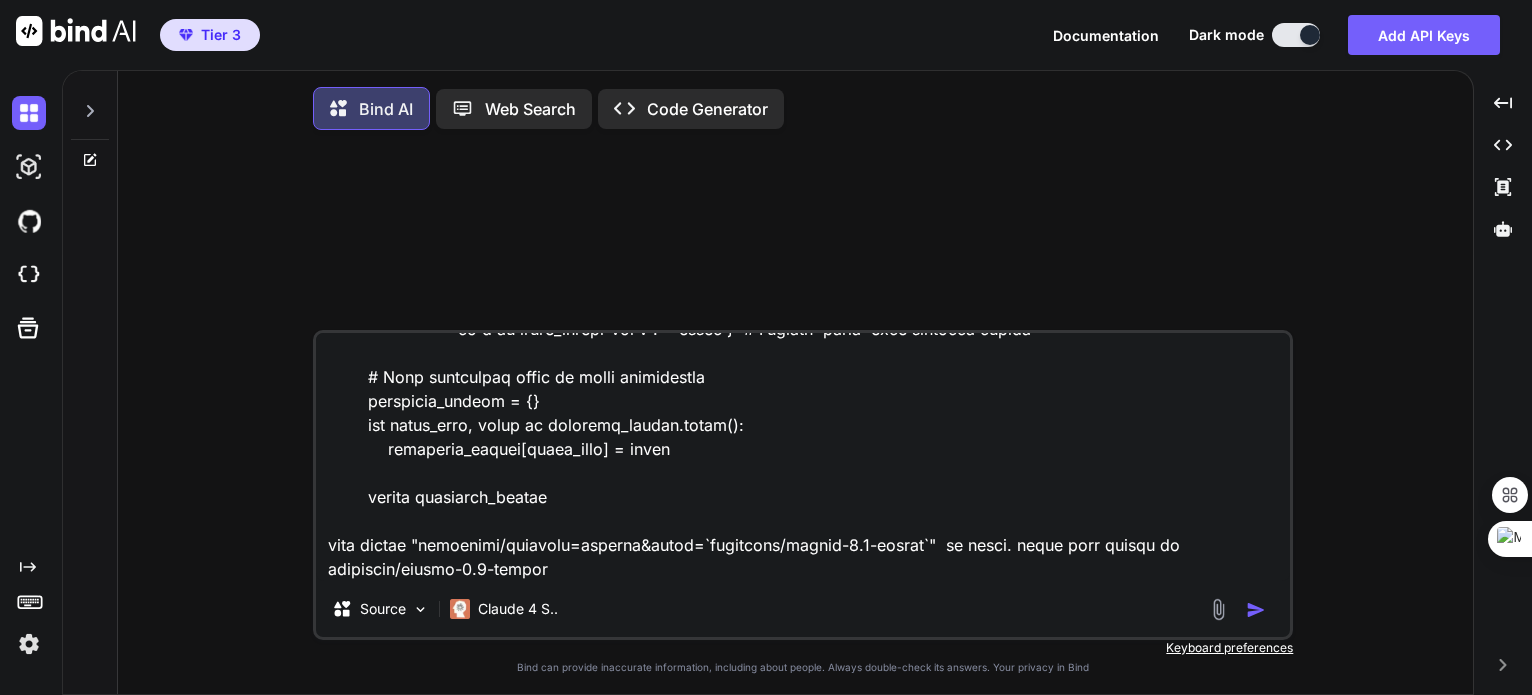 scroll, scrollTop: 3241, scrollLeft: 0, axis: vertical 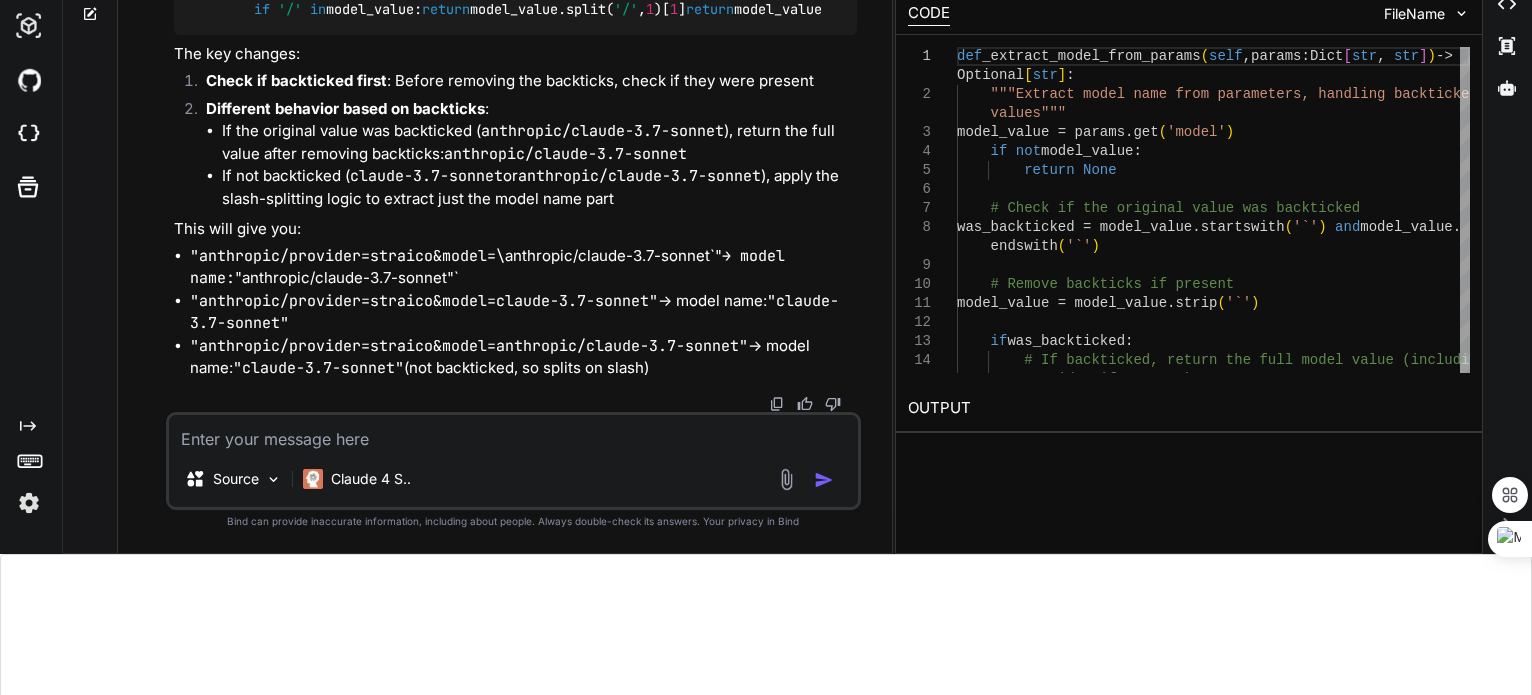 click at bounding box center (513, 433) 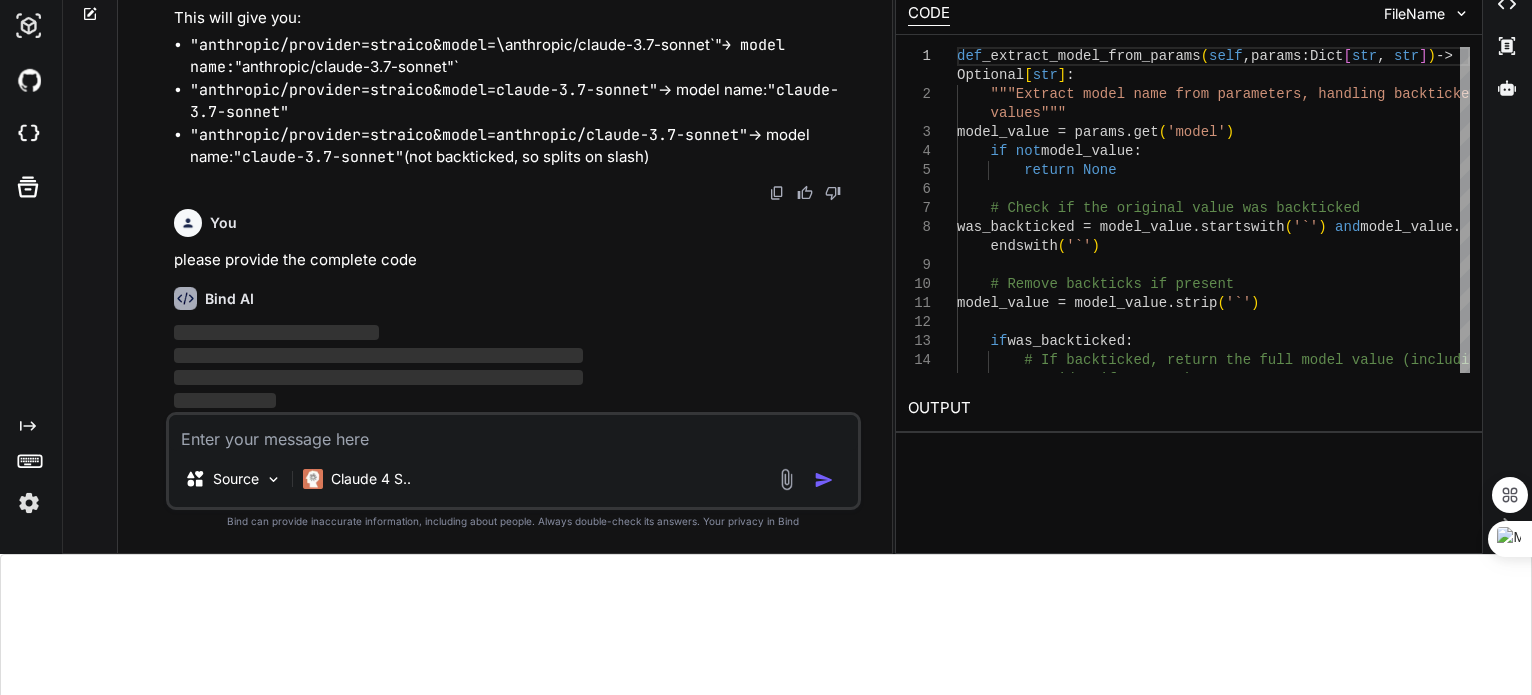 scroll, scrollTop: 214, scrollLeft: 0, axis: vertical 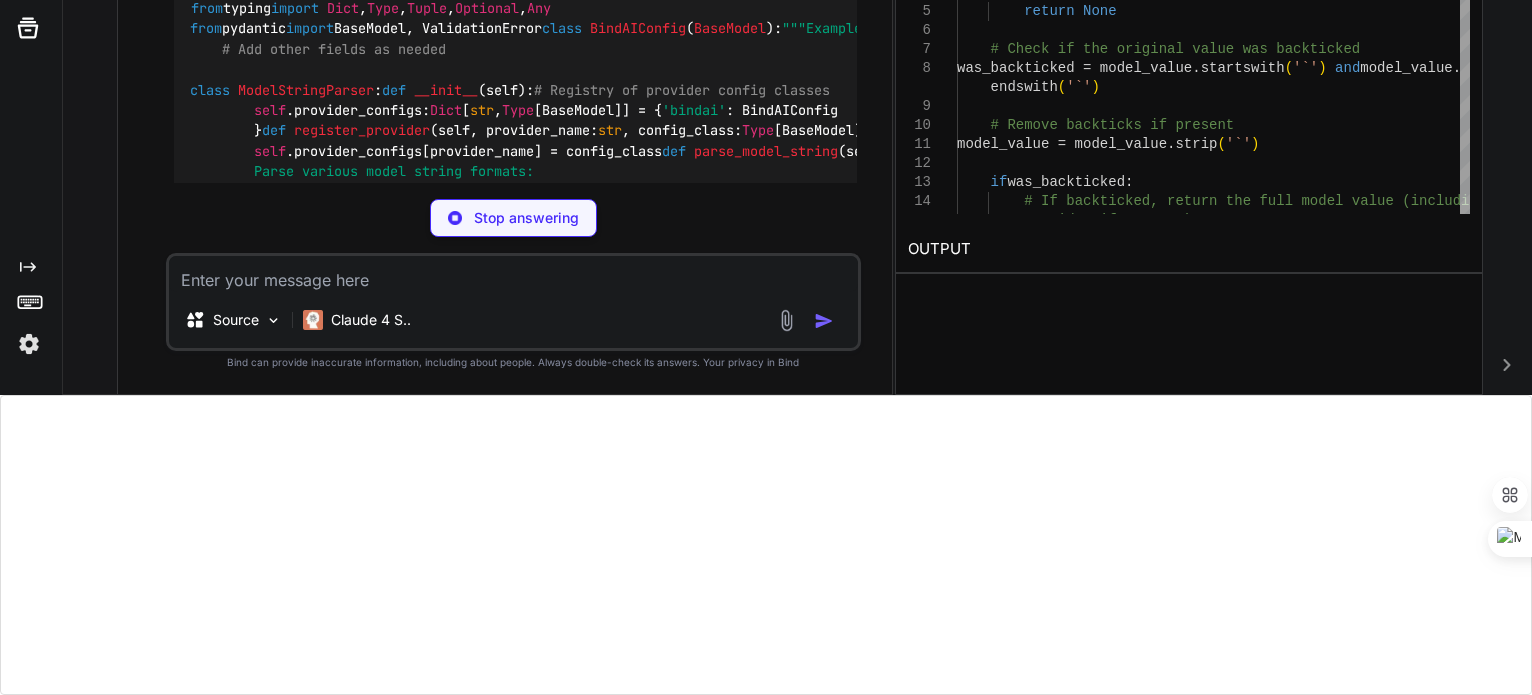click on "Bind AI Here's the complete corrected code with the fix for the  _extract_model_from_params  method:
Python from  typing  import   Dict ,  Type ,  Tuple ,  Optional ,  Any
from  pydantic  import  BaseModel, ValidationError
class   BindAIConfig ( BaseModel ):
"""Example provider configuration class"""
api_key:  Optional [ str ] =  None
bot_id:  Optional [ str ] =  None
# Add other fields as needed
class   ModelStringParser :
def   __init__ ( self ):
# Registry of provider config classes
self .provider_configs:  Dict [ str ,  Type [BaseModel]] = {
'bindai' : BindAIConfig
}
def   register_provider ( self, provider_name:  str , config_class:  Type [BaseModel] ):
"""Register a new provider configuration class"""
self .provider_configs[provider_name] = config_class
def   parse_model_string ( self, model_string:  str ) ->  Tuple [ str ,  Optional [ str ],  Optional [BaseModel]]:
if" at bounding box center (515, 132) 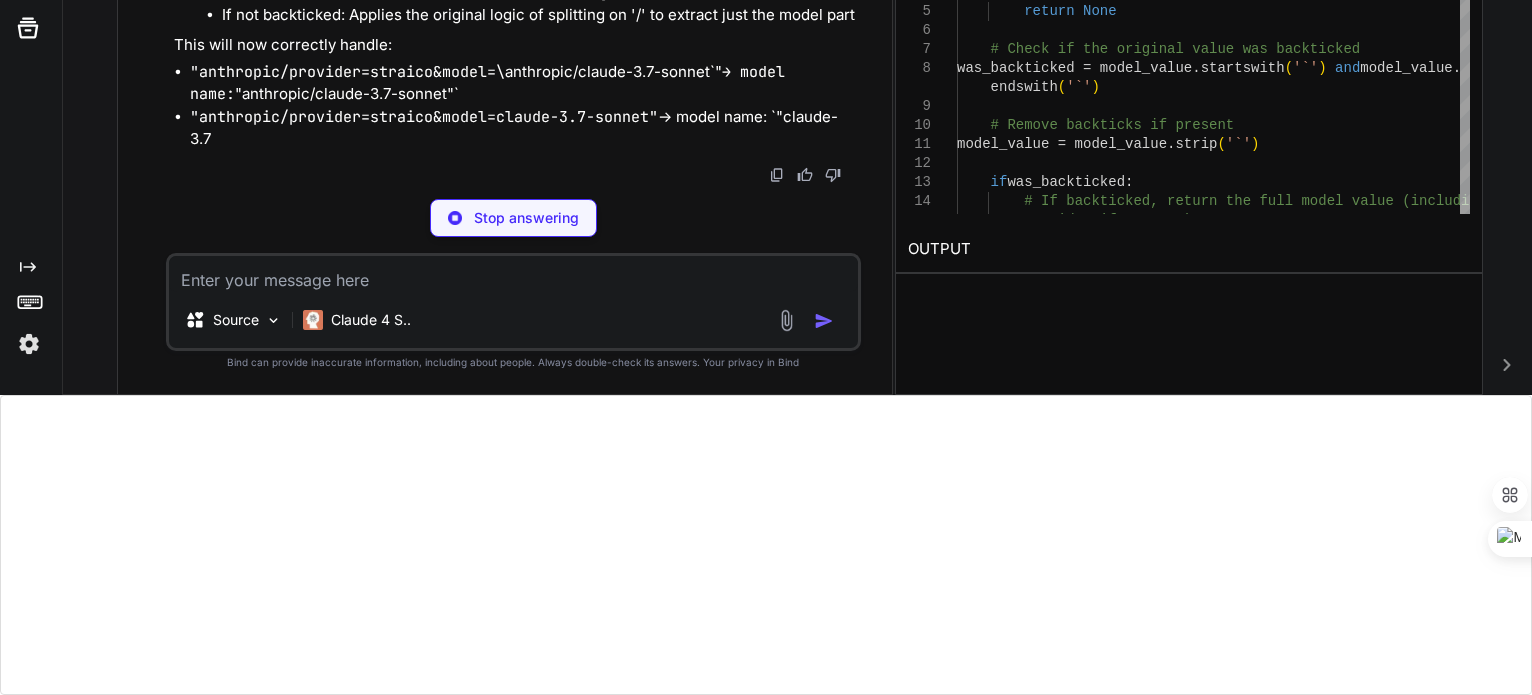 scroll, scrollTop: 5834, scrollLeft: 0, axis: vertical 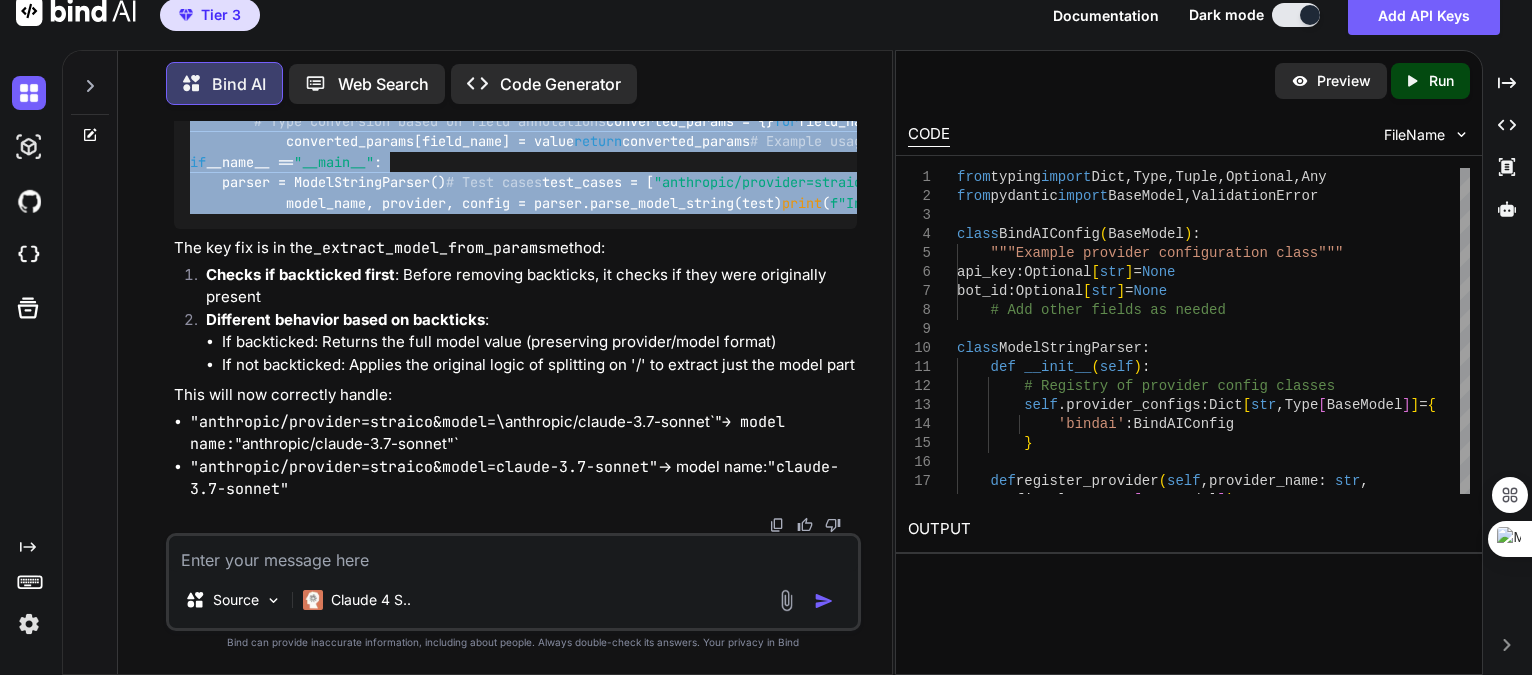drag, startPoint x: 190, startPoint y: 389, endPoint x: 369, endPoint y: 198, distance: 261.76706 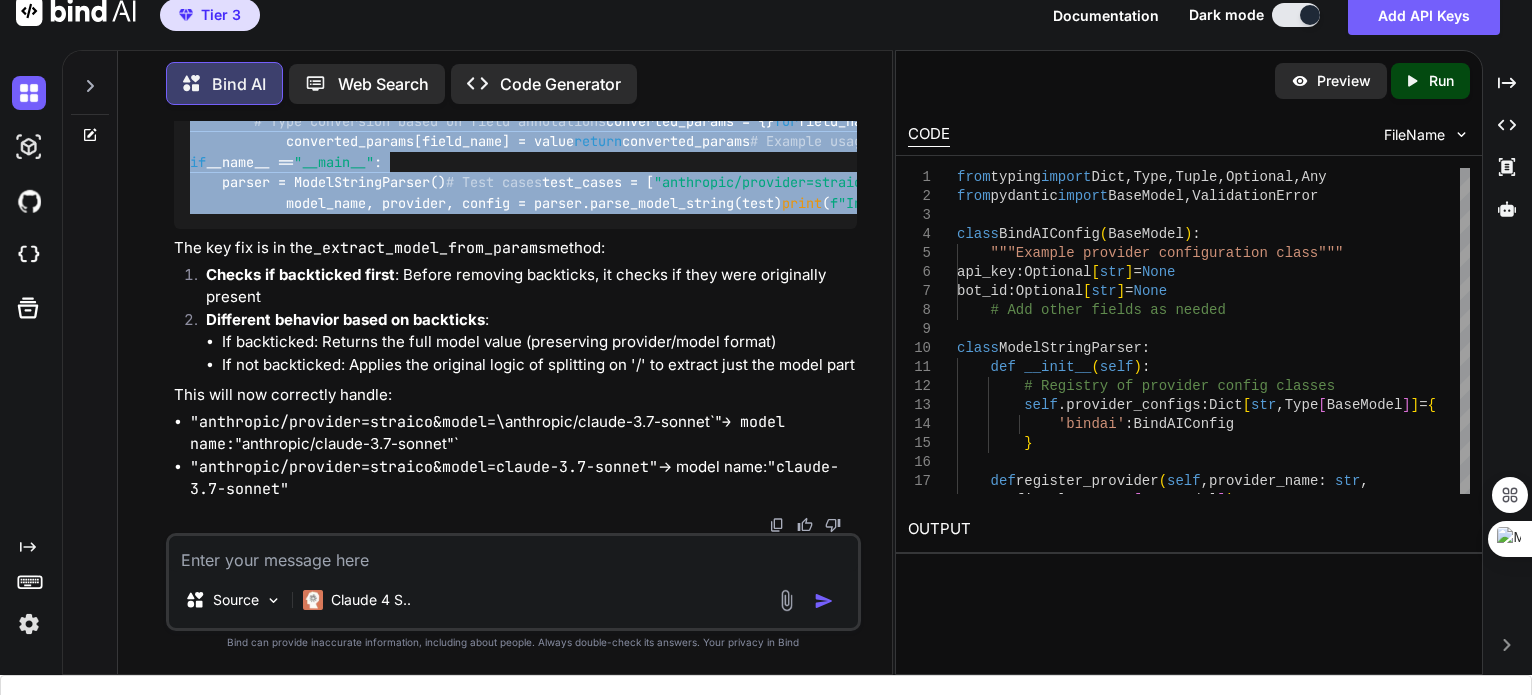scroll, scrollTop: 300, scrollLeft: 0, axis: vertical 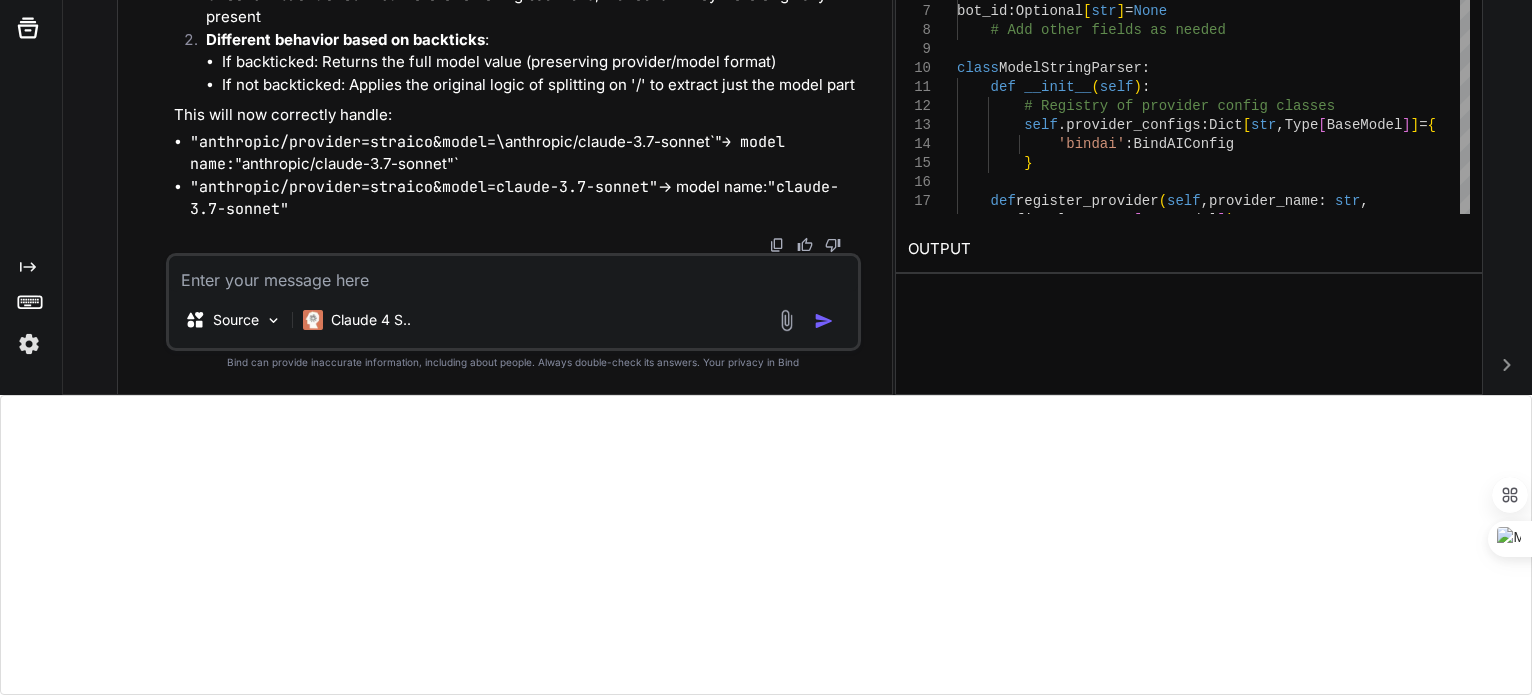 click at bounding box center (513, 274) 